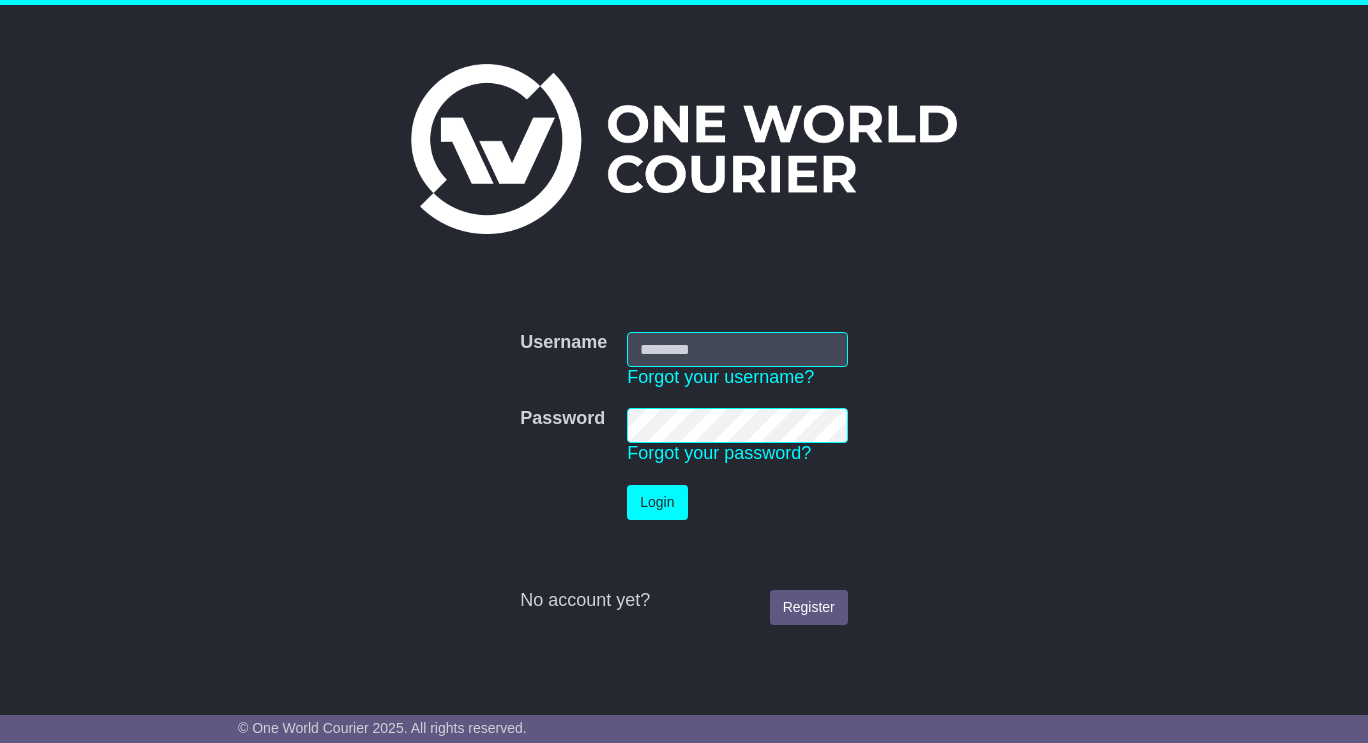 scroll, scrollTop: 0, scrollLeft: 0, axis: both 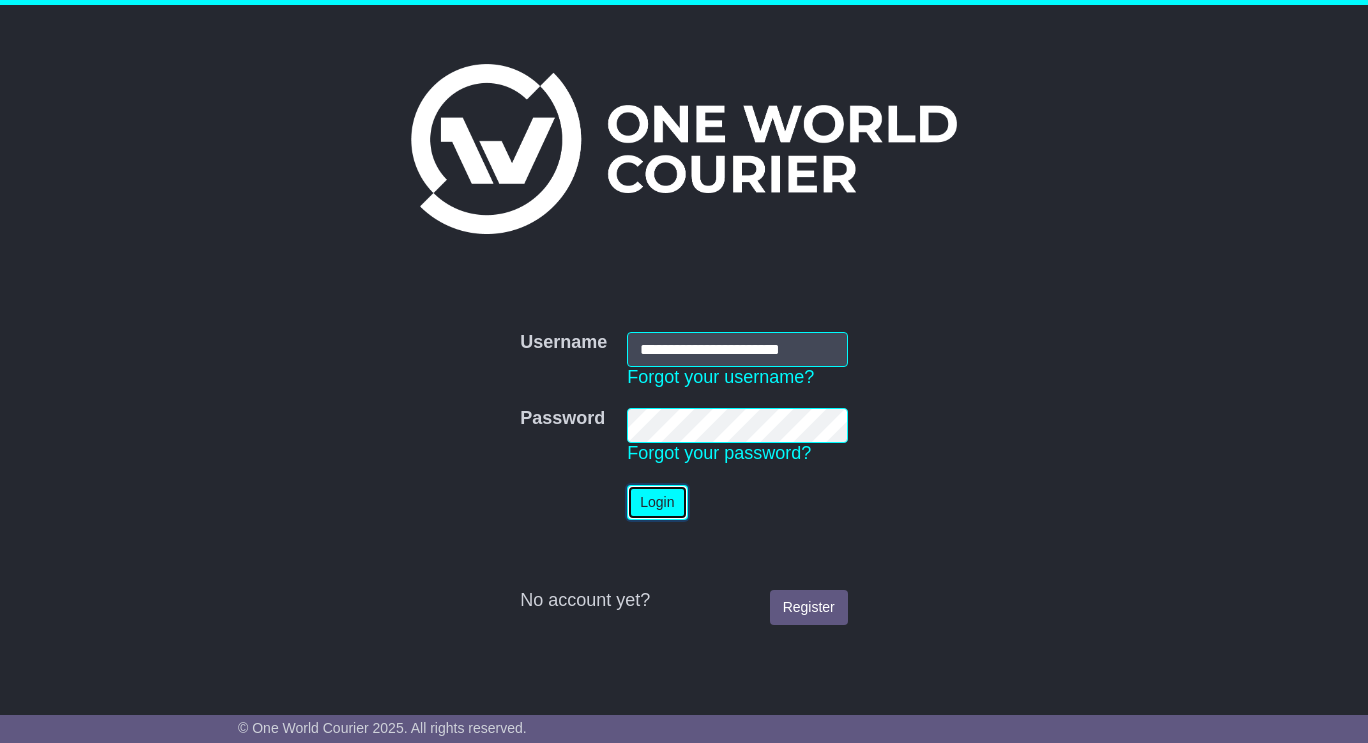 click on "Login" at bounding box center [657, 502] 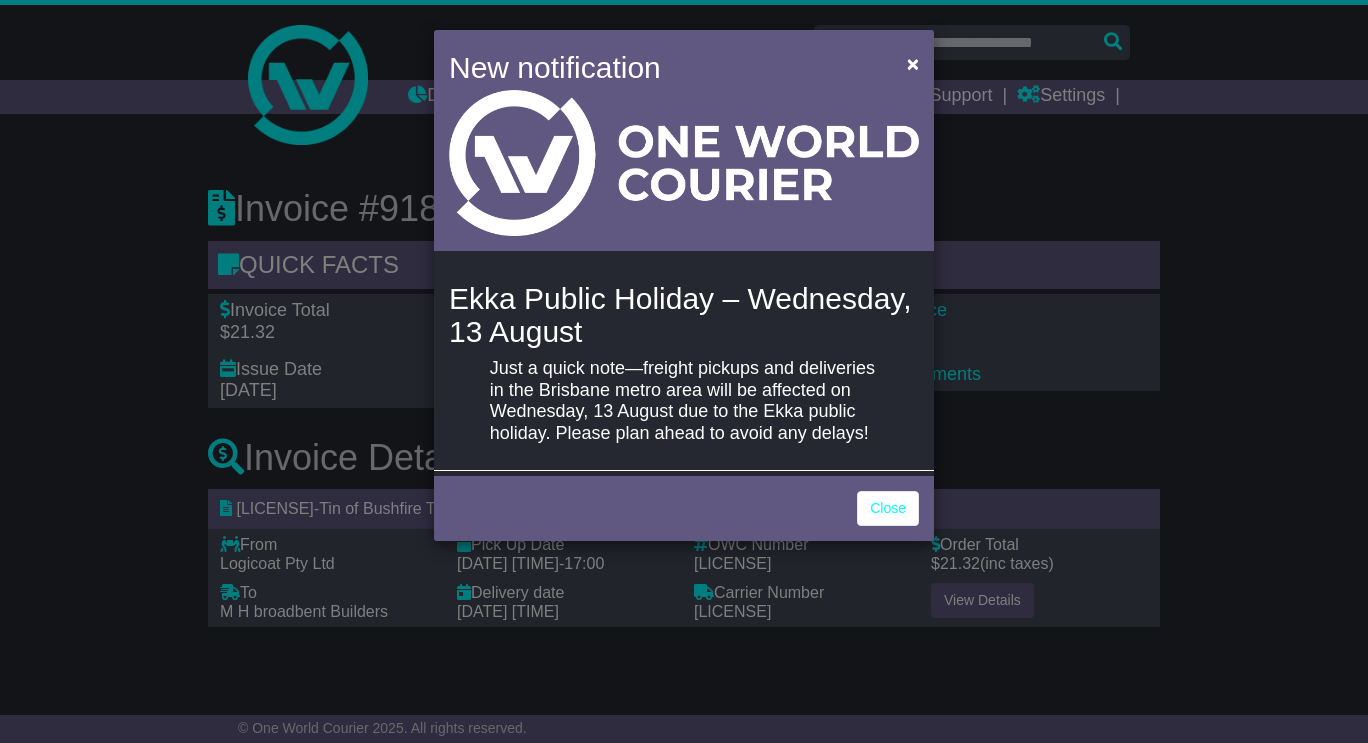scroll, scrollTop: 0, scrollLeft: 0, axis: both 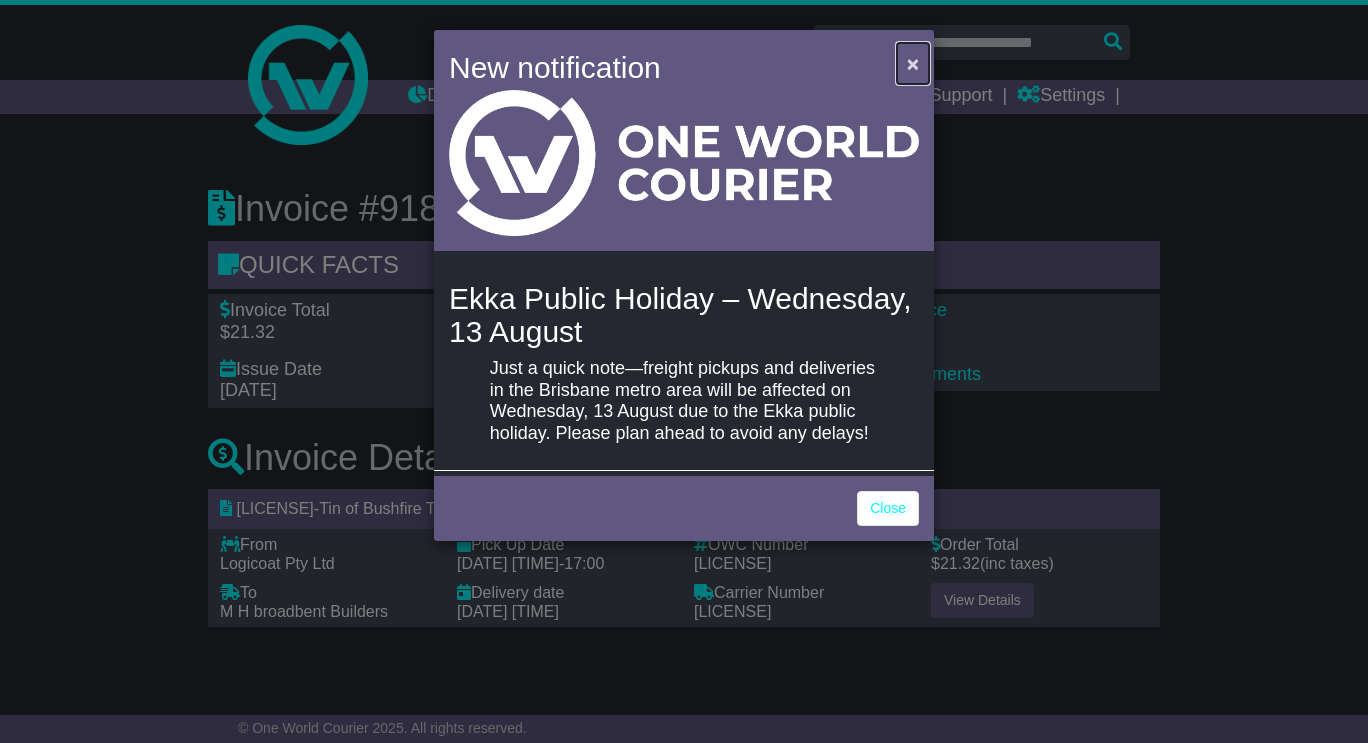 click on "×" at bounding box center (913, 63) 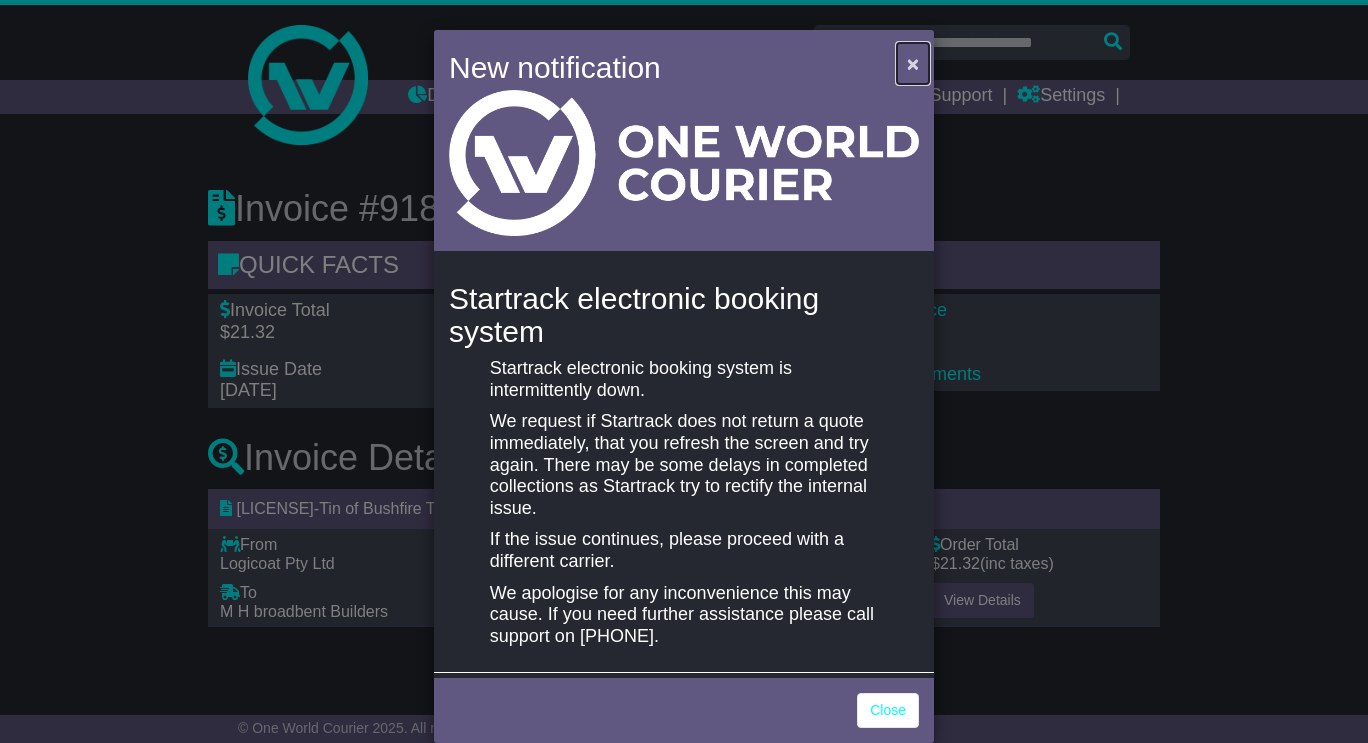 click on "×" at bounding box center [913, 63] 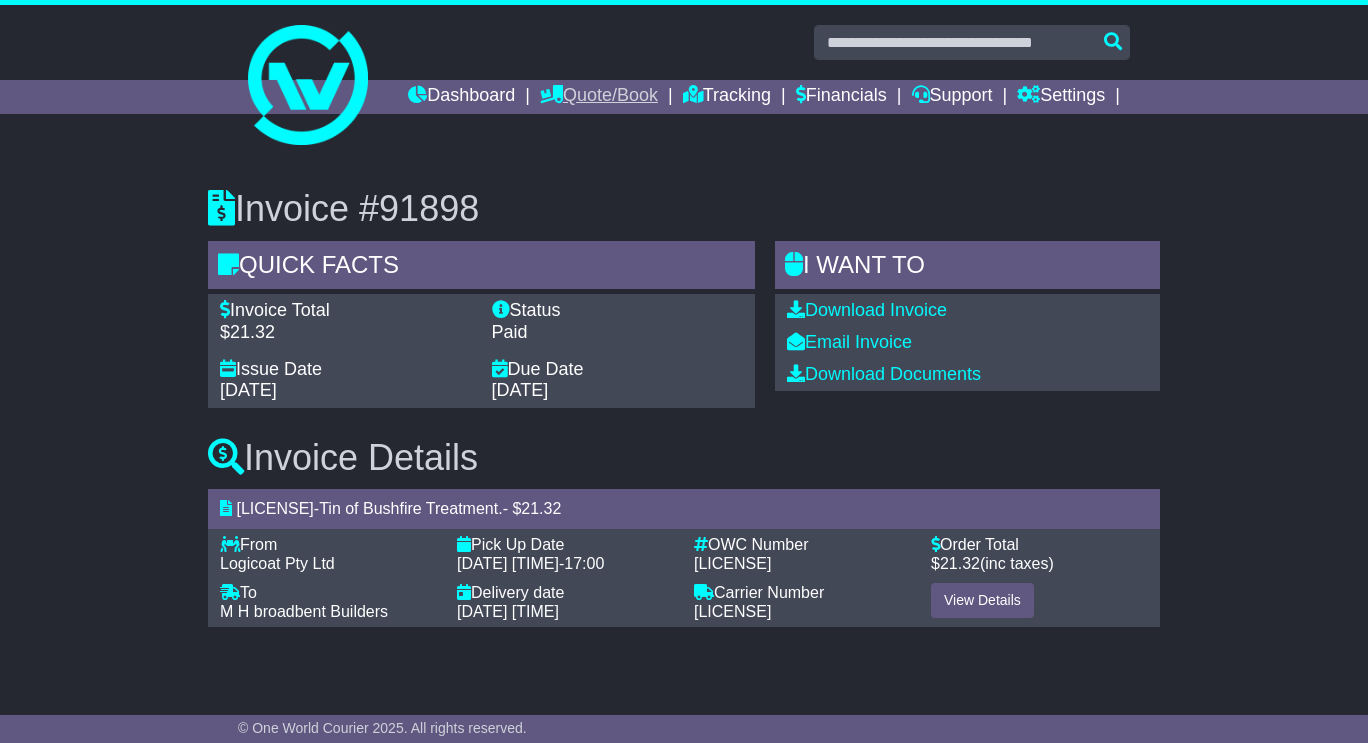 click on "Quote/Book" at bounding box center (599, 97) 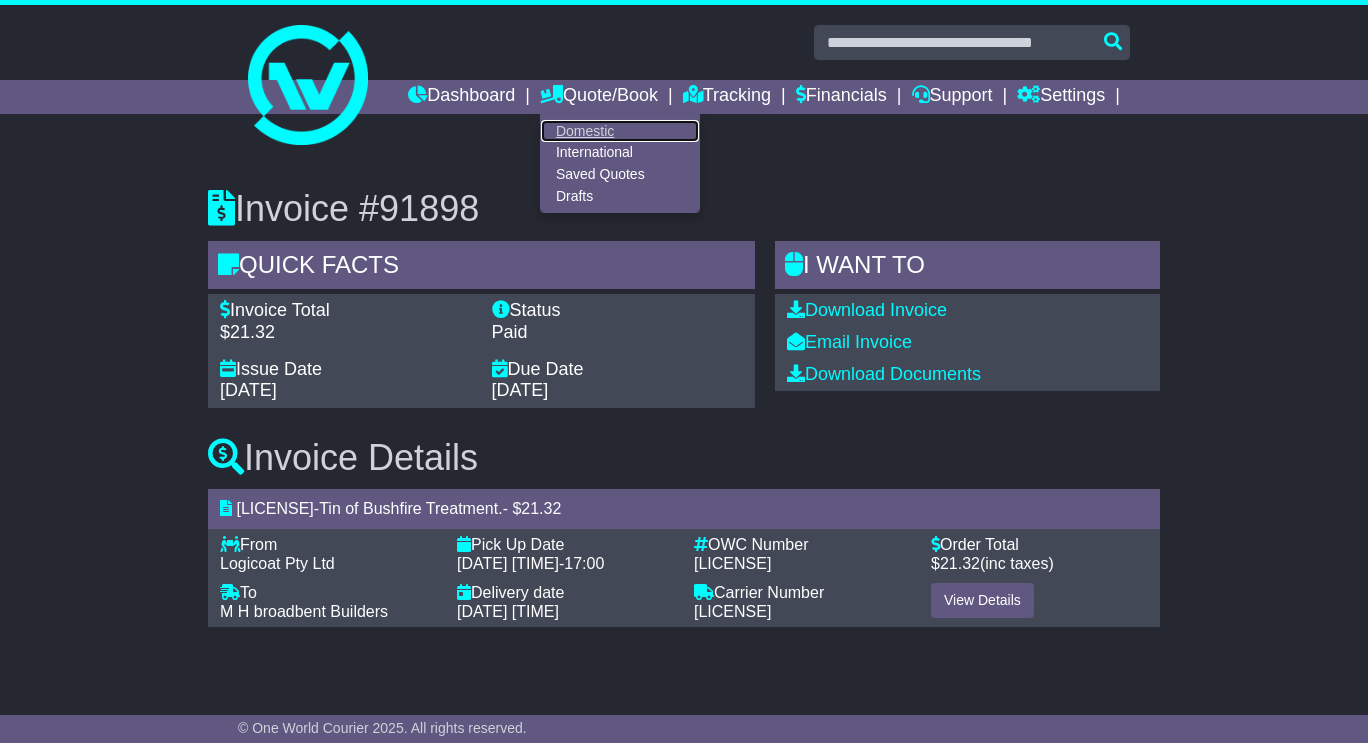 click on "Domestic" at bounding box center [620, 131] 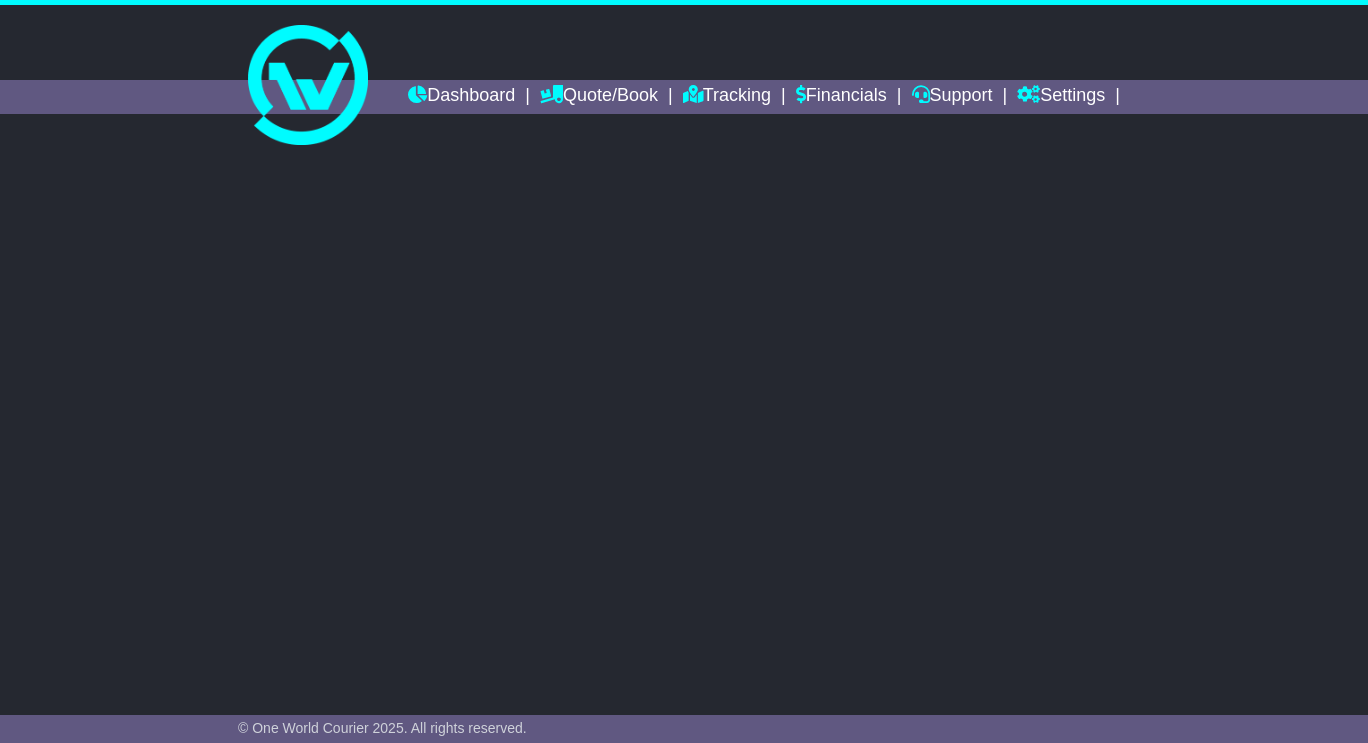 scroll, scrollTop: 0, scrollLeft: 0, axis: both 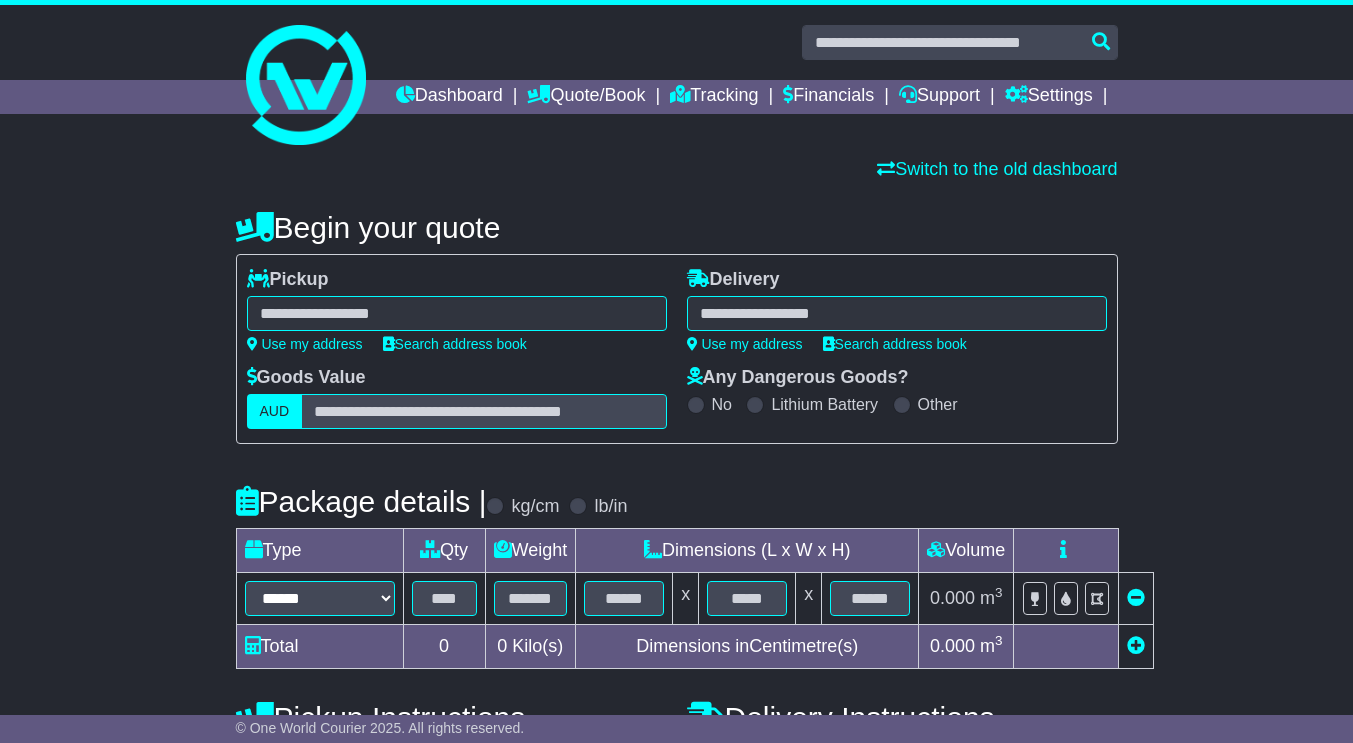 click on "Dashboard
Quote/Book
Domestic
International
Saved Quotes
Drafts
Domestic Quote / Book
International Quote / Book
Saved Quotes
Drafts
Tracking
Financials
Support
Settings
Settings
Address Book
Settings
Address Book" at bounding box center [757, 97] 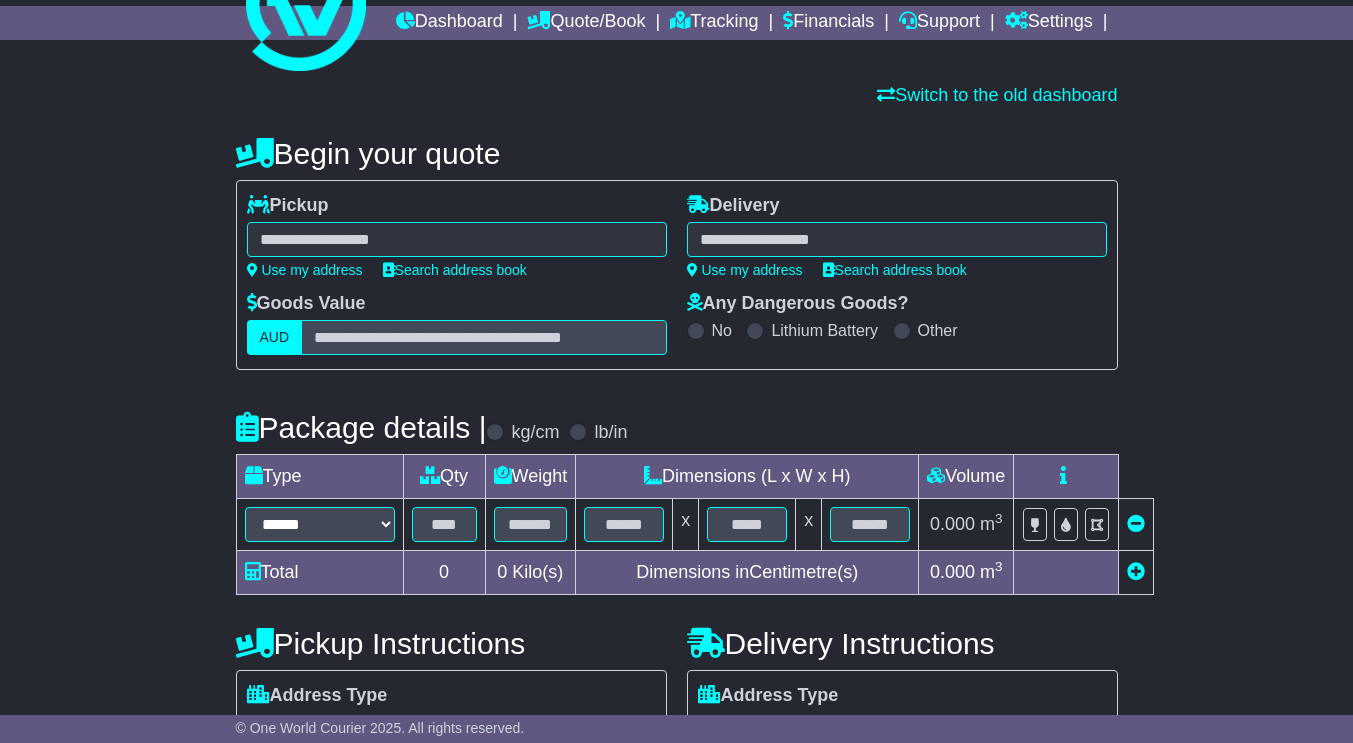 scroll, scrollTop: 74, scrollLeft: 0, axis: vertical 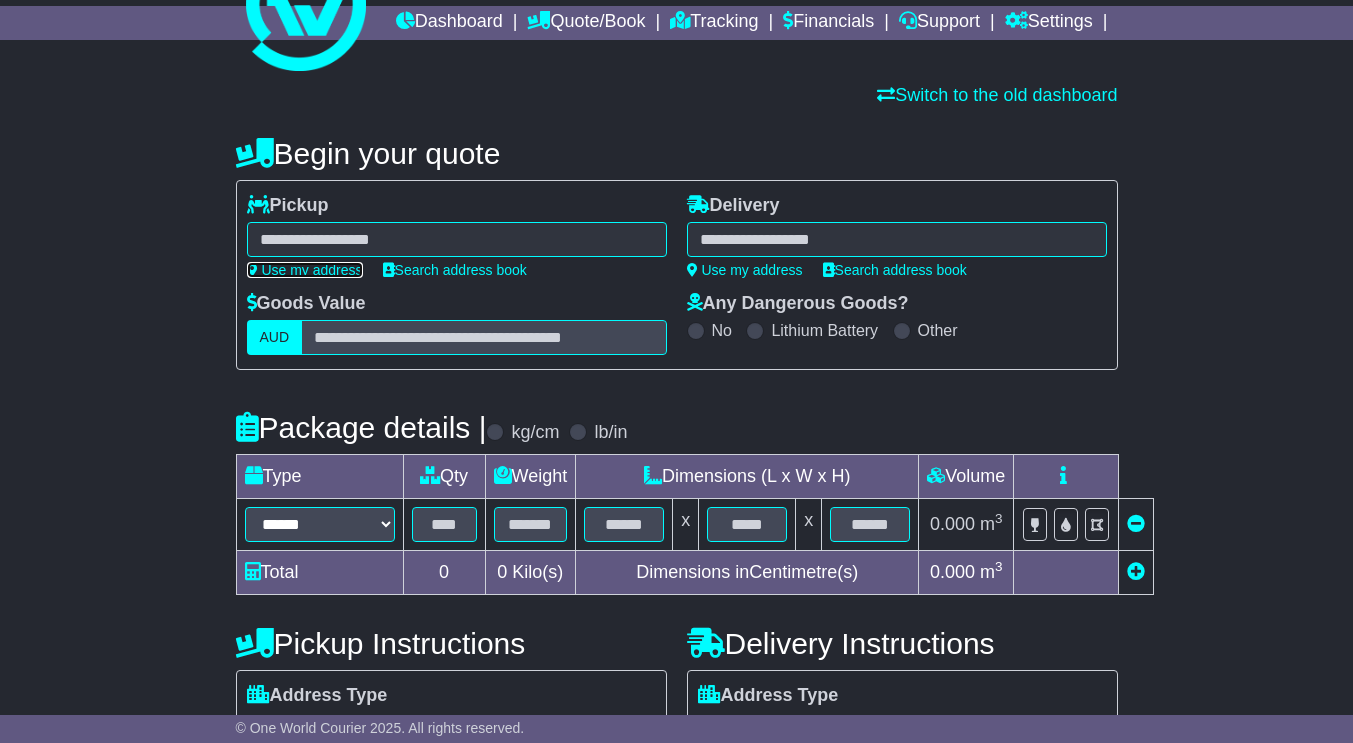 click on "Use my address" at bounding box center (305, 270) 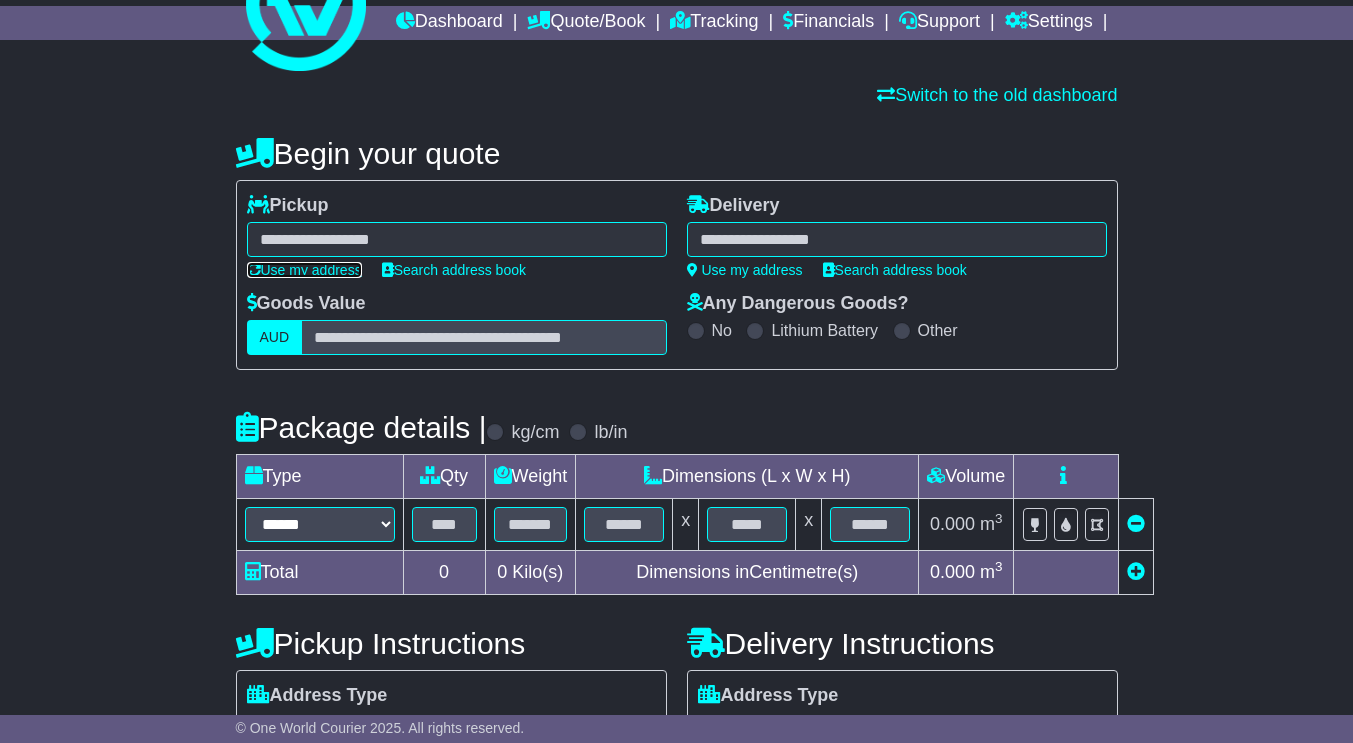 type on "**********" 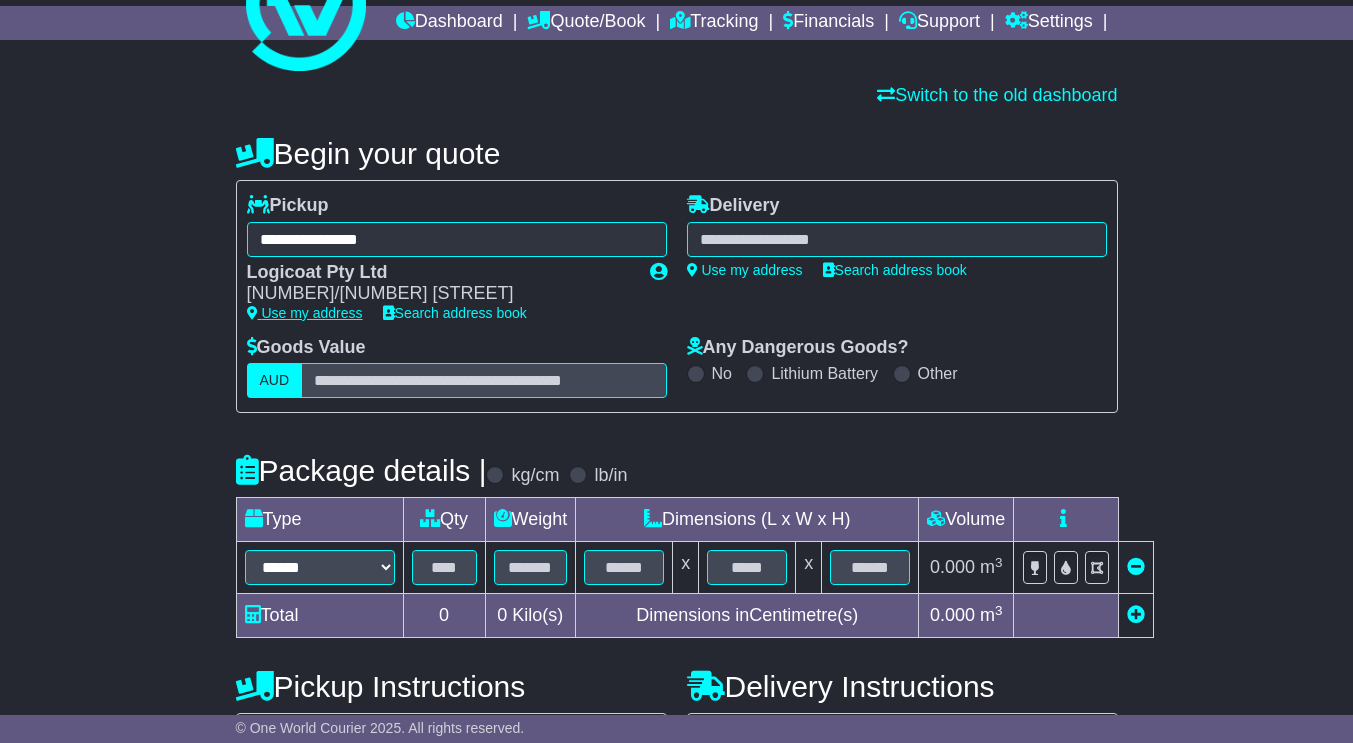 click on "Logicoat Pty Ltd" at bounding box center [438, 273] 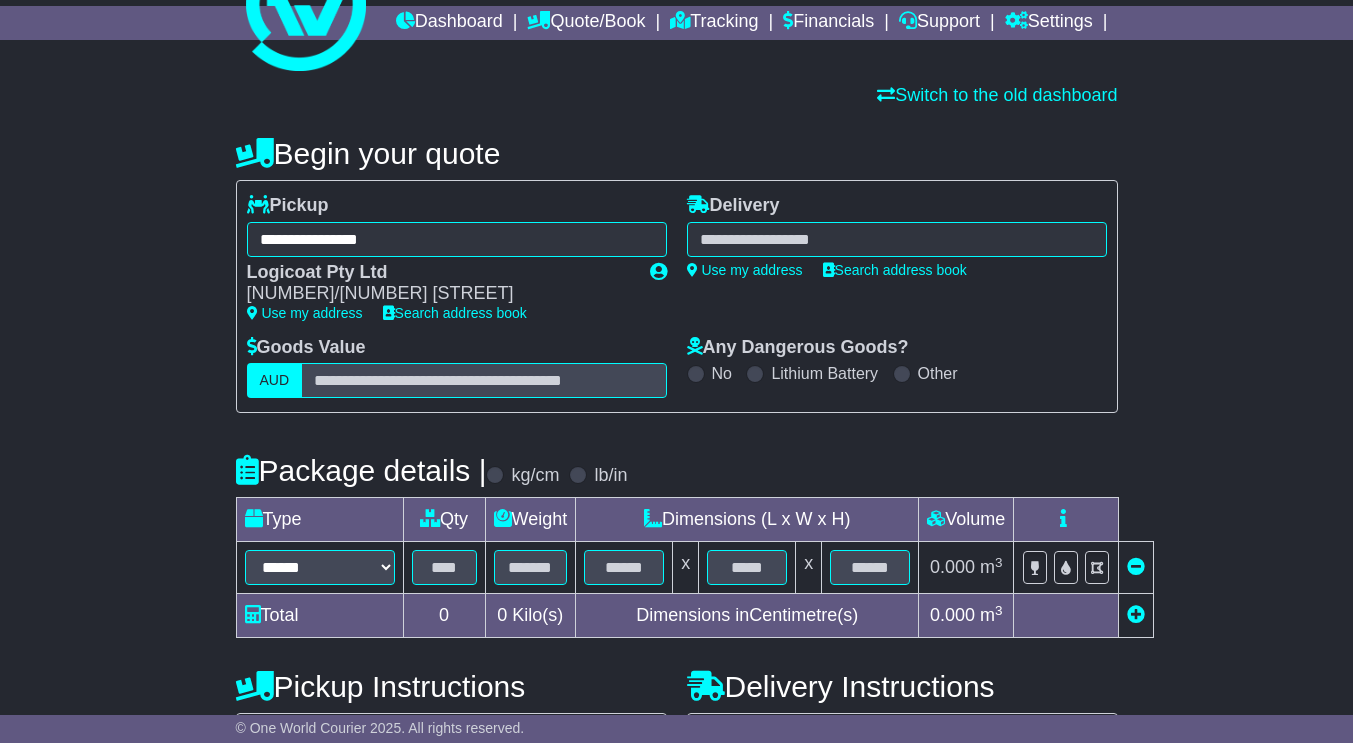 click at bounding box center [897, 239] 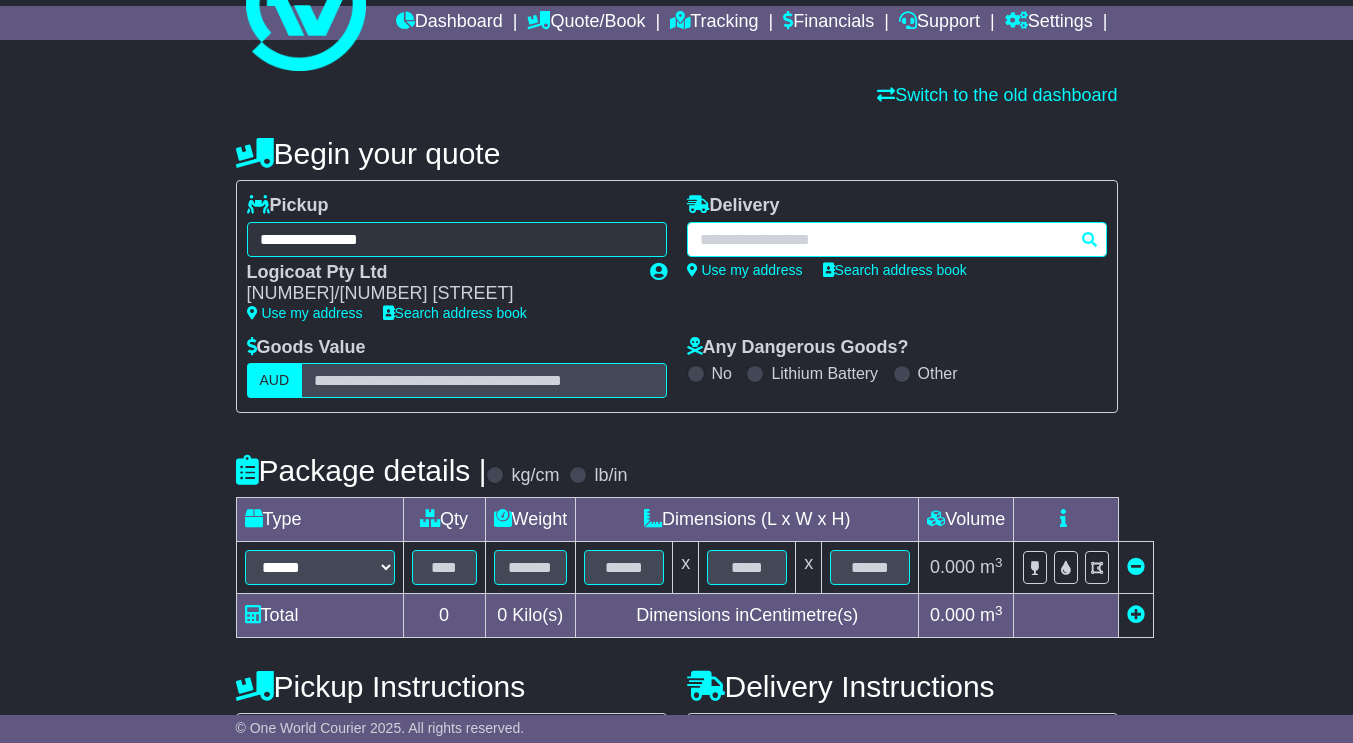 paste on "**********" 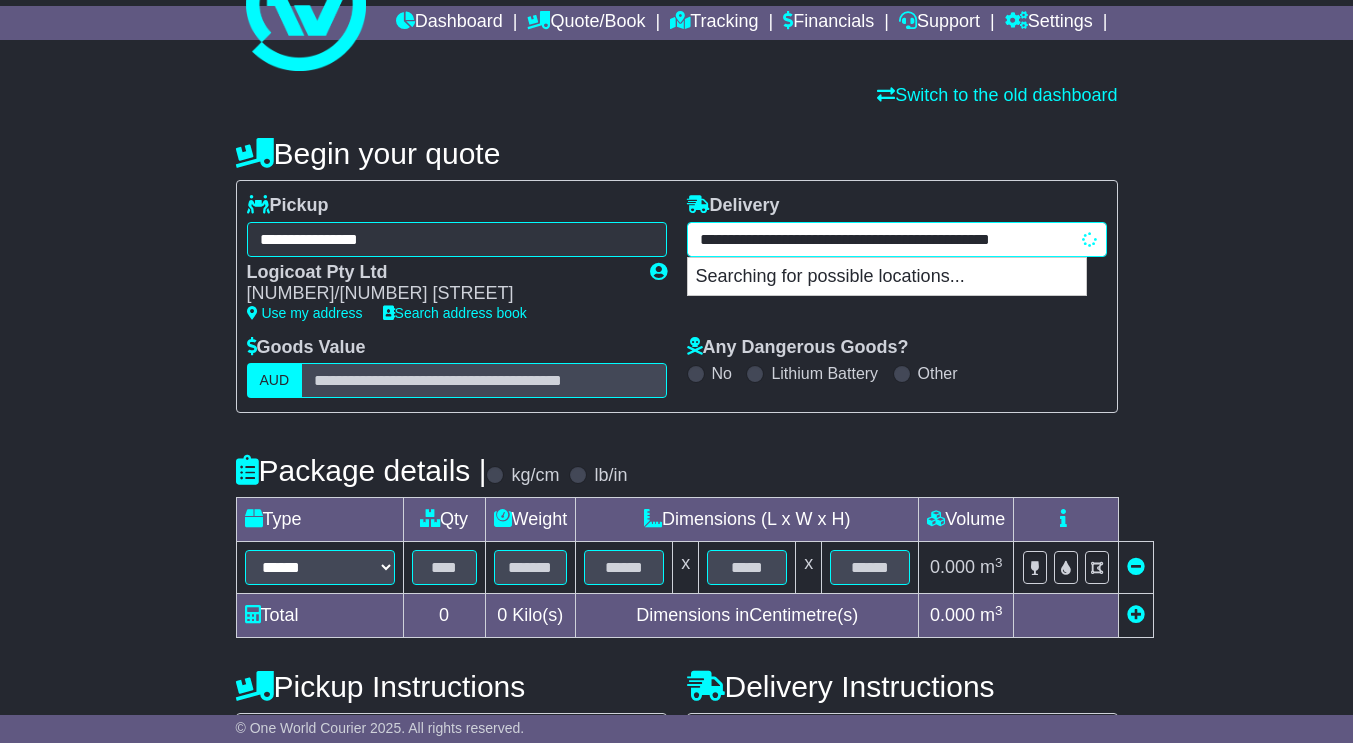 scroll, scrollTop: 0, scrollLeft: 0, axis: both 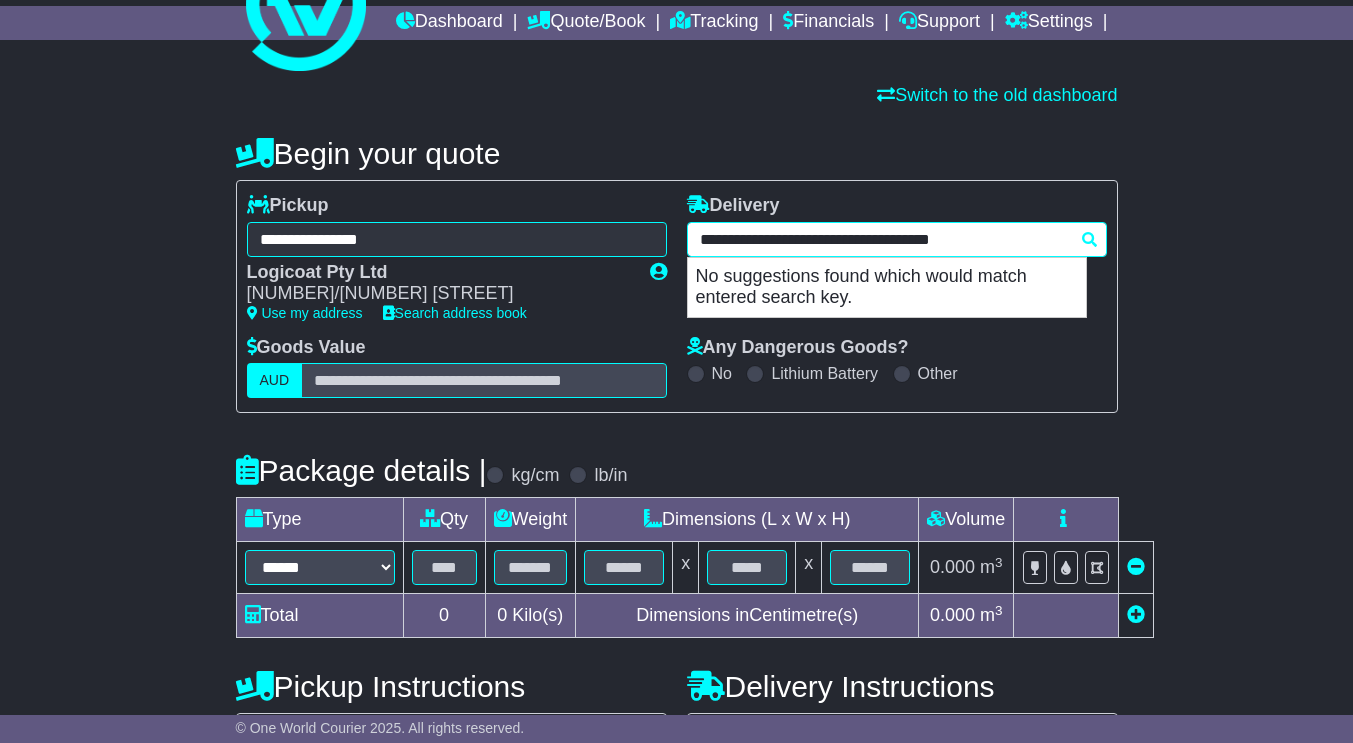 type on "**********" 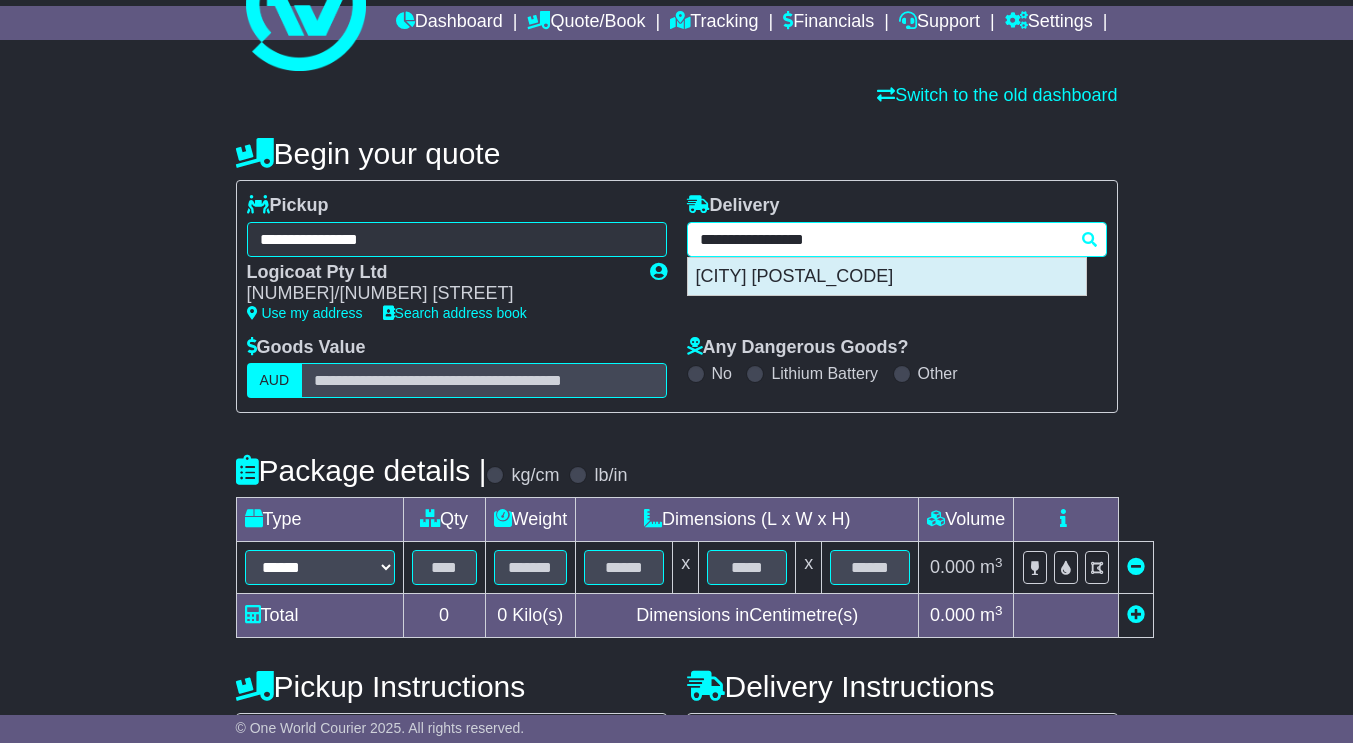 click on "[CITY] [POSTAL_CODE]" at bounding box center (887, 277) 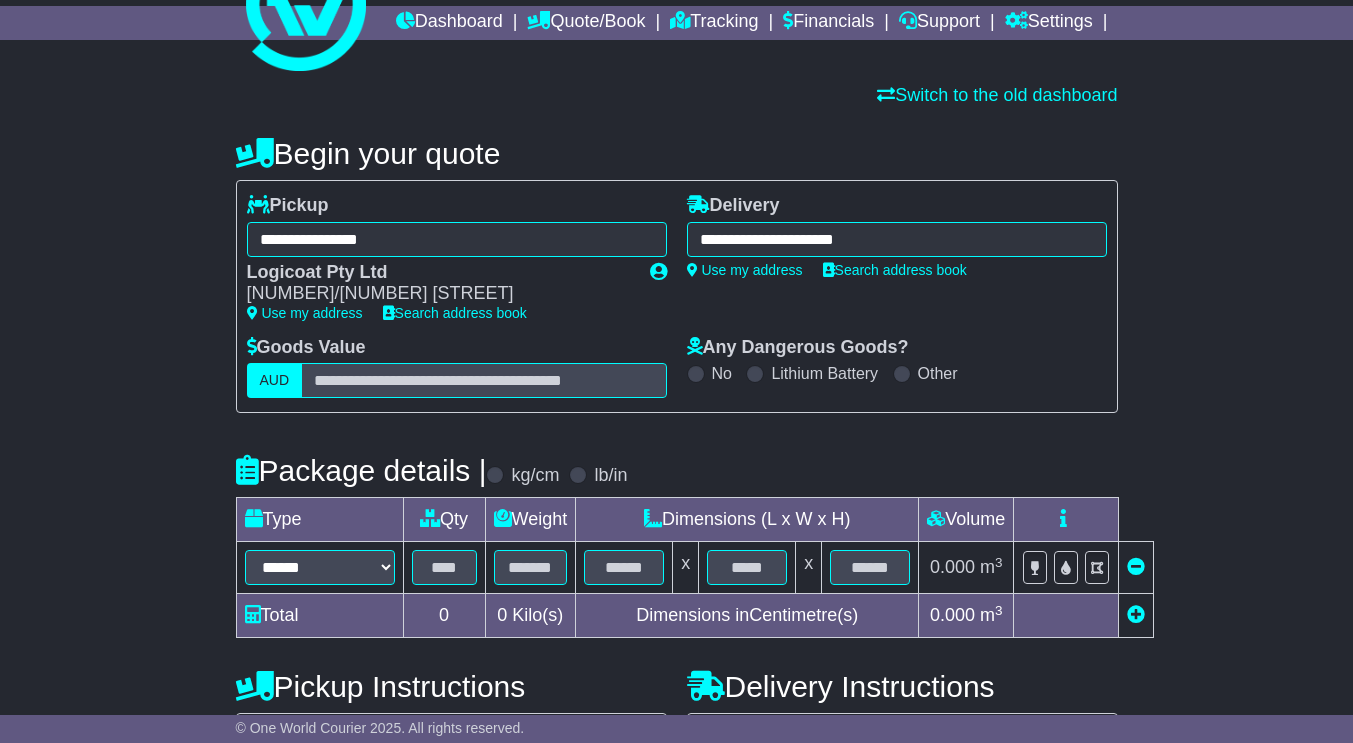 type on "**********" 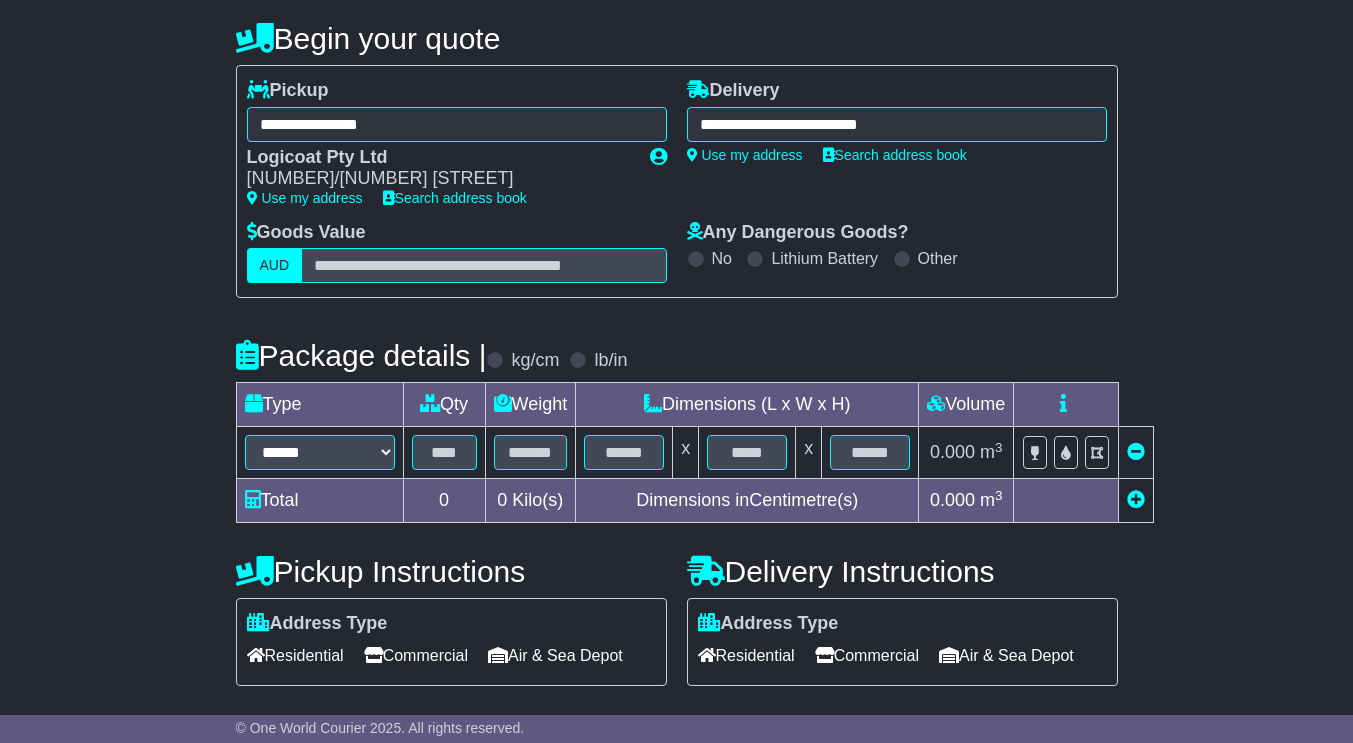scroll, scrollTop: 194, scrollLeft: 0, axis: vertical 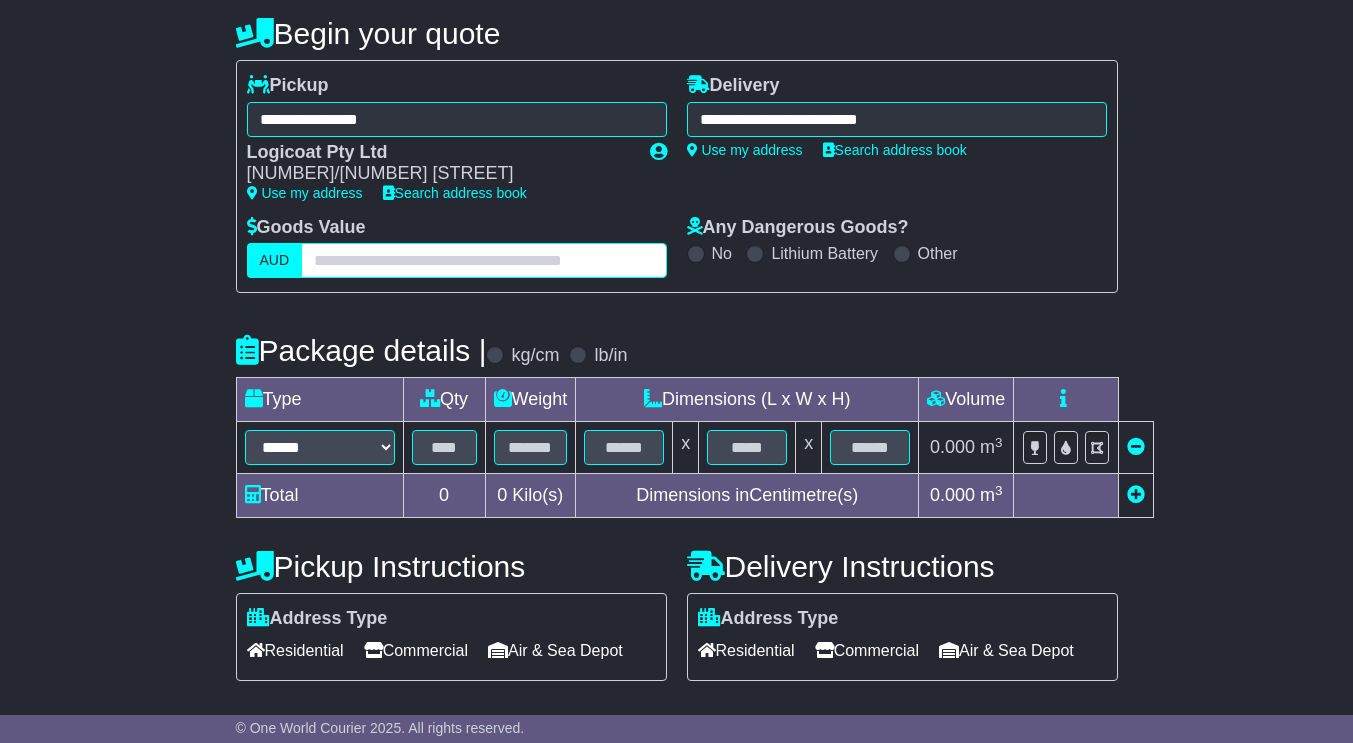click at bounding box center (483, 260) 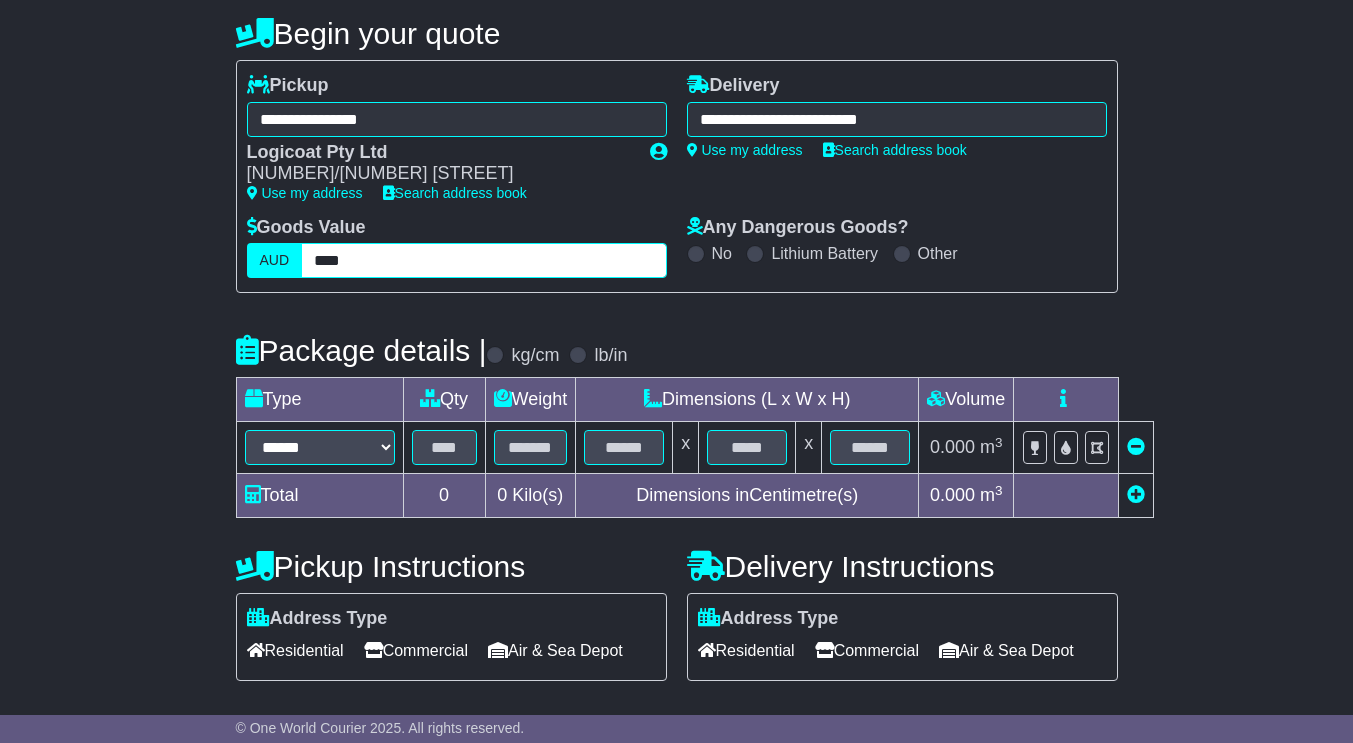 type on "****" 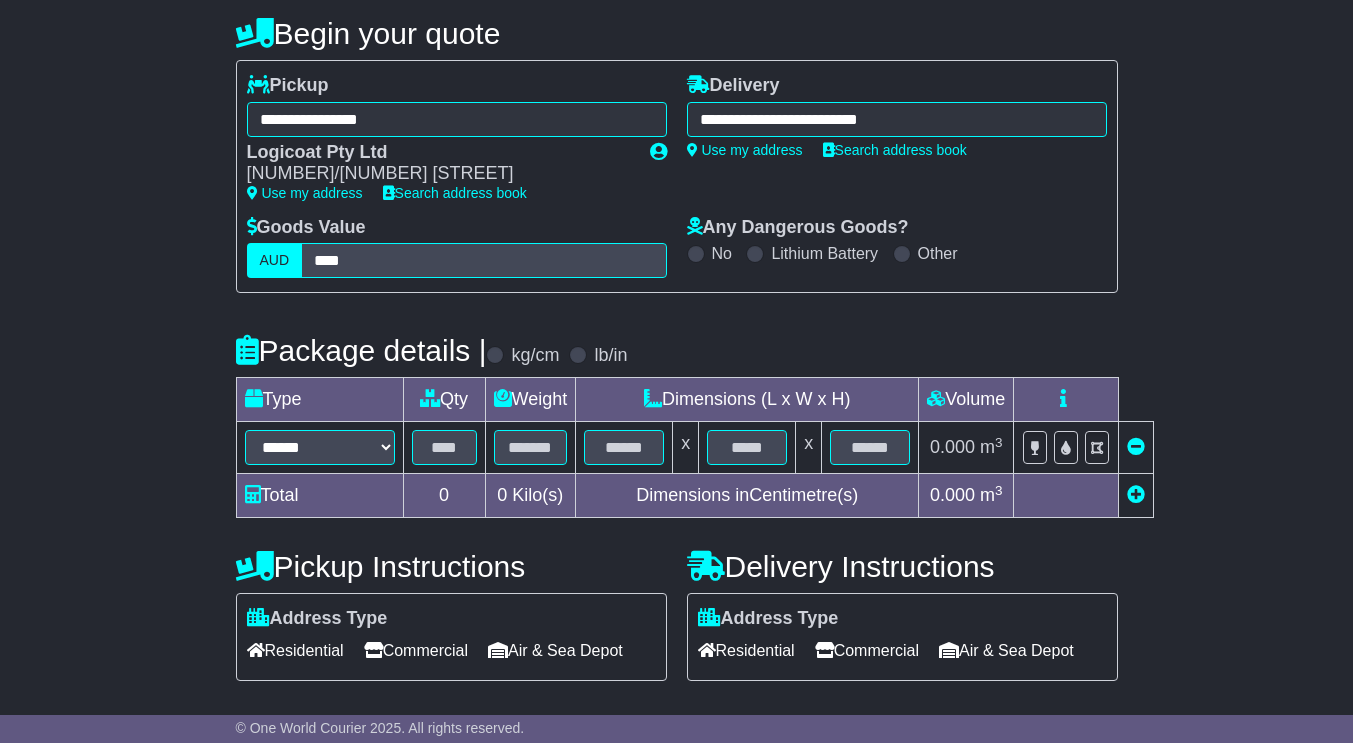 click on "**********" at bounding box center (676, 432) 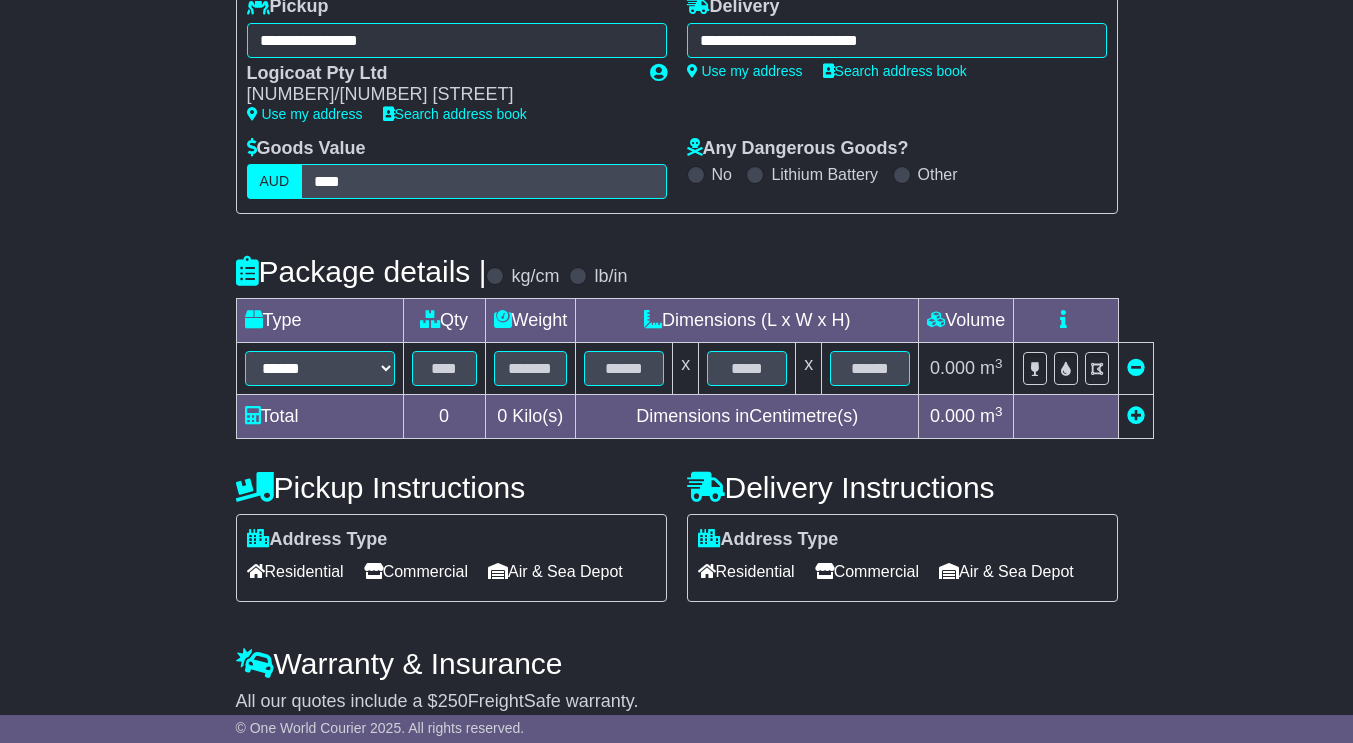 scroll, scrollTop: 275, scrollLeft: 0, axis: vertical 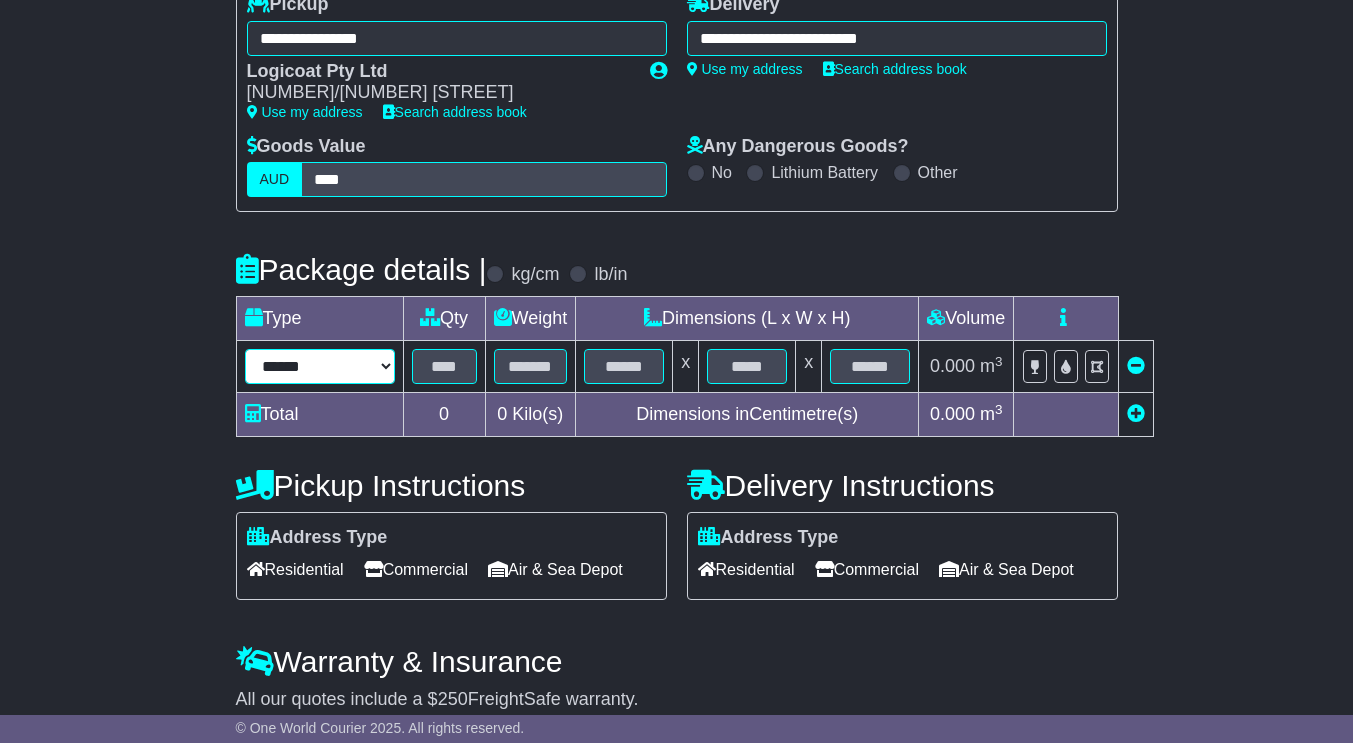 click on "****** ****** *** ******** ***** **** **** ****** *** *******" at bounding box center (320, 366) 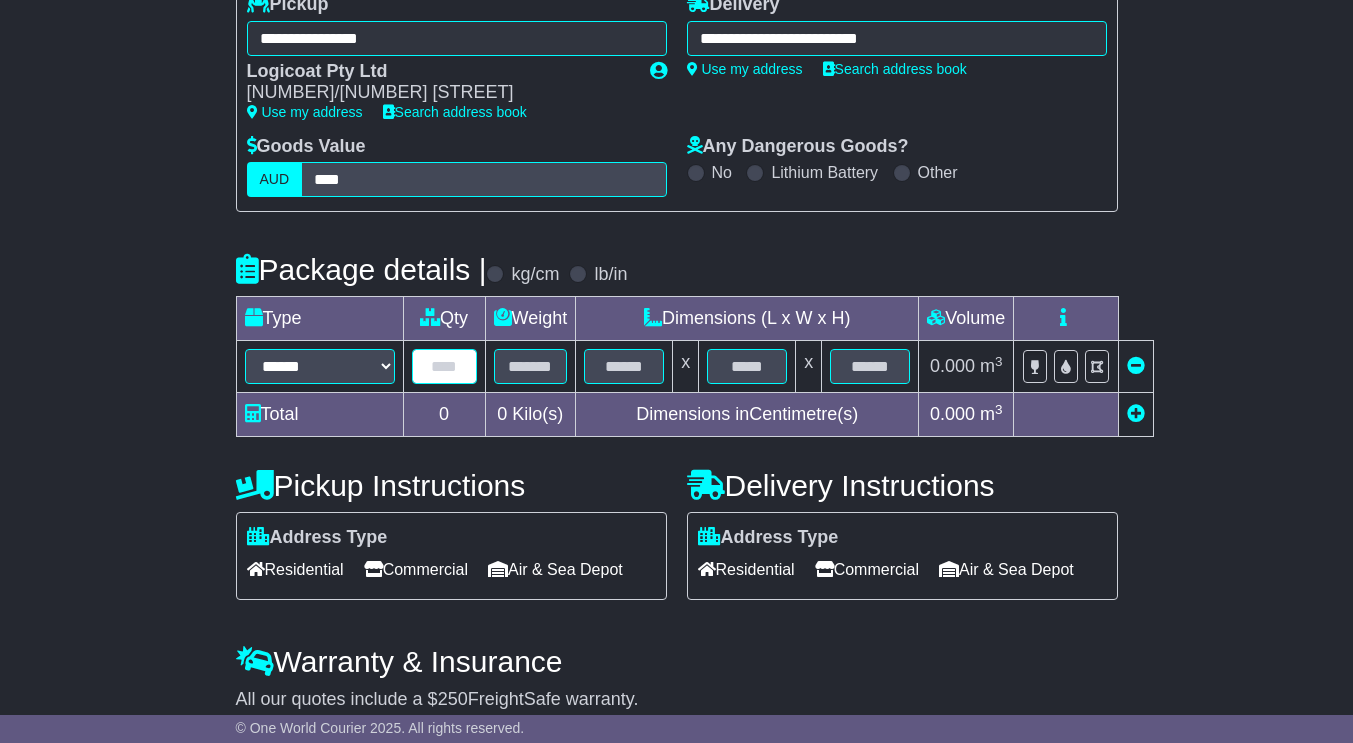 click at bounding box center [444, 366] 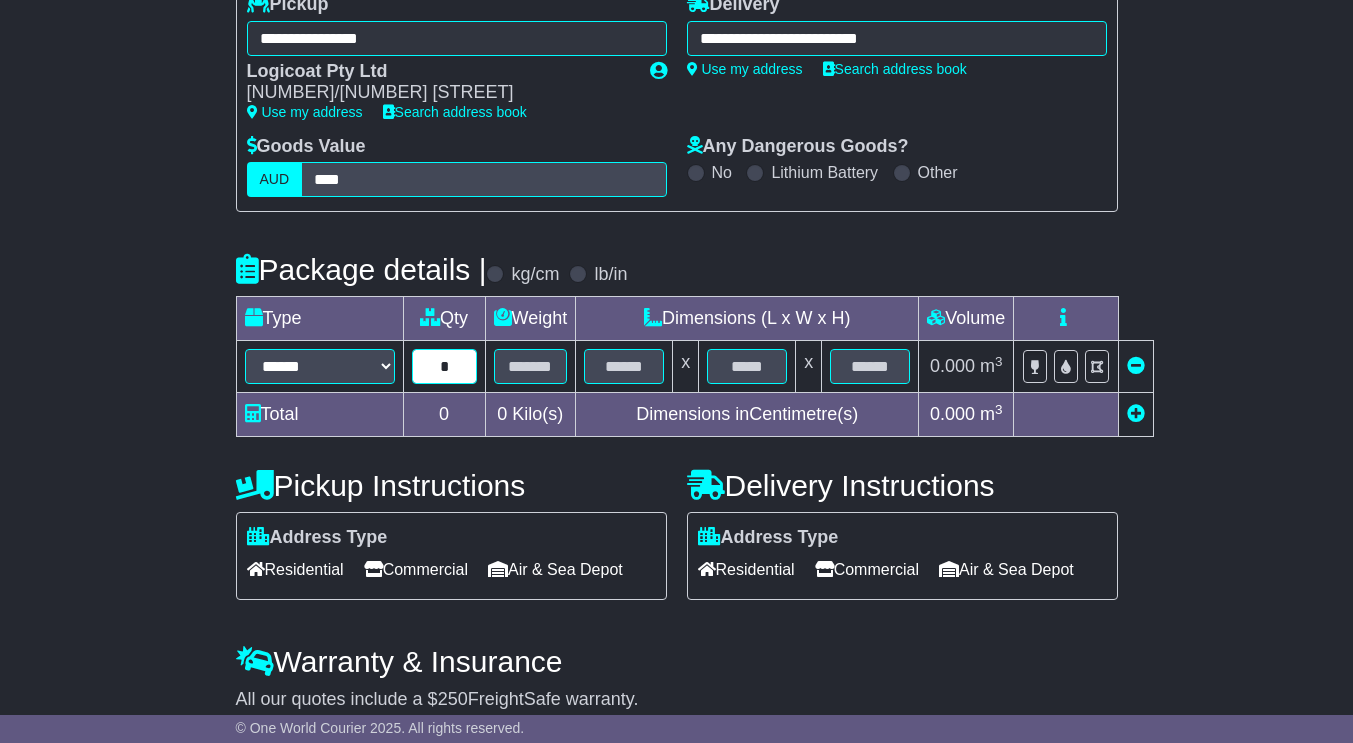 type on "*" 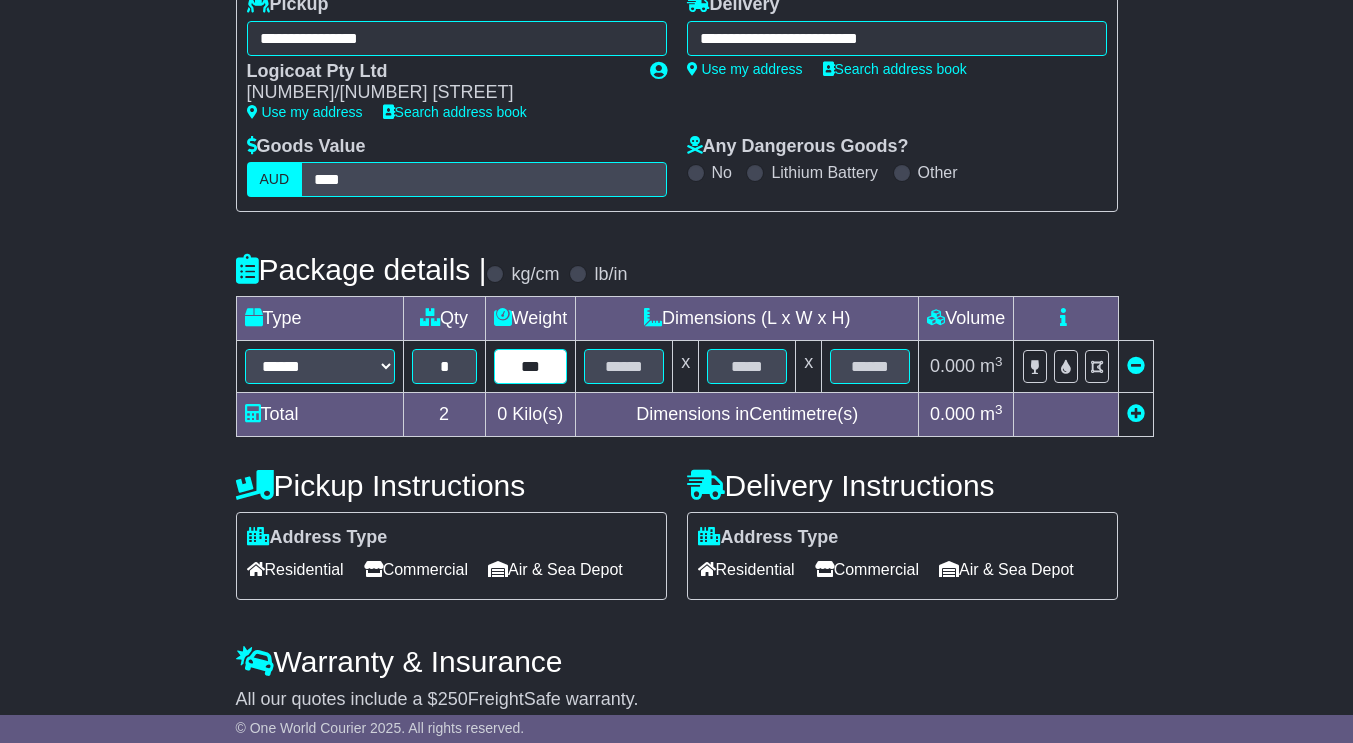 type on "***" 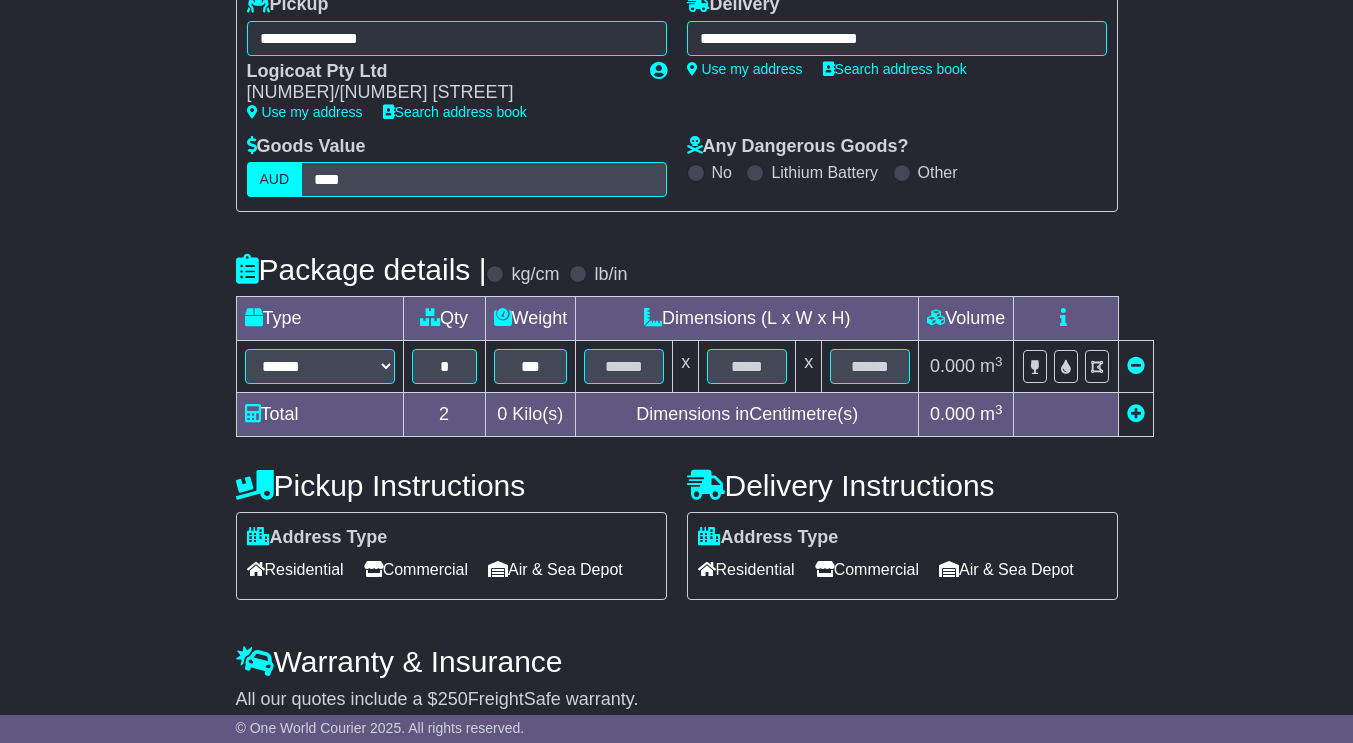click at bounding box center (624, 367) 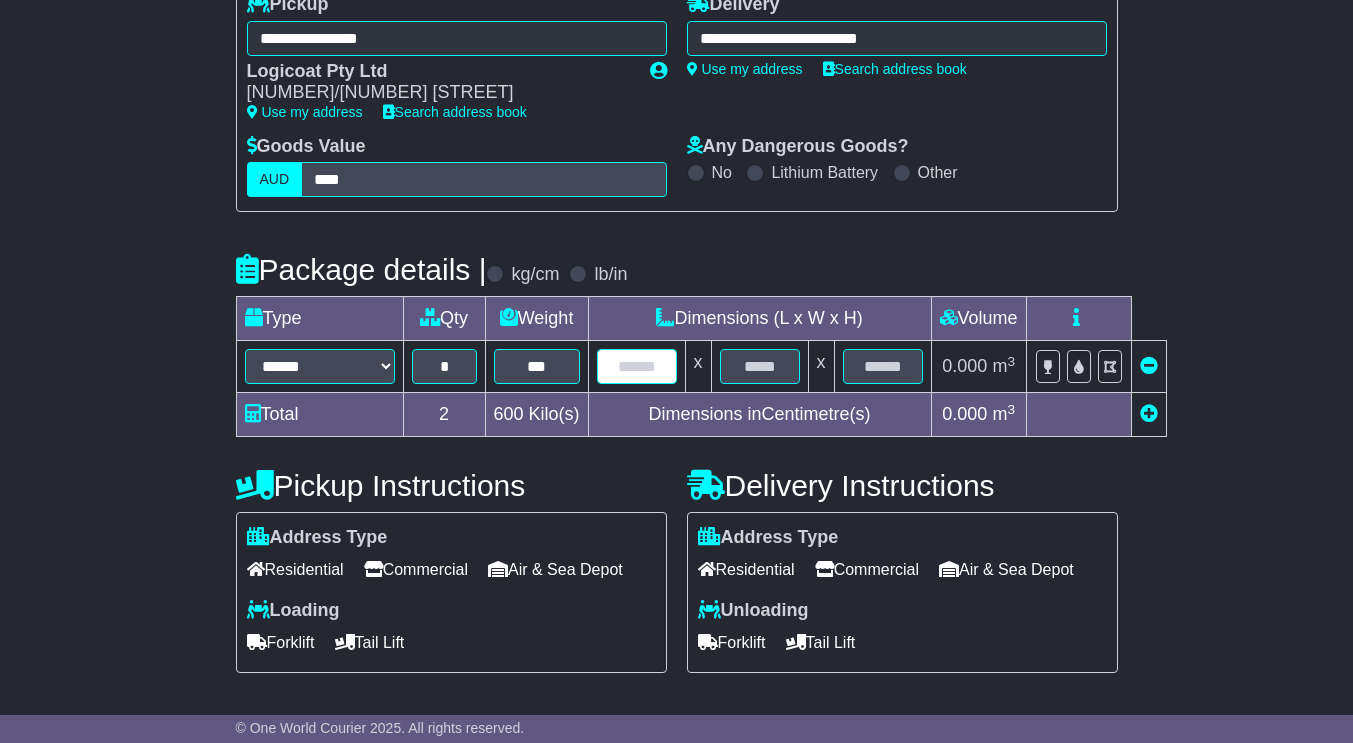 click at bounding box center [637, 366] 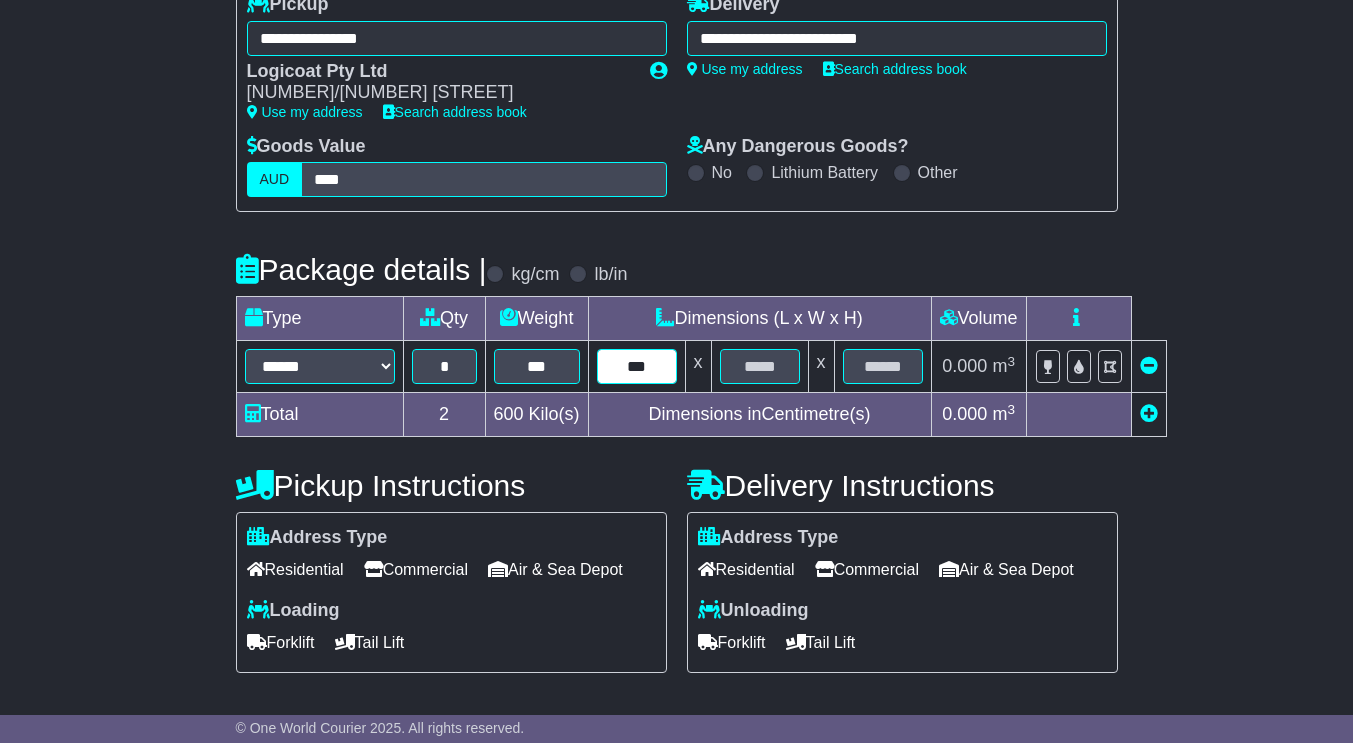 type on "***" 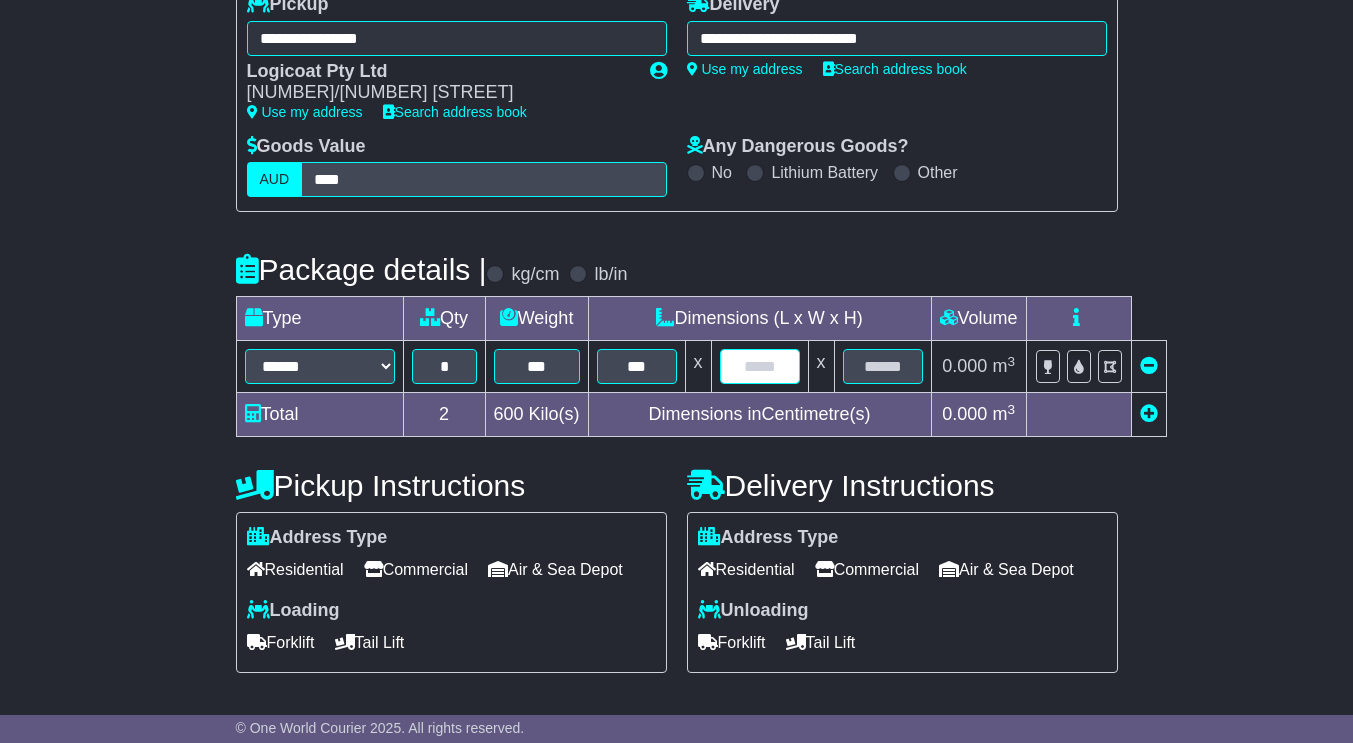 click on "****** ****** *** ******** ***** **** **** ****** *** *******
*
***
***
x
x
0.000
m 3
ft 3" at bounding box center (701, 367) 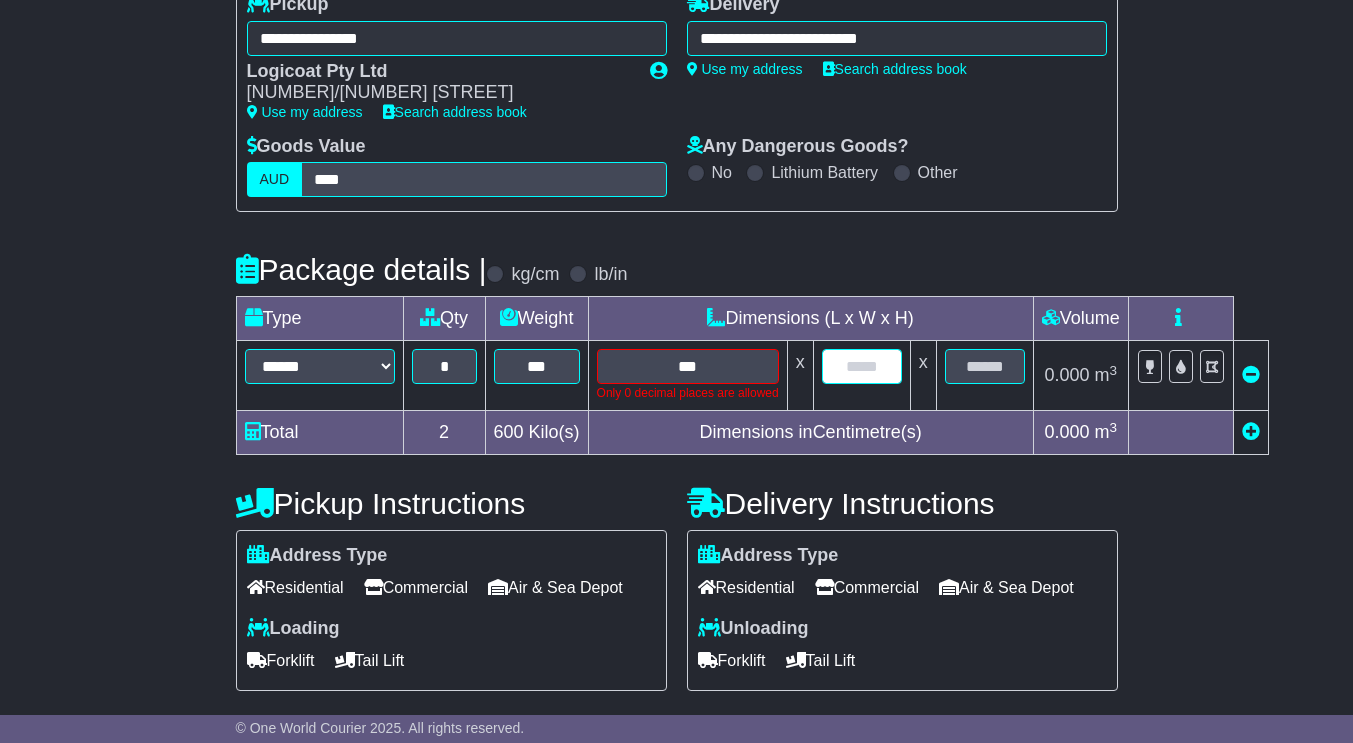 click at bounding box center (862, 366) 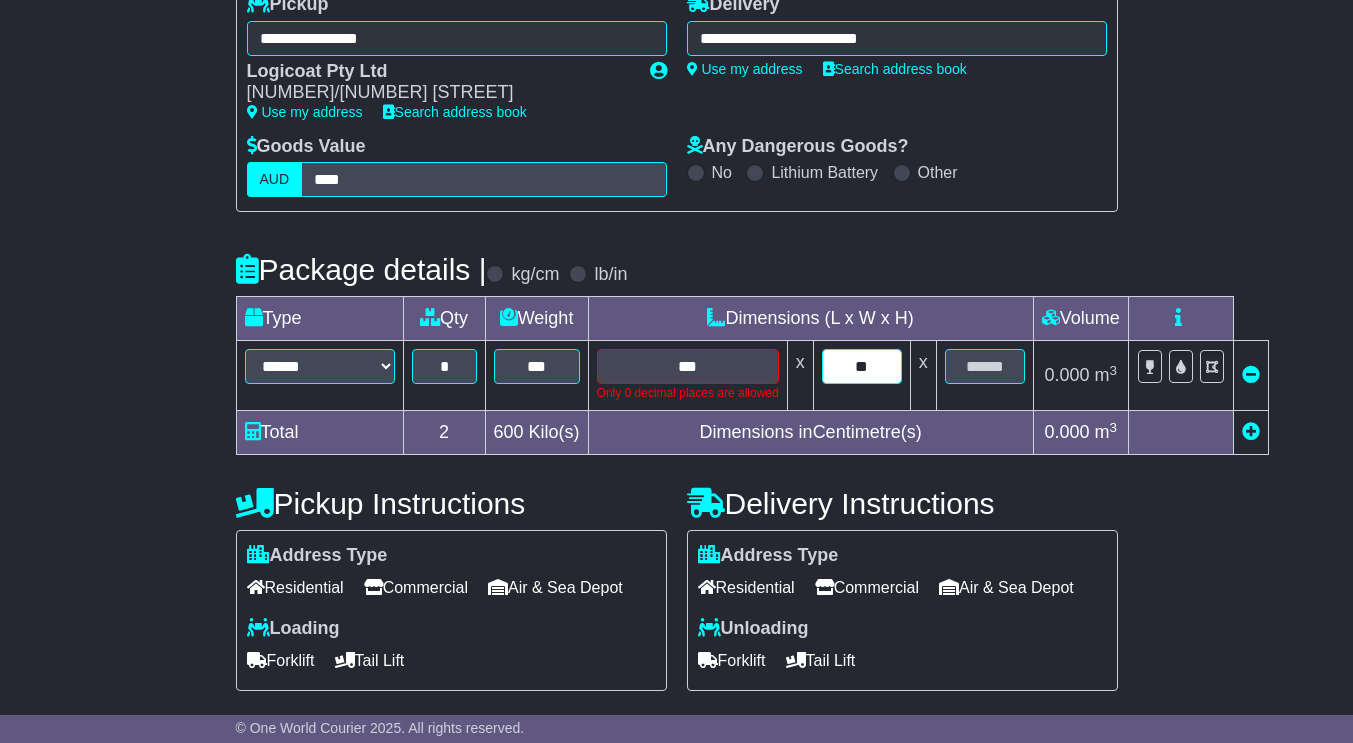 type on "**" 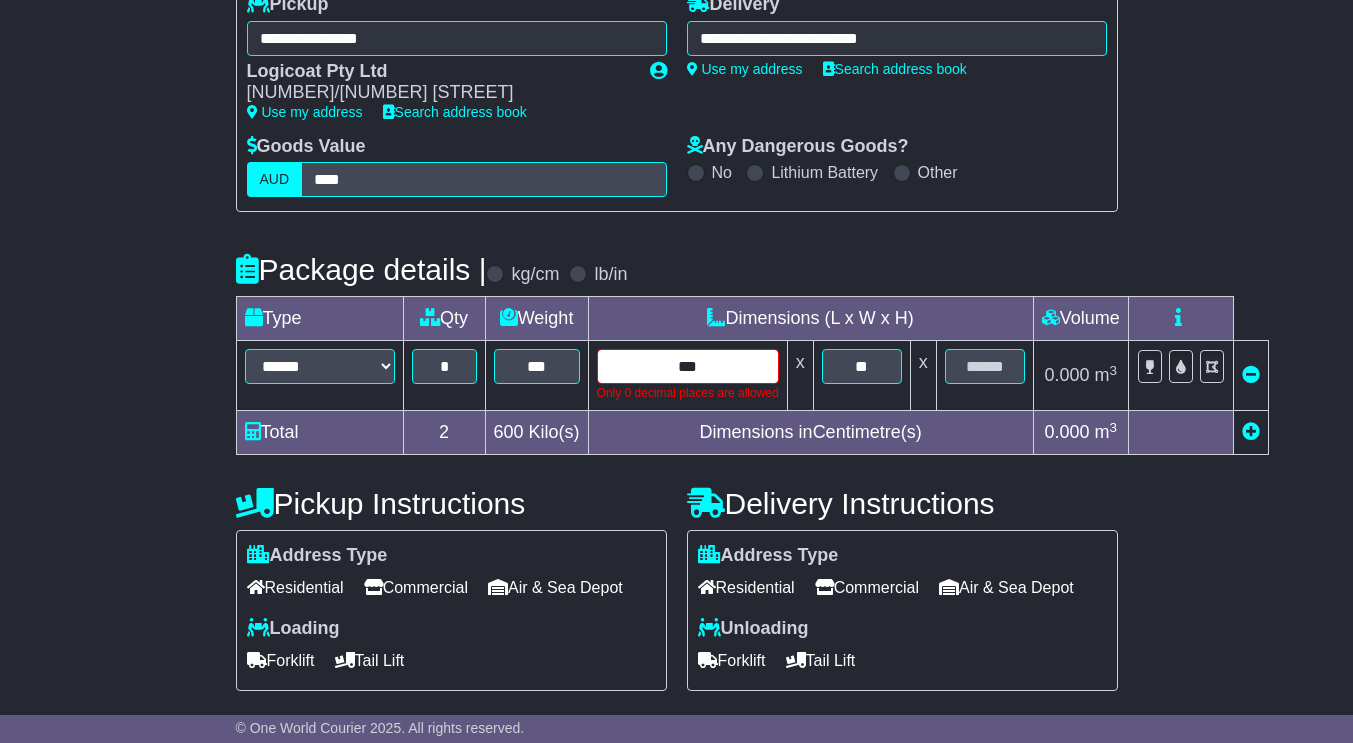 click on "***" at bounding box center [688, 366] 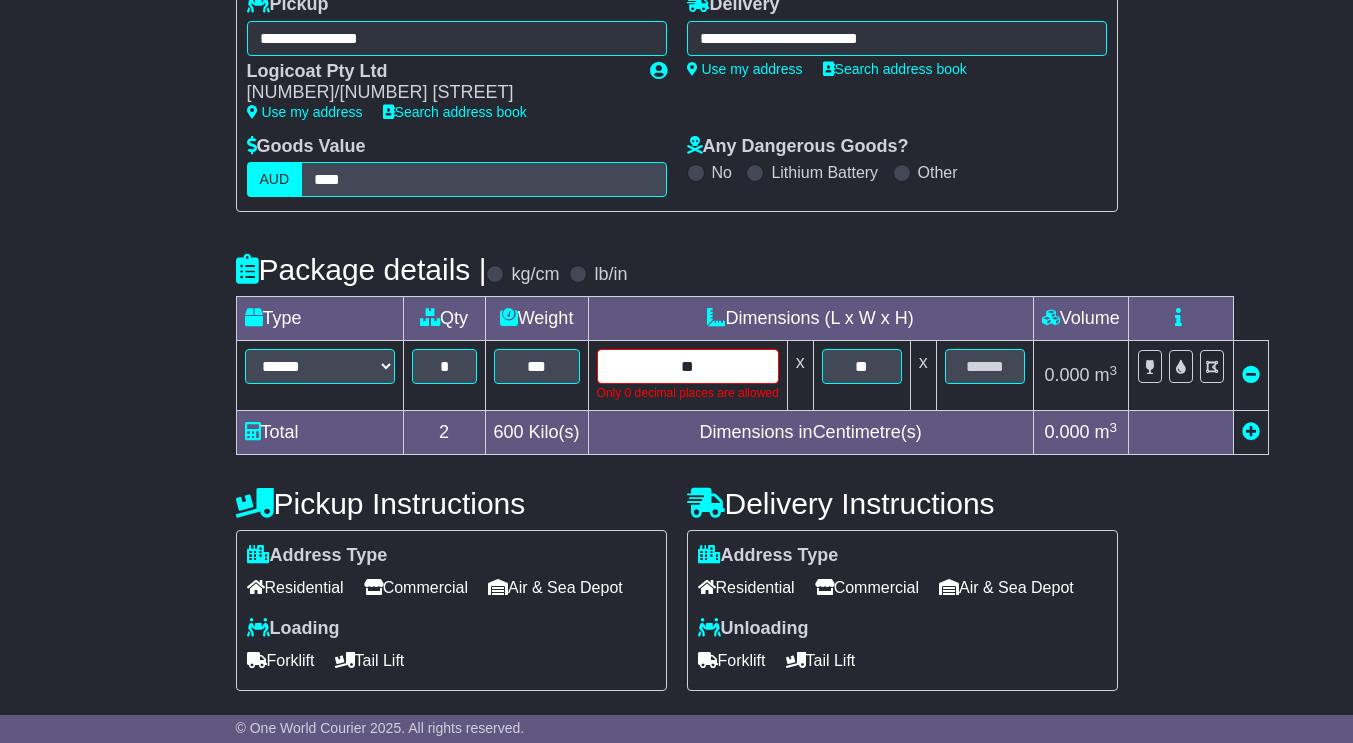 type on "*" 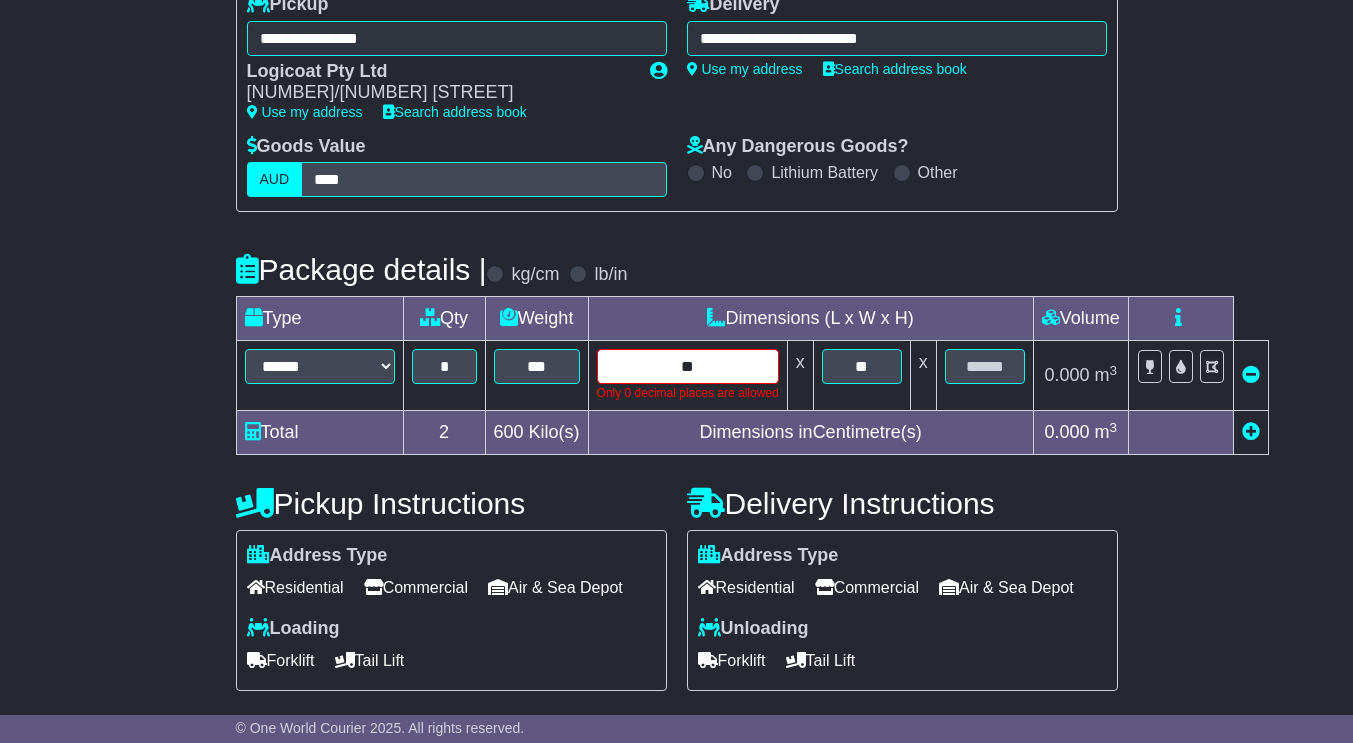 type on "**" 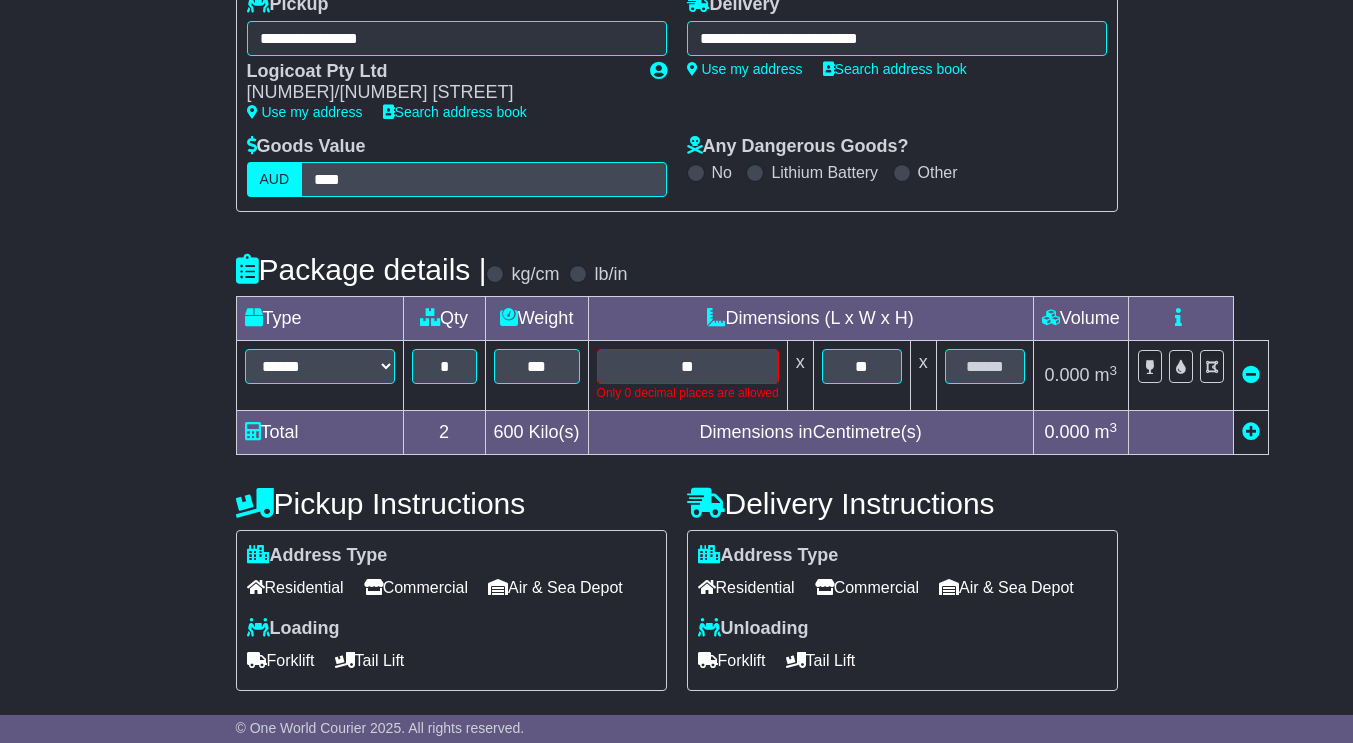 click on "**********" at bounding box center [676, 505] 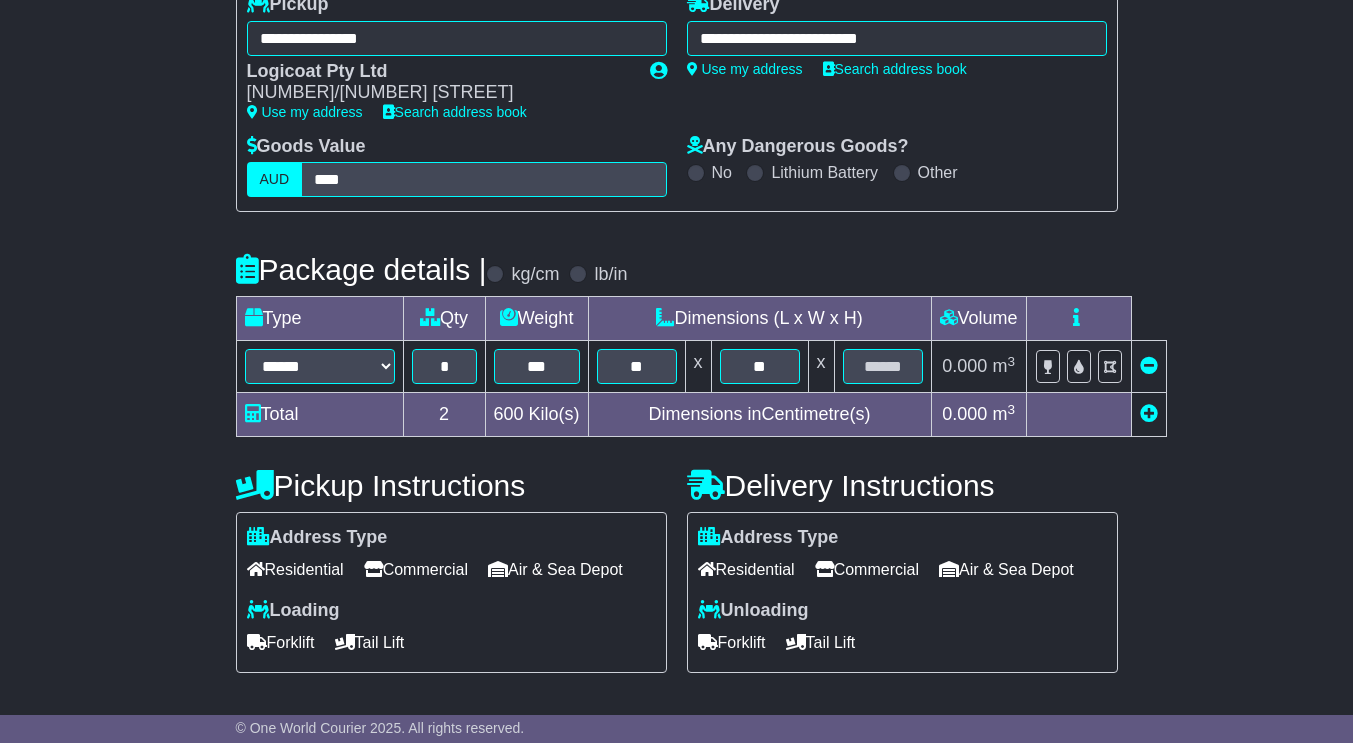 click on "Commercial" at bounding box center [867, 569] 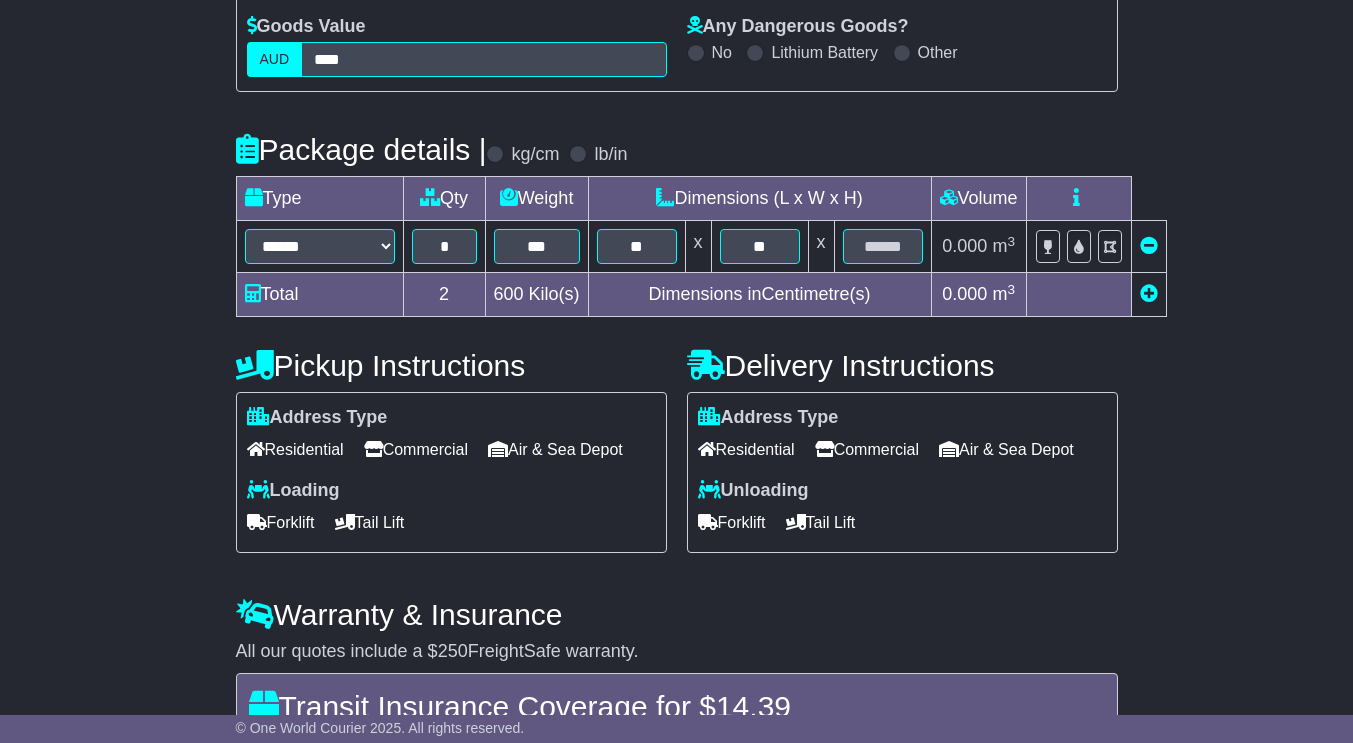 scroll, scrollTop: 439, scrollLeft: 0, axis: vertical 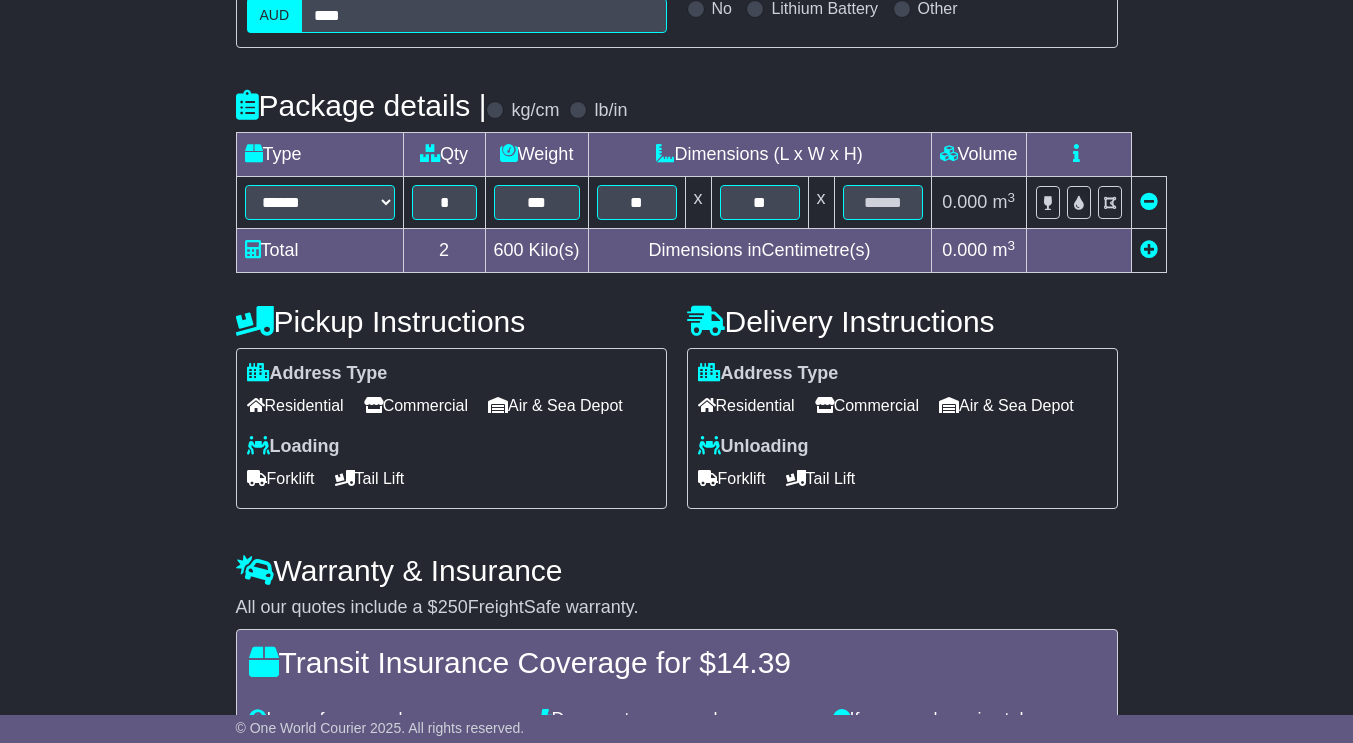 click on "Forklift" at bounding box center [281, 478] 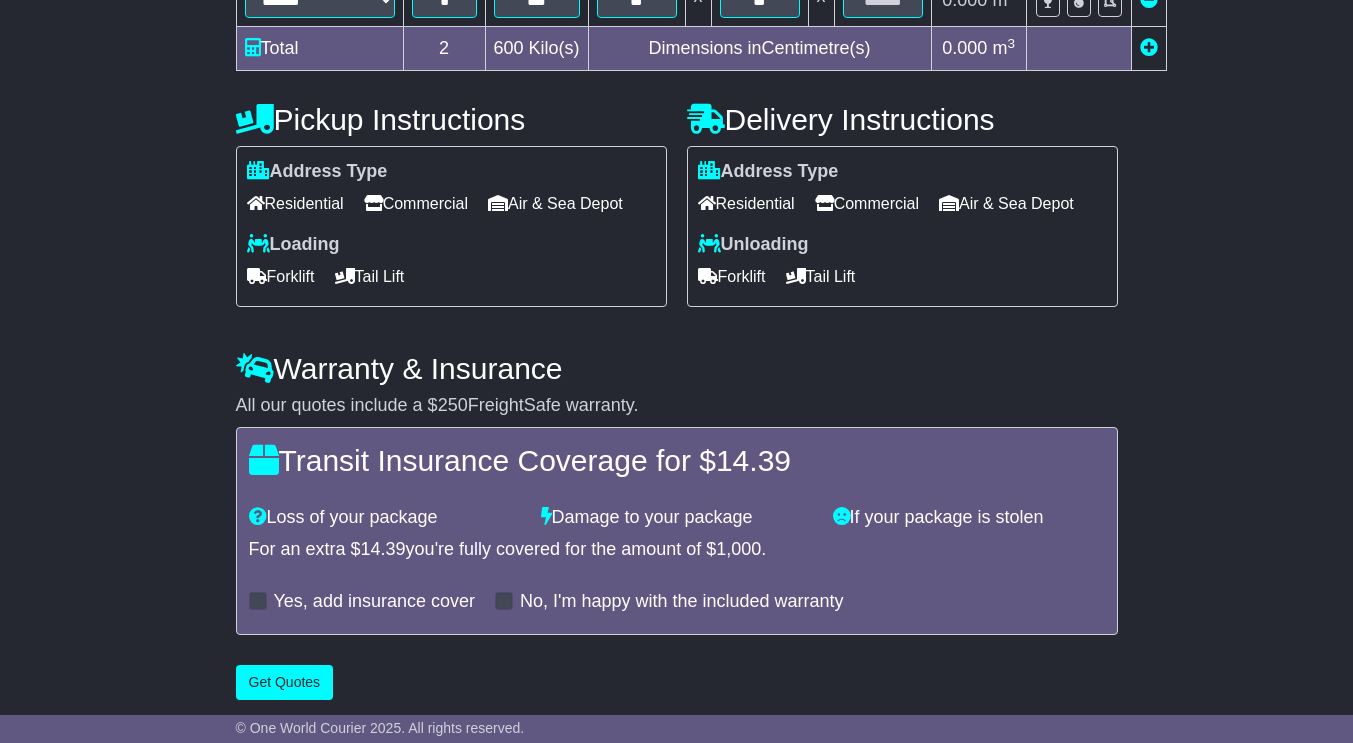 scroll, scrollTop: 639, scrollLeft: 0, axis: vertical 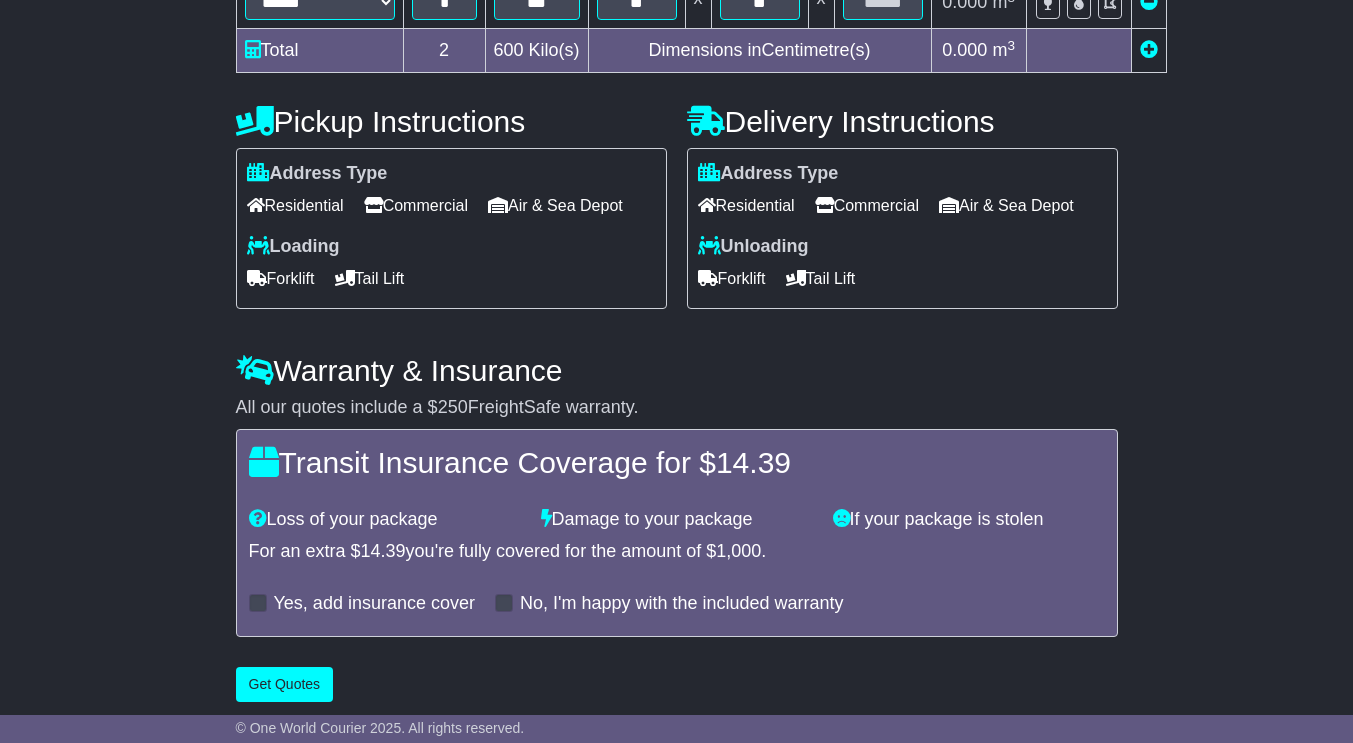 click on "Yes, add insurance cover" at bounding box center [374, 604] 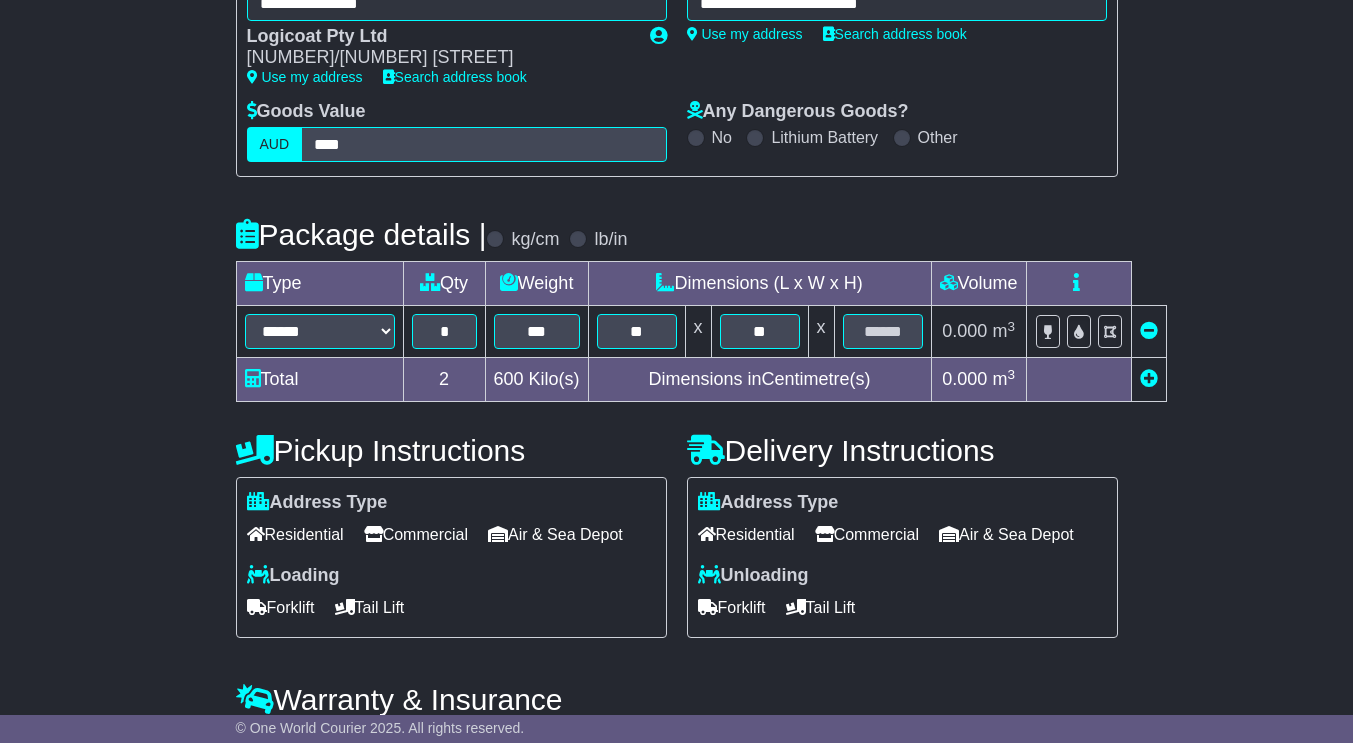 scroll, scrollTop: 306, scrollLeft: 0, axis: vertical 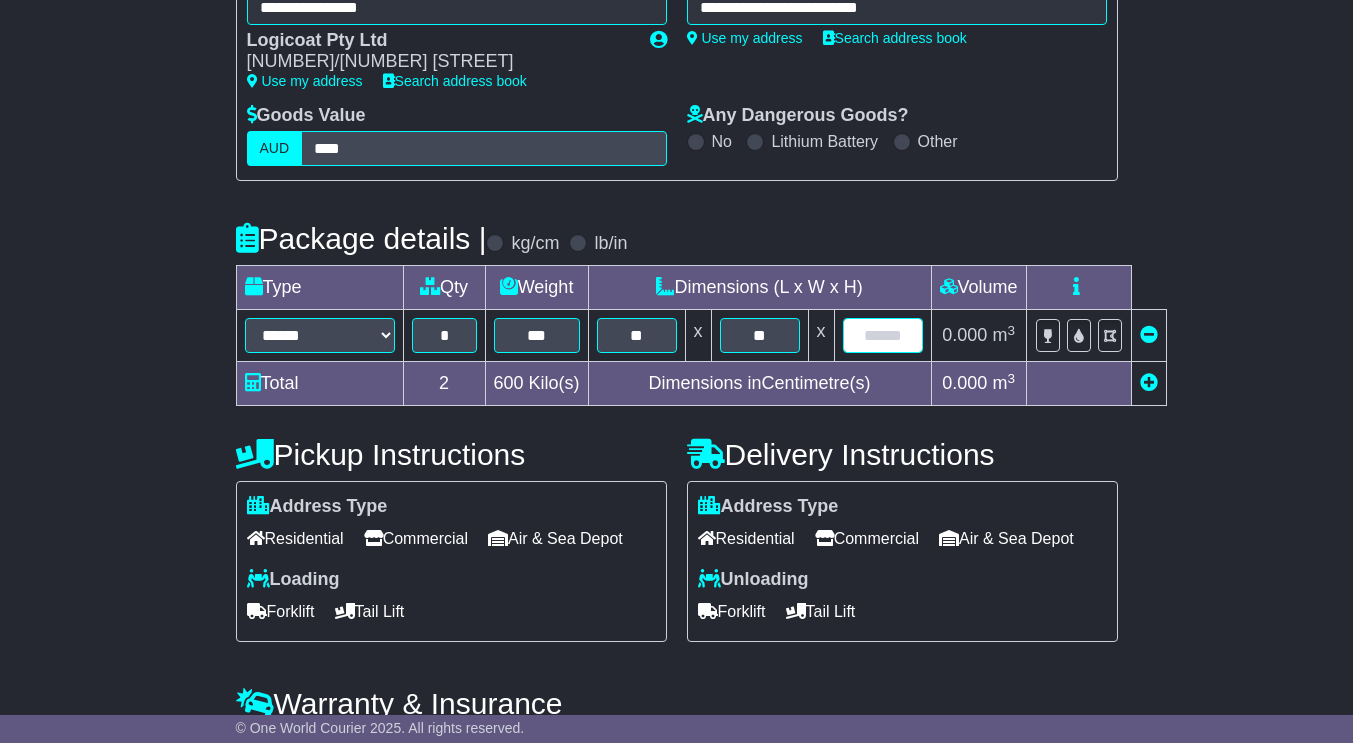 click at bounding box center (883, 335) 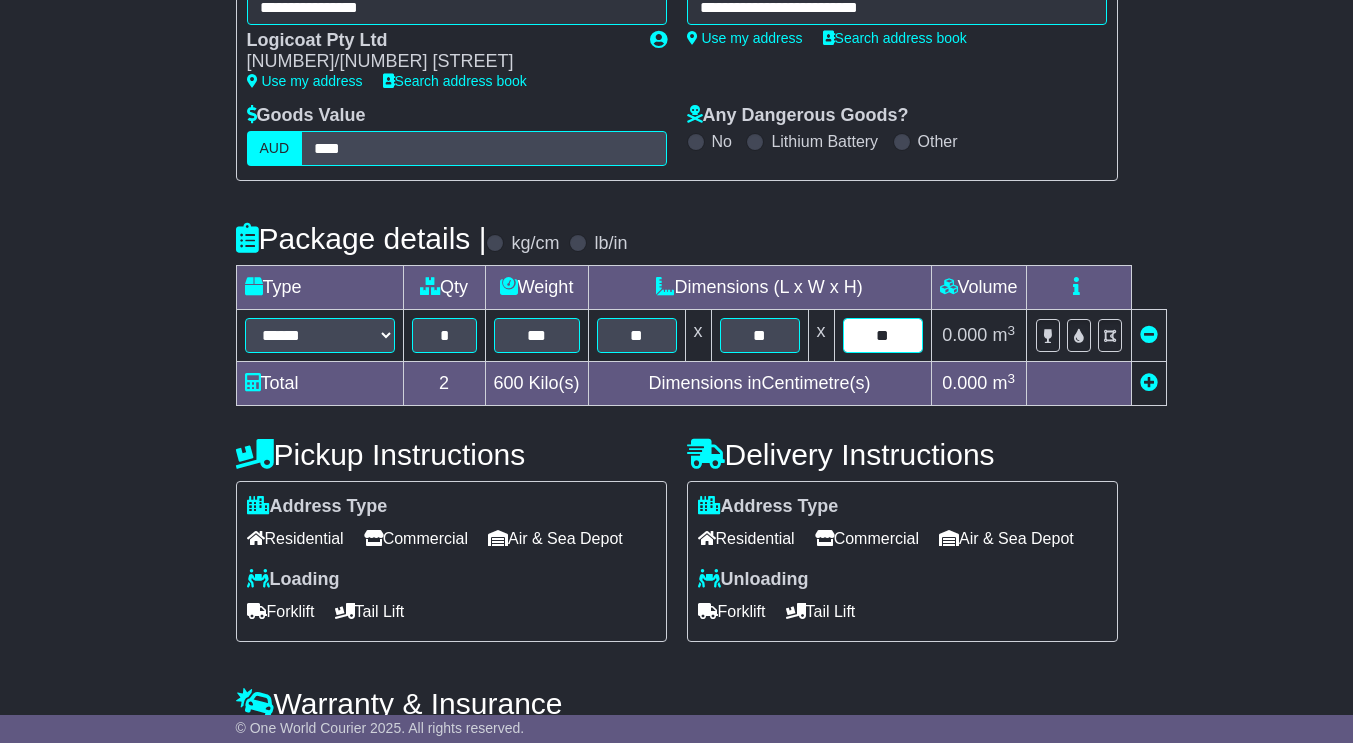 type on "**" 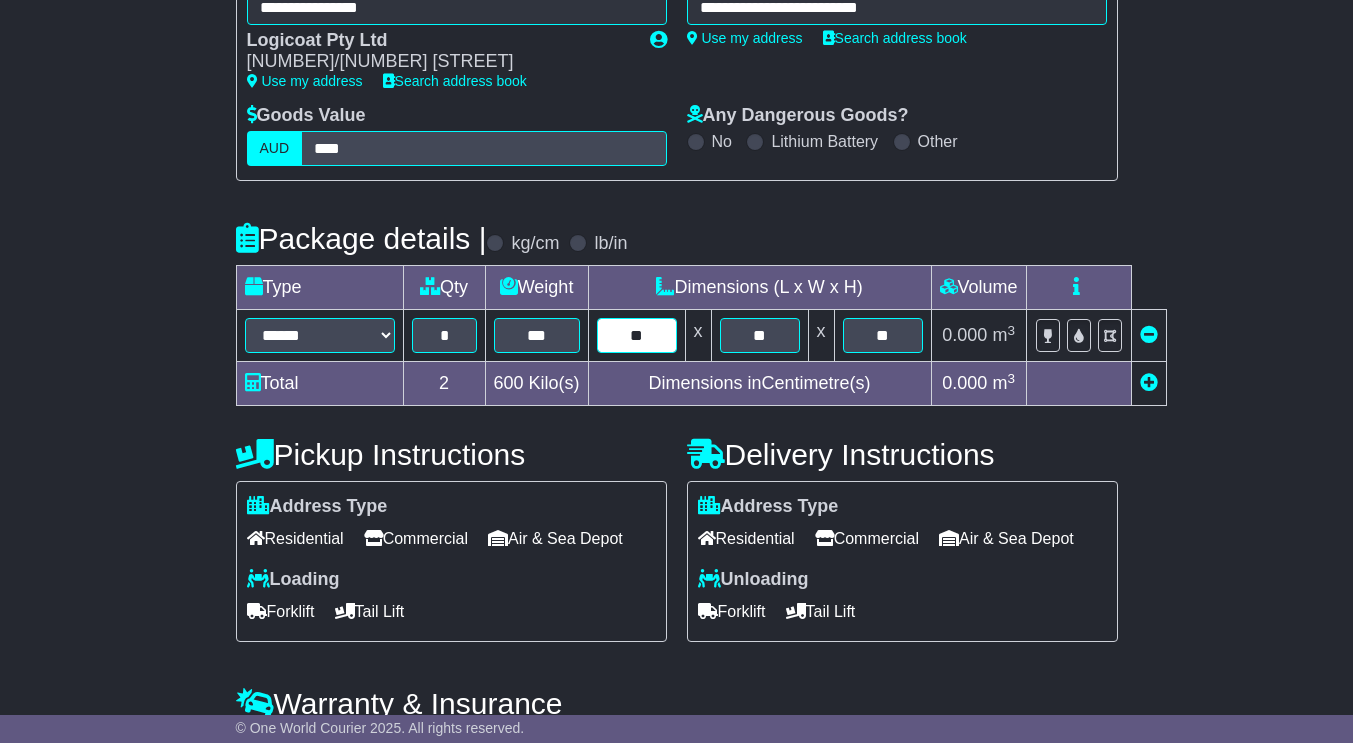 click on "**" at bounding box center [637, 335] 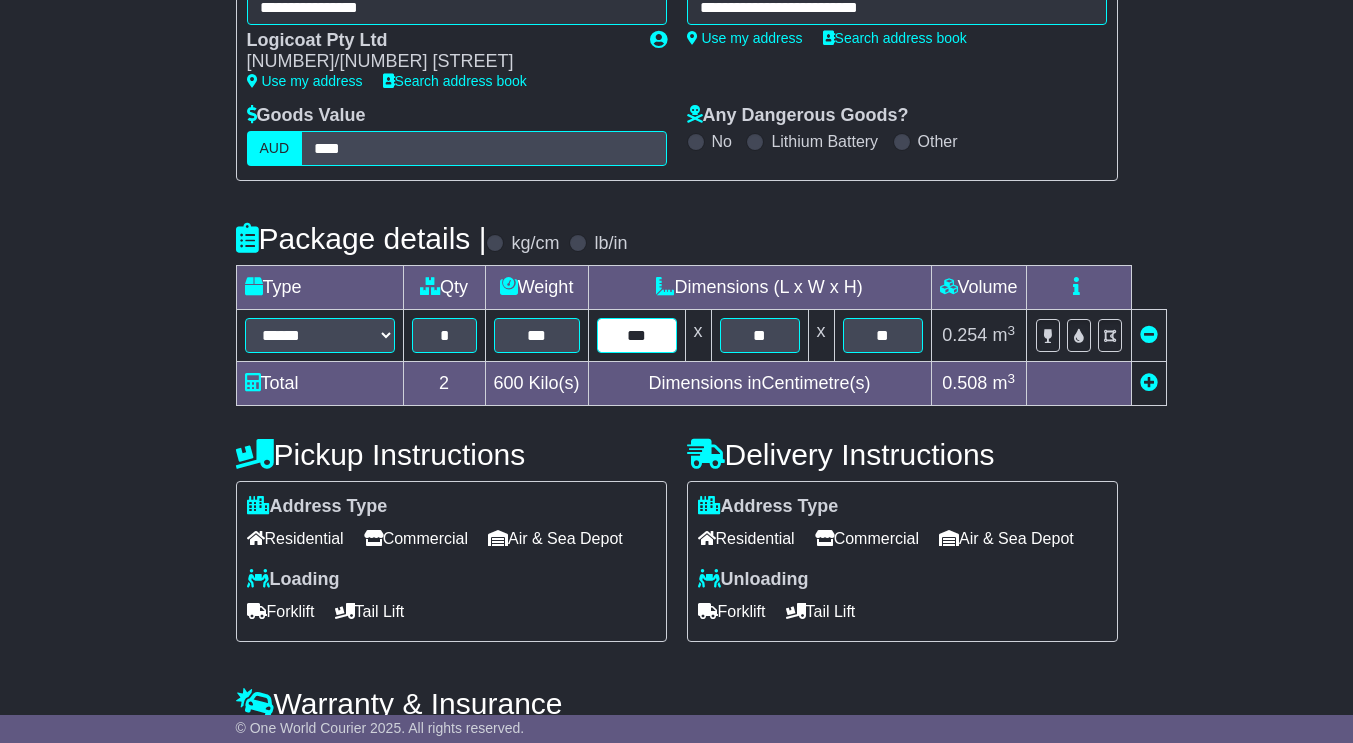 type on "***" 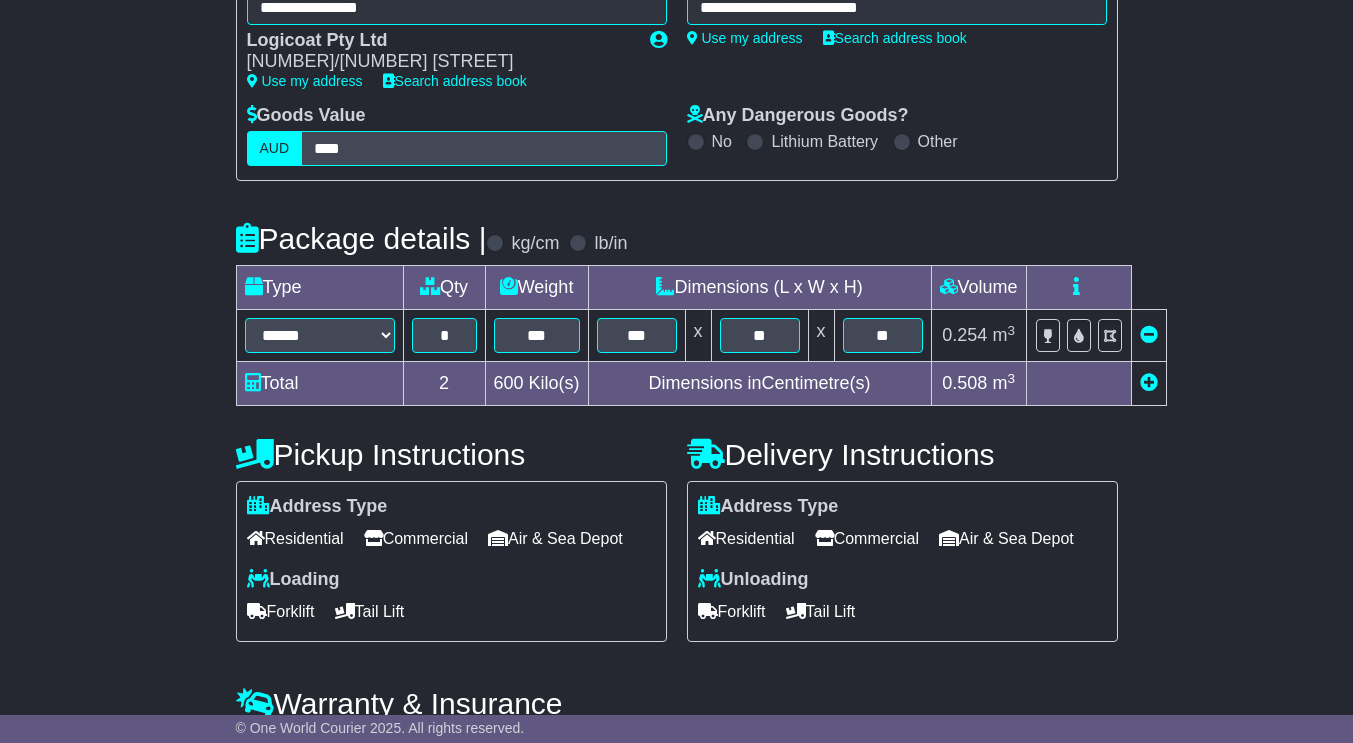click on "**********" at bounding box center (676, 465) 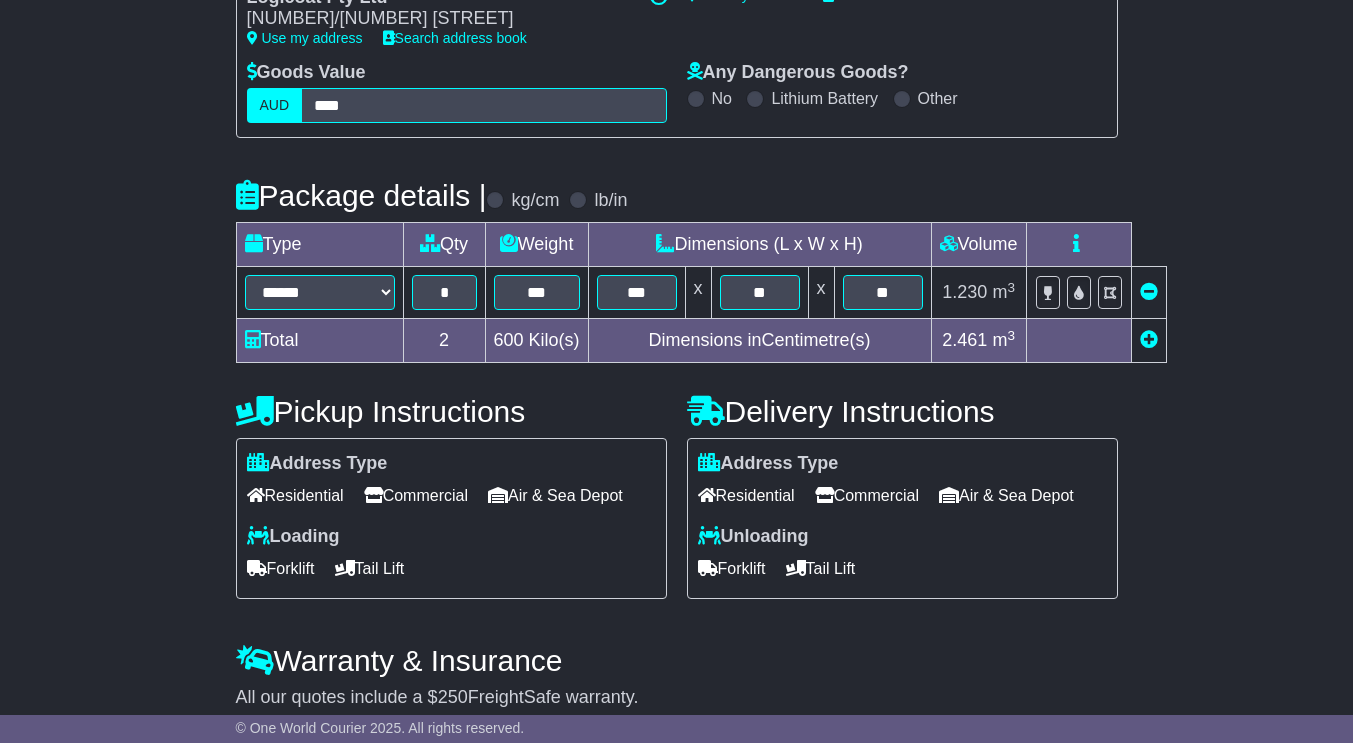 scroll, scrollTop: 357, scrollLeft: 0, axis: vertical 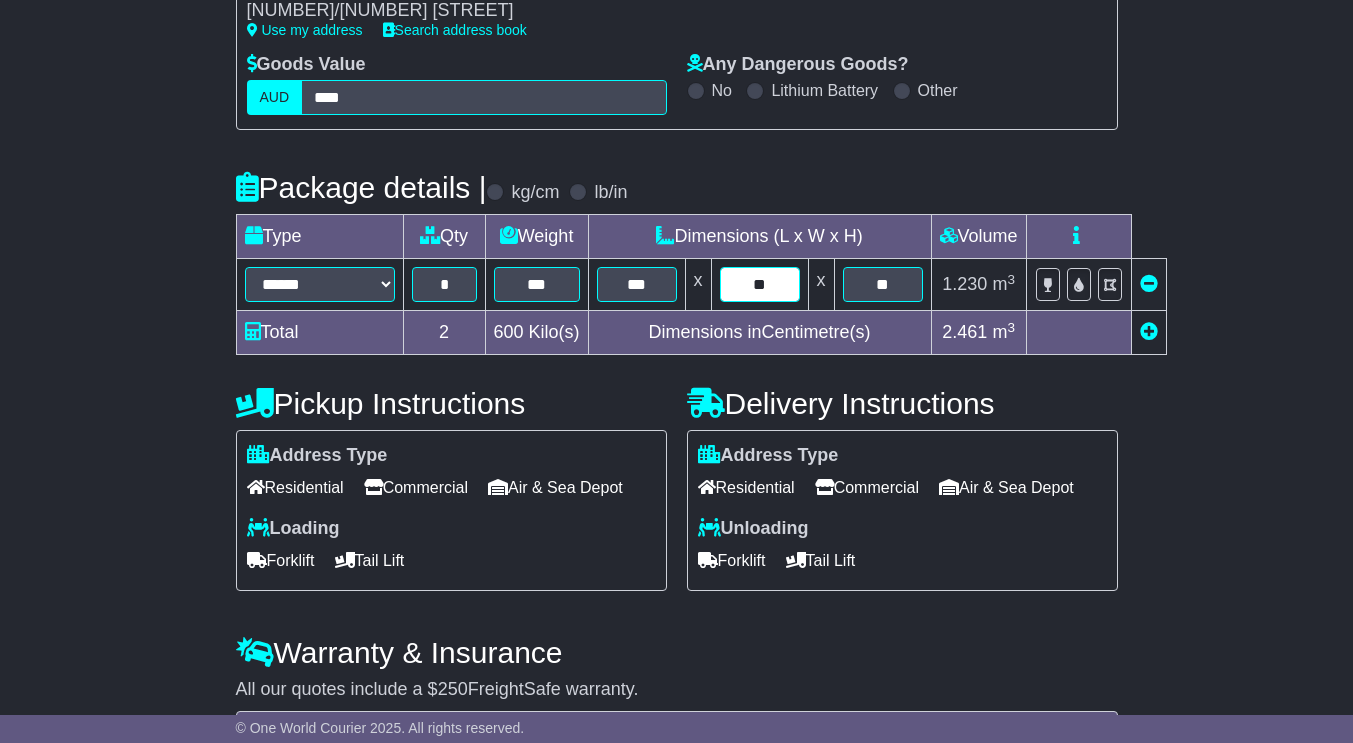 click on "**" at bounding box center (760, 284) 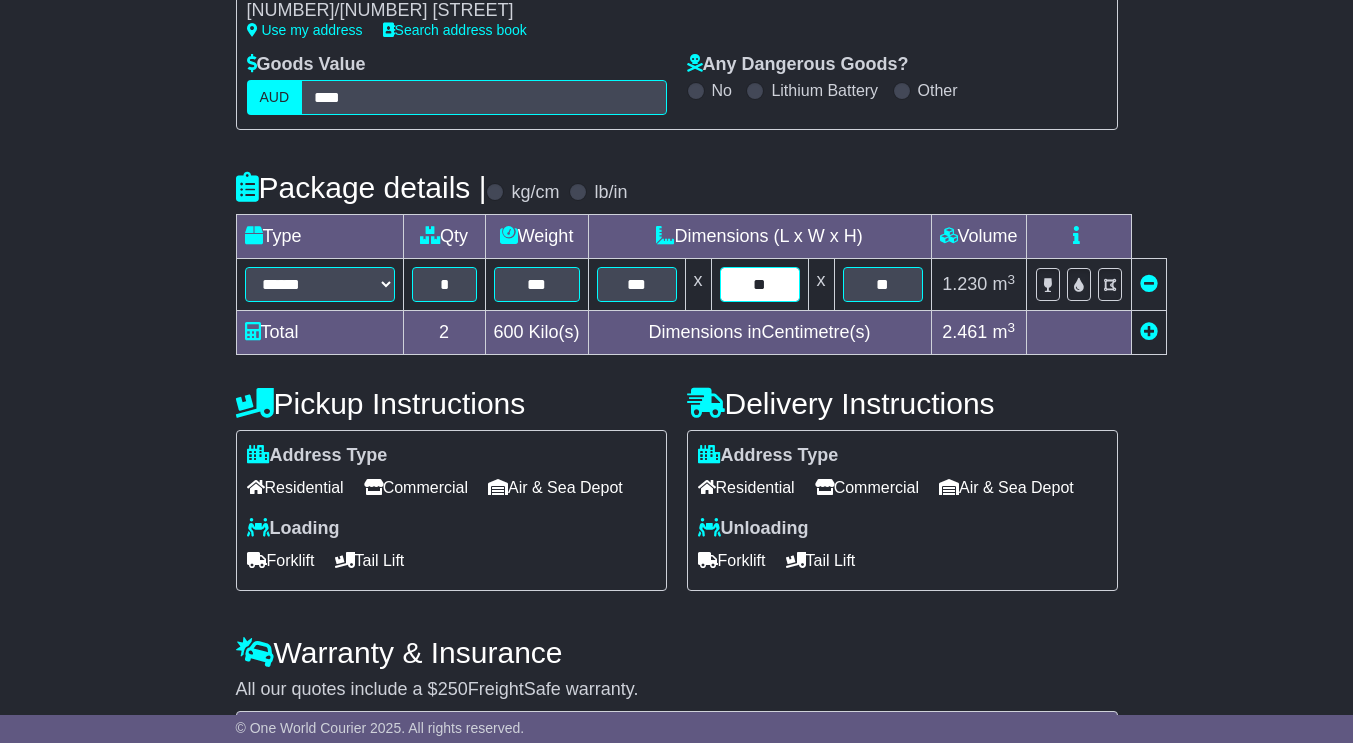 type on "**" 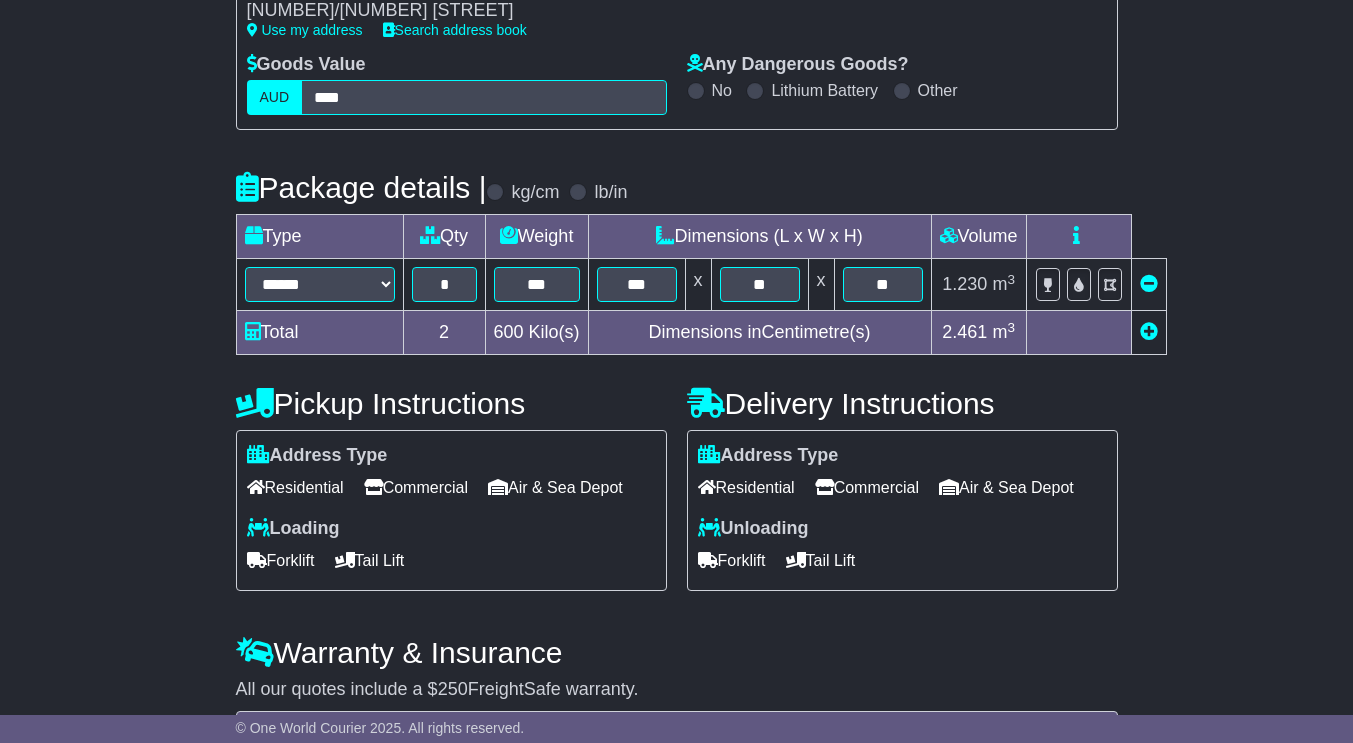 click on "**********" at bounding box center [676, 414] 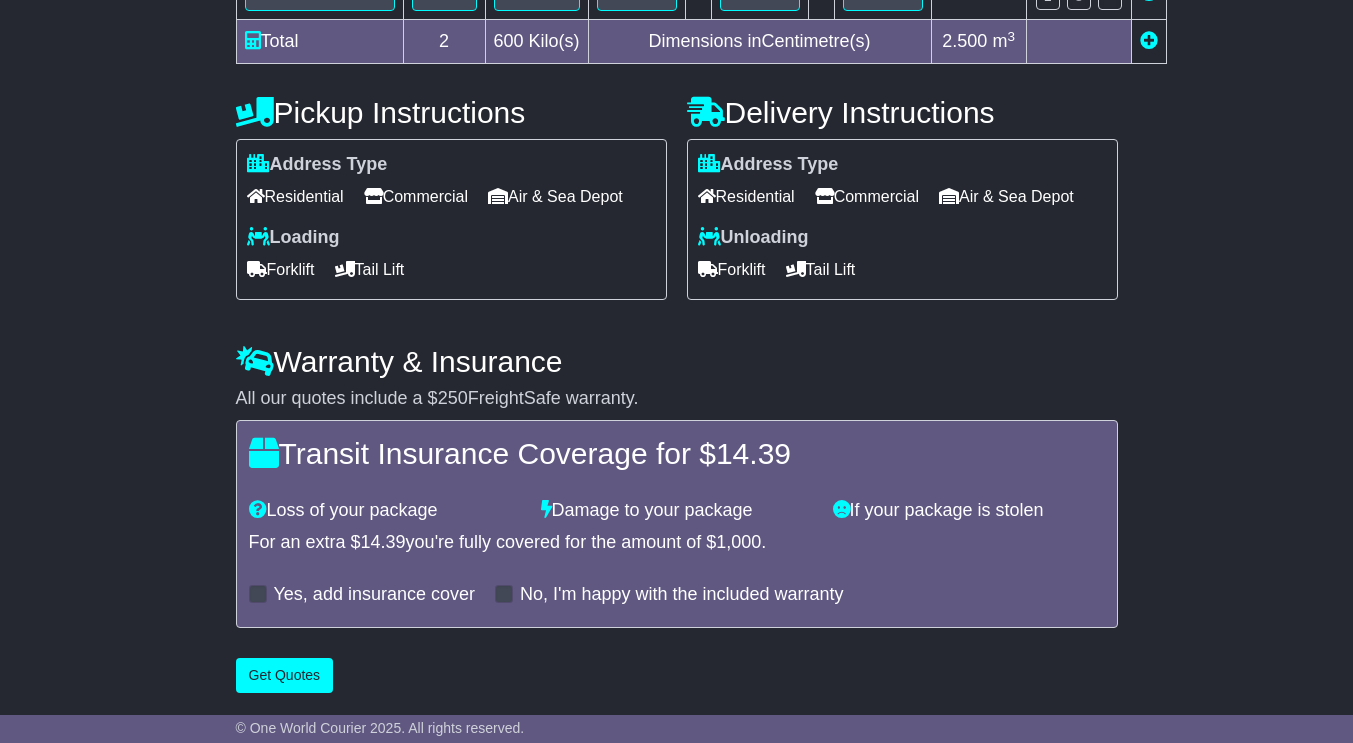 scroll, scrollTop: 718, scrollLeft: 0, axis: vertical 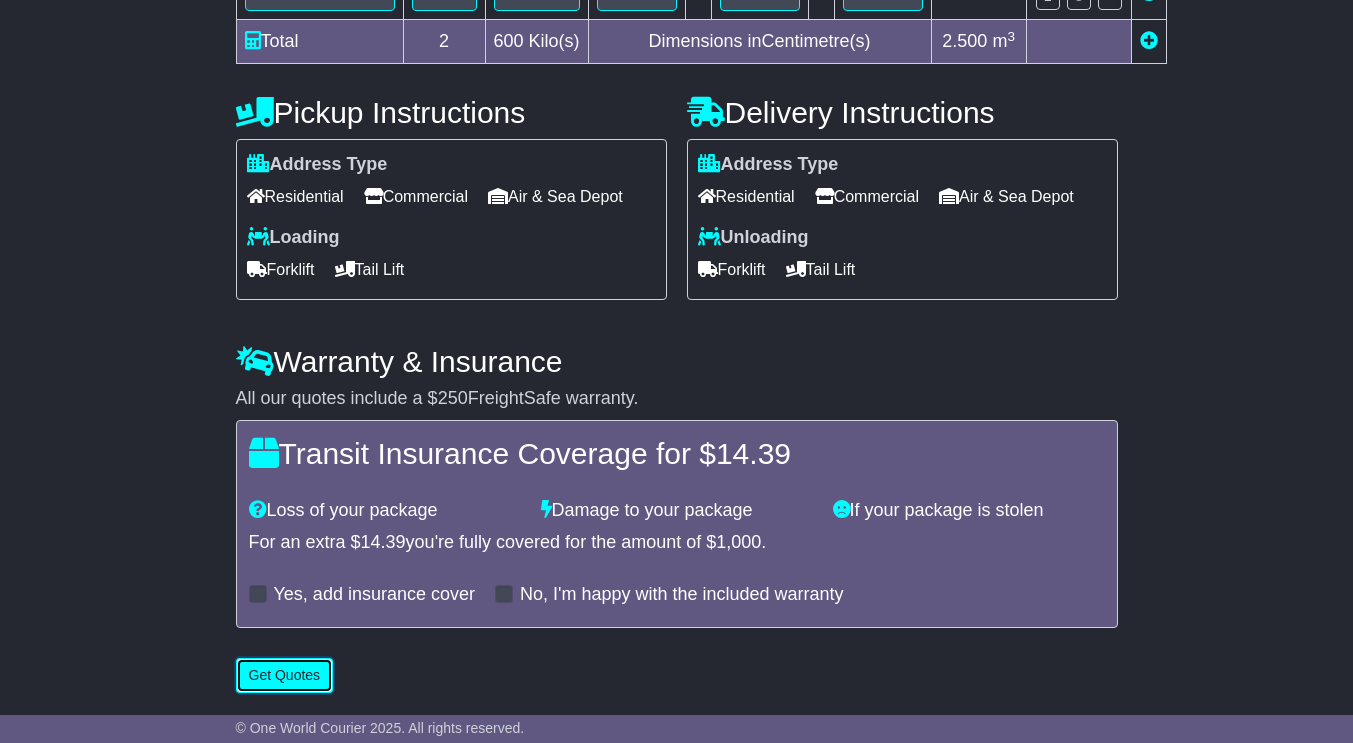 click on "Get Quotes" at bounding box center [285, 675] 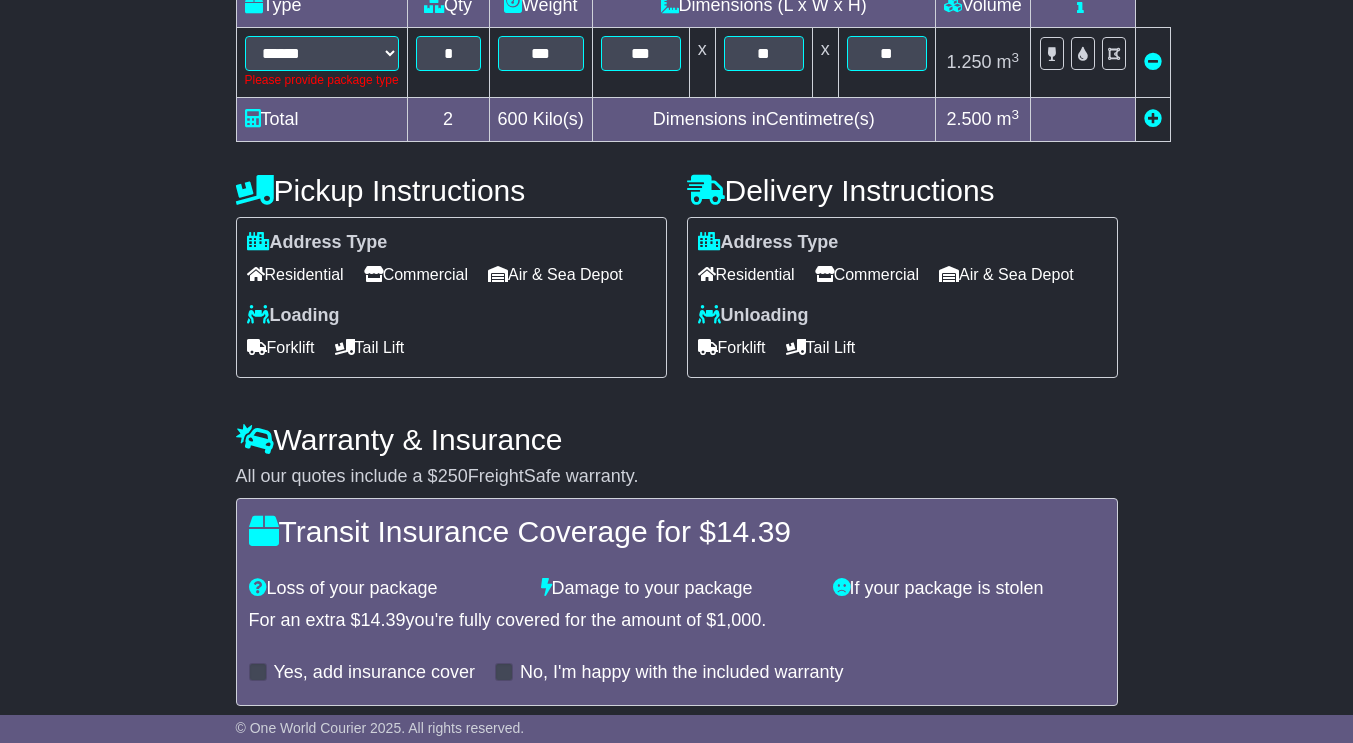 scroll, scrollTop: 579, scrollLeft: 0, axis: vertical 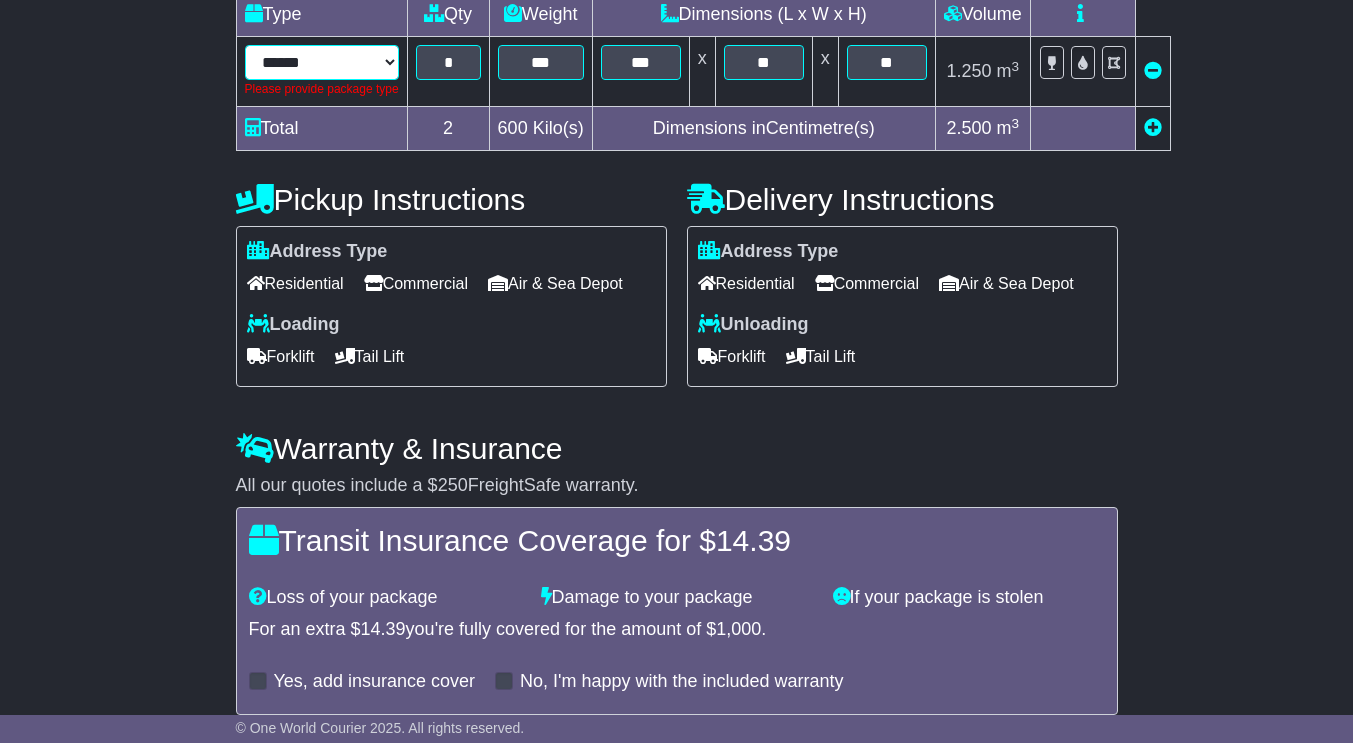 click on "****** ****** *** ******** ***** **** **** ****** *** *******" at bounding box center (322, 62) 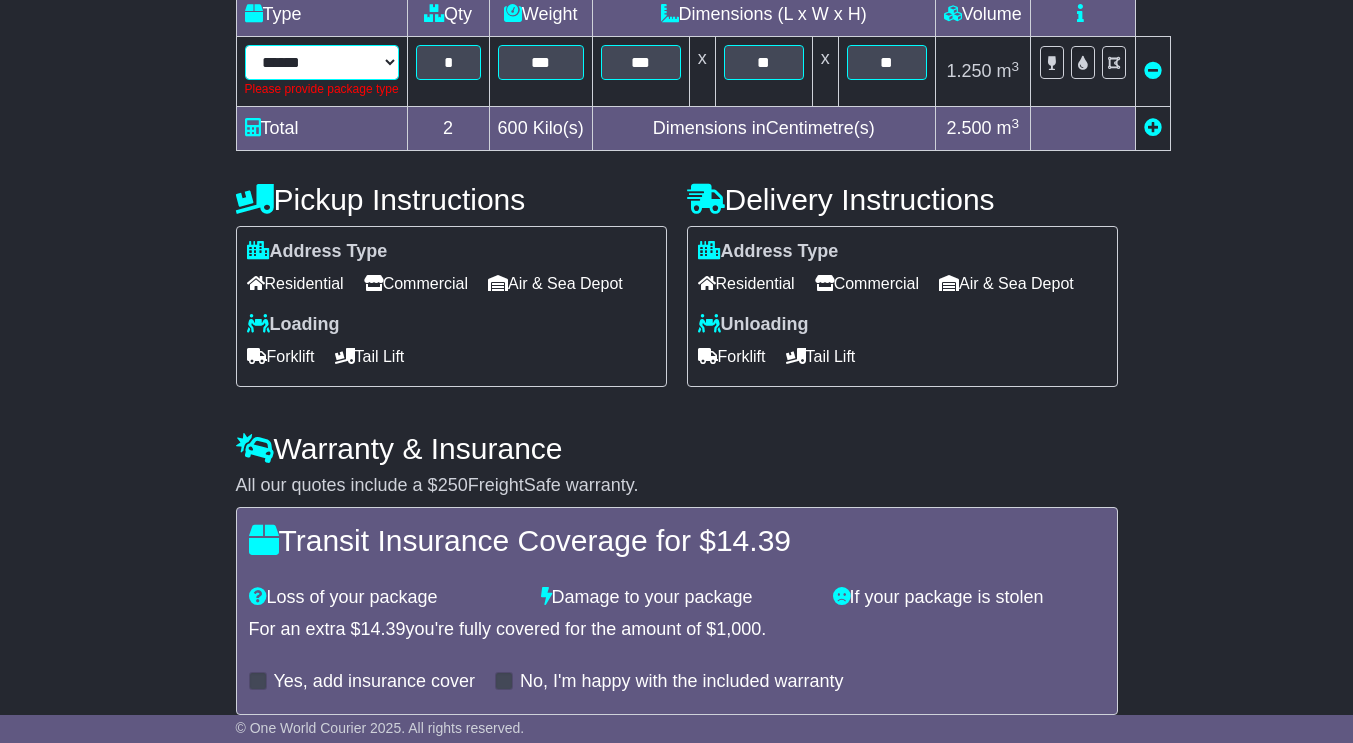 select on "*****" 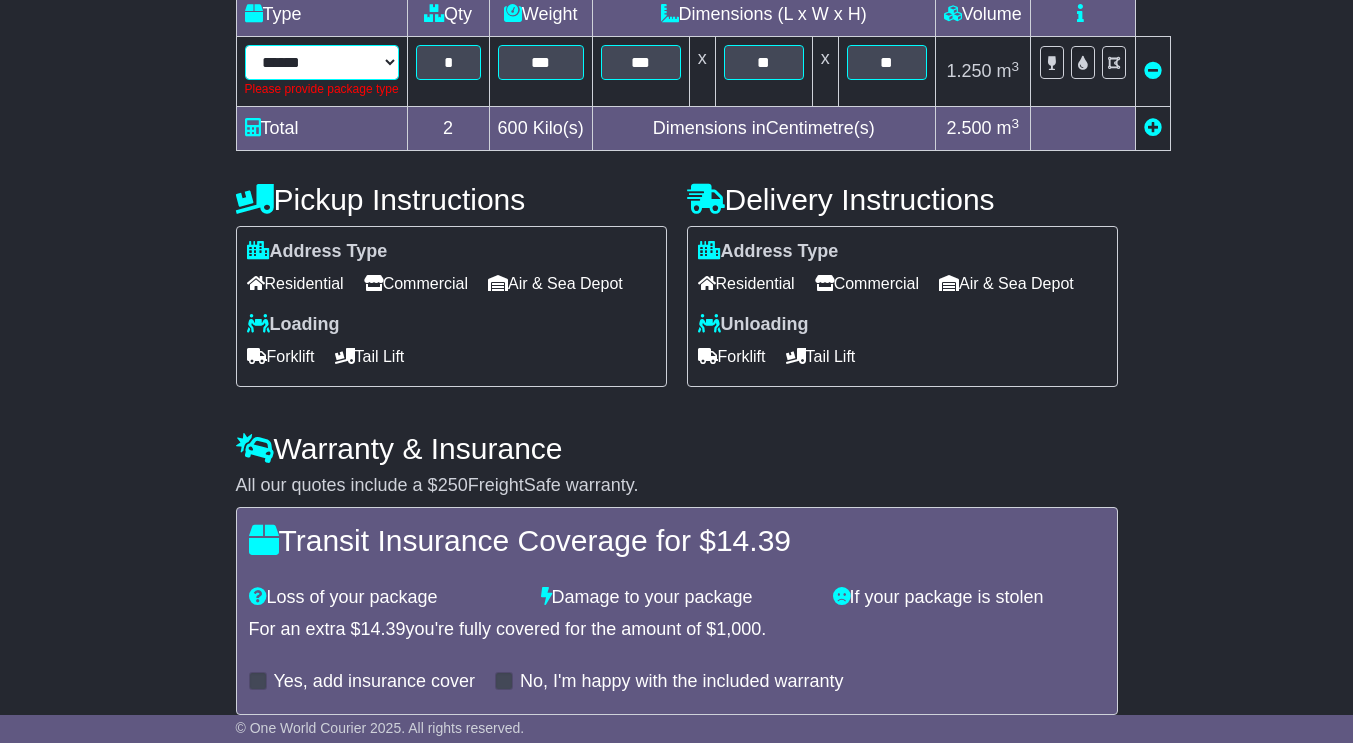 click on "****** ****** *** ******** ***** **** **** ****** *** *******" at bounding box center (322, 62) 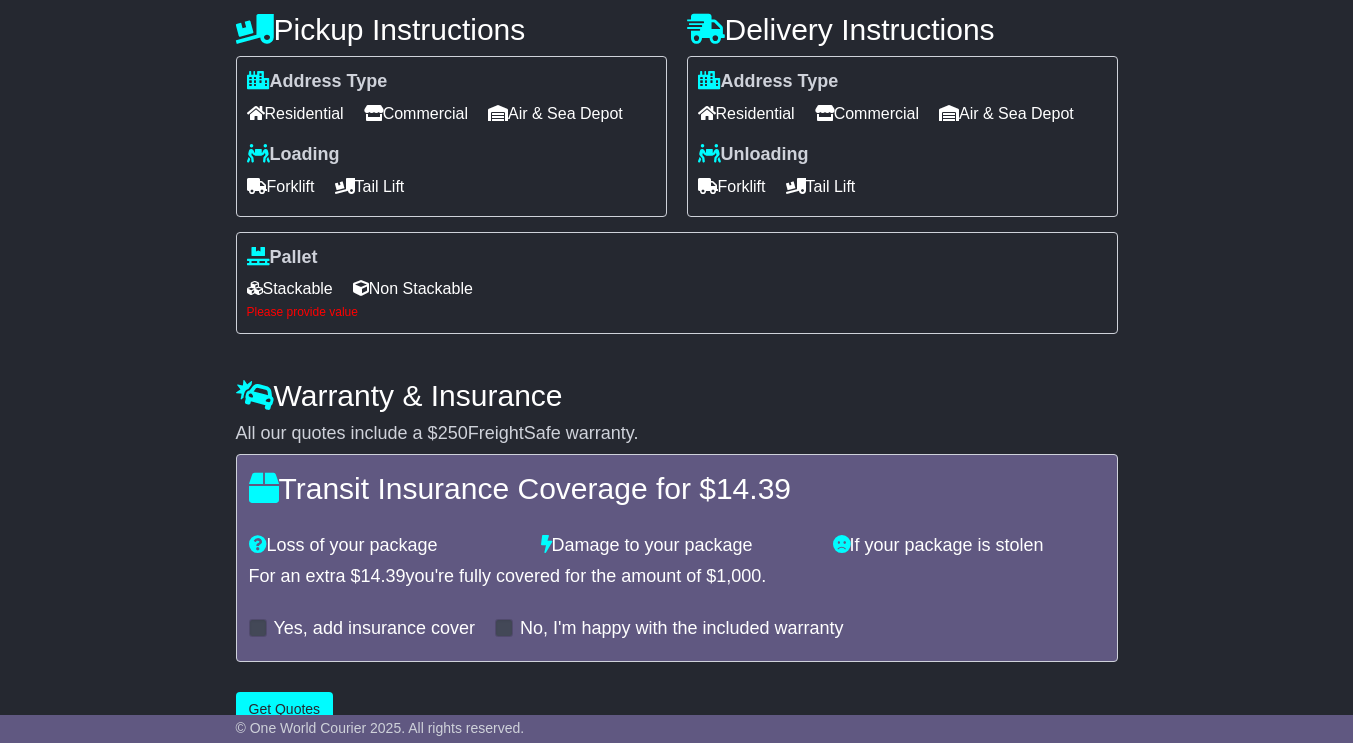 scroll, scrollTop: 835, scrollLeft: 0, axis: vertical 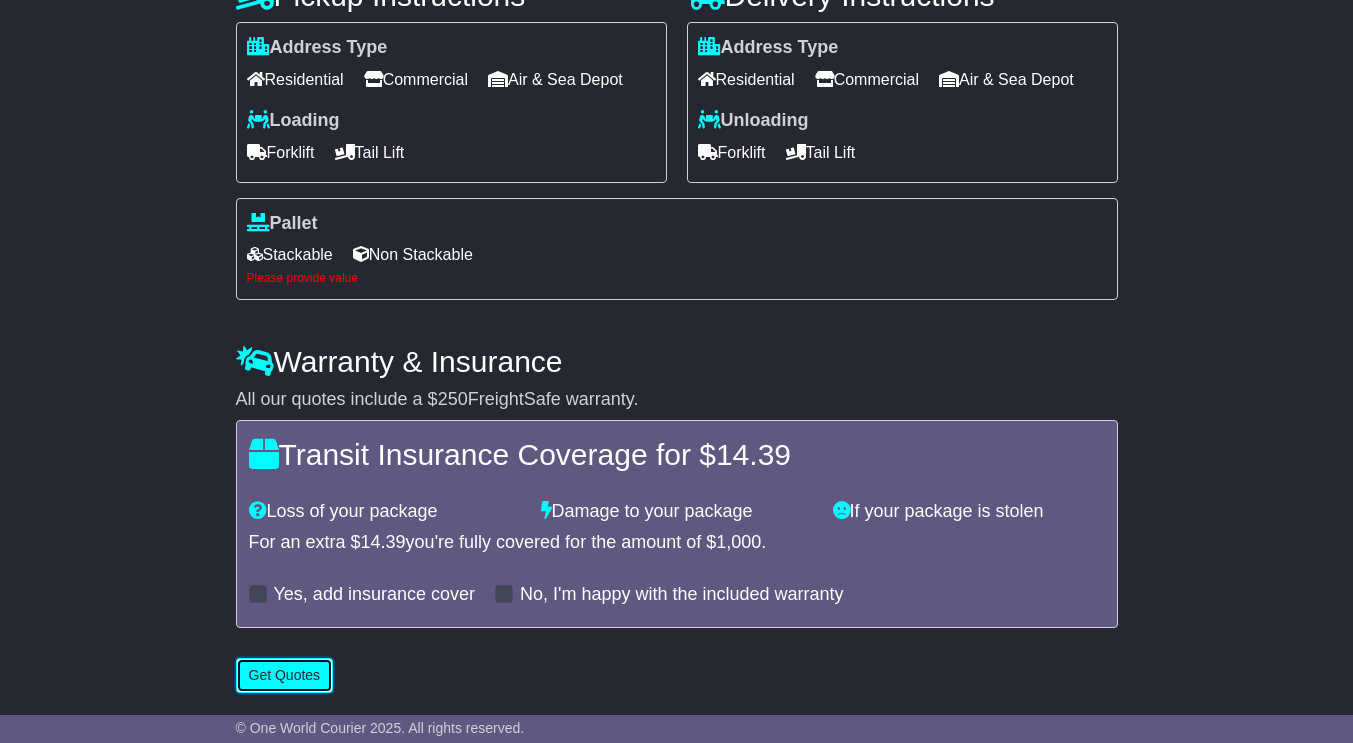 click on "Get Quotes" at bounding box center (285, 675) 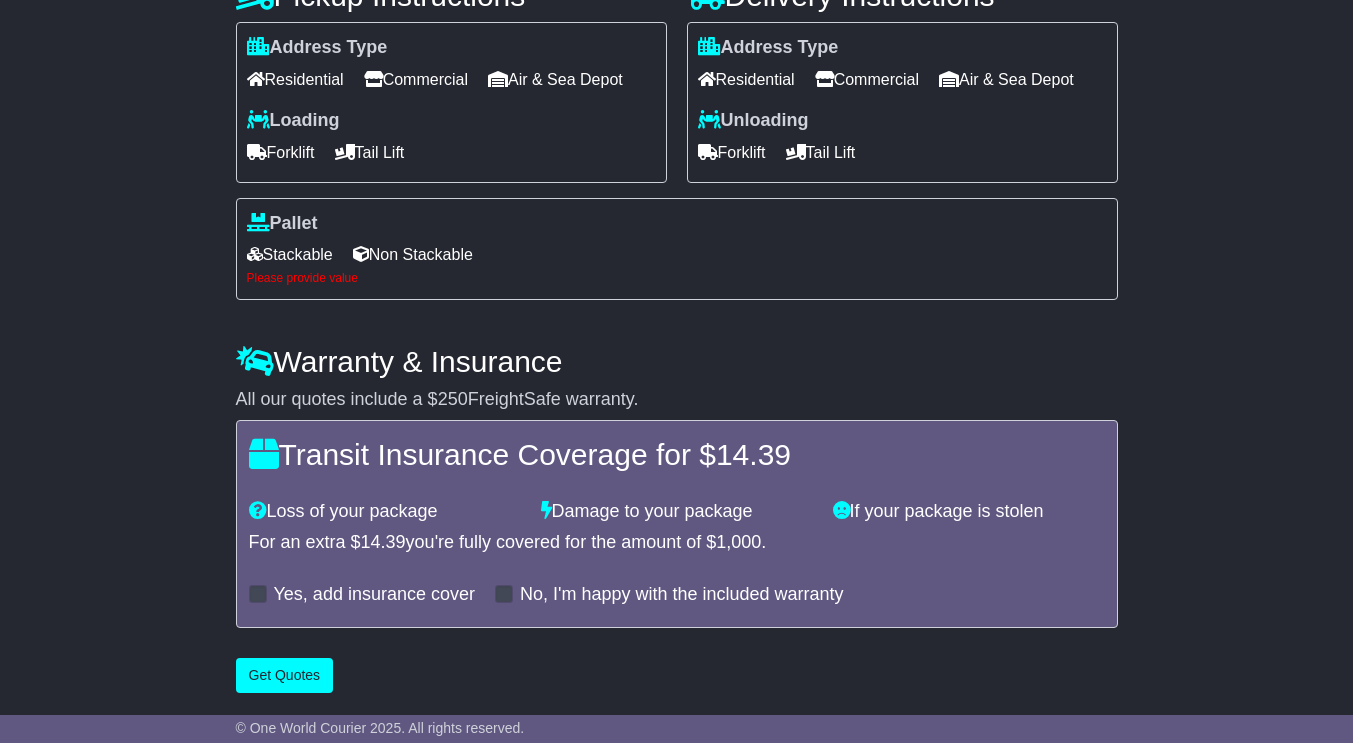 click at bounding box center (255, 254) 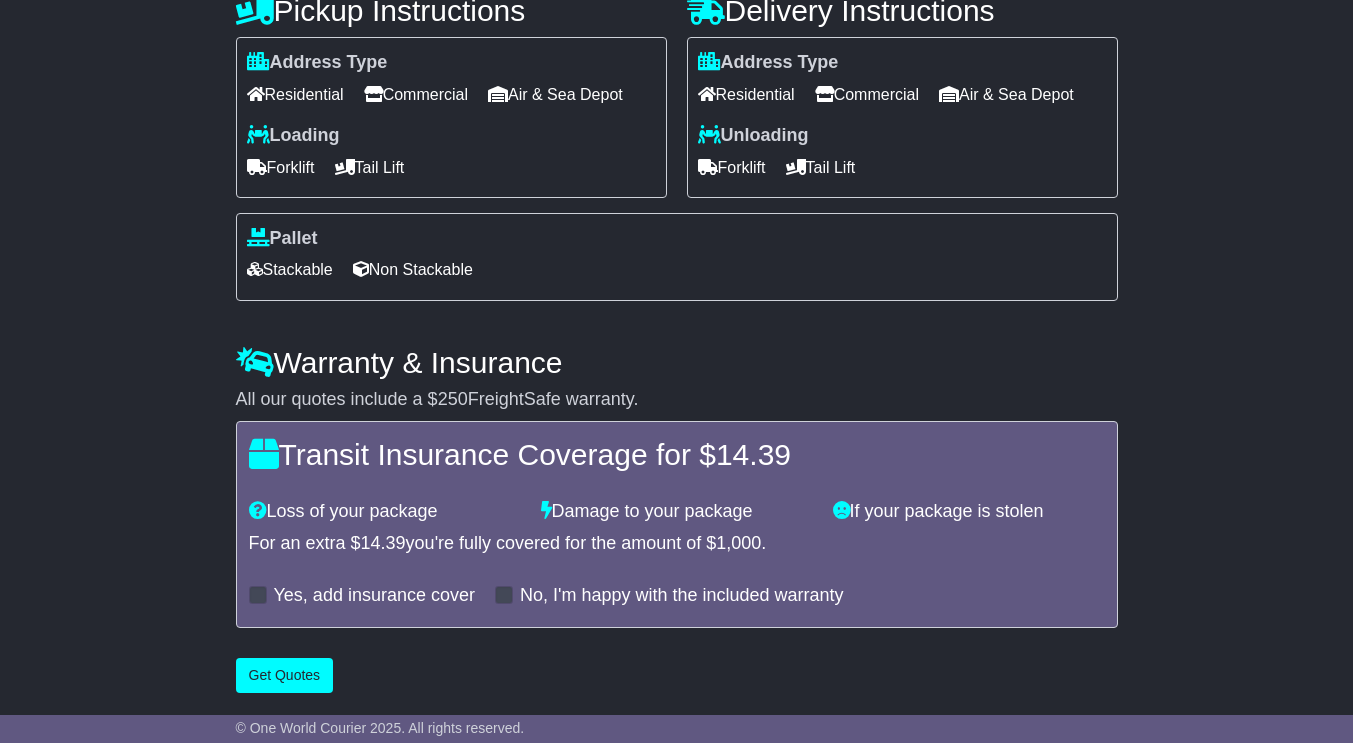 click on "Get Quotes" at bounding box center (285, 675) 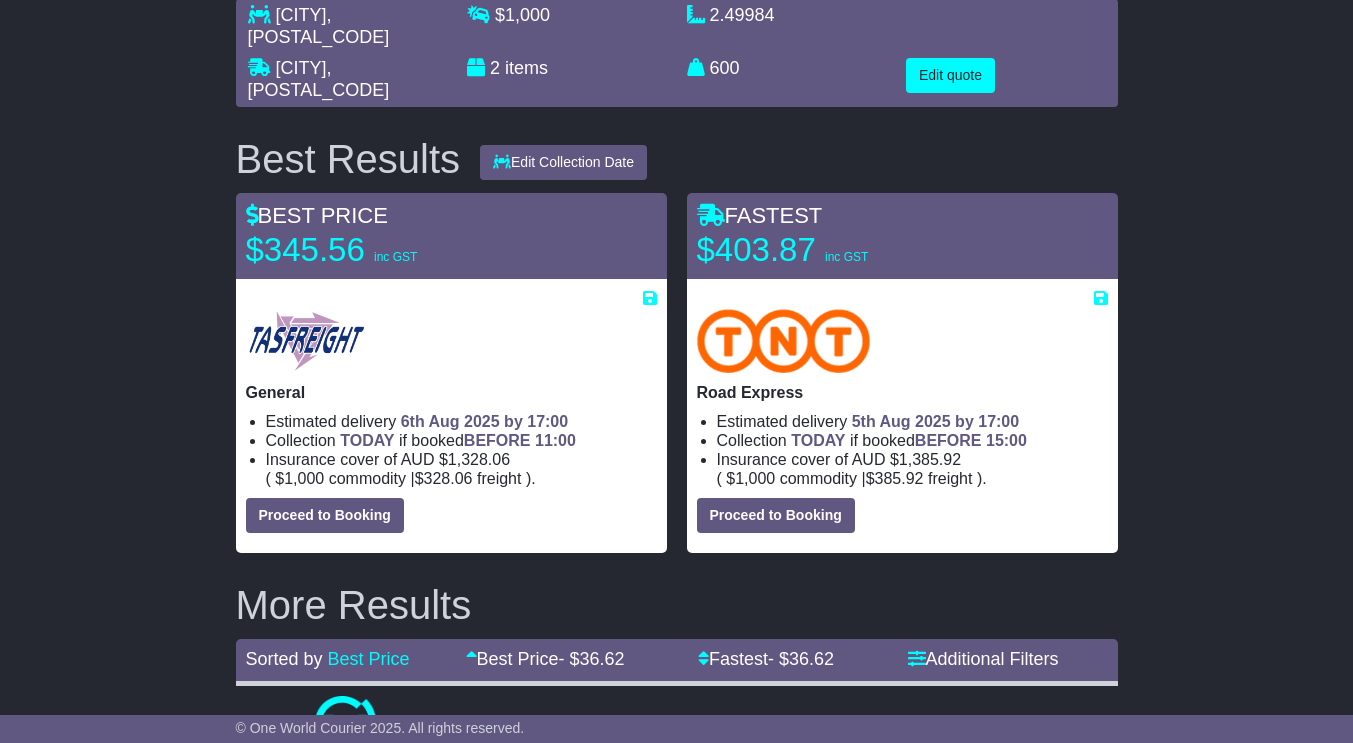 scroll, scrollTop: 160, scrollLeft: 0, axis: vertical 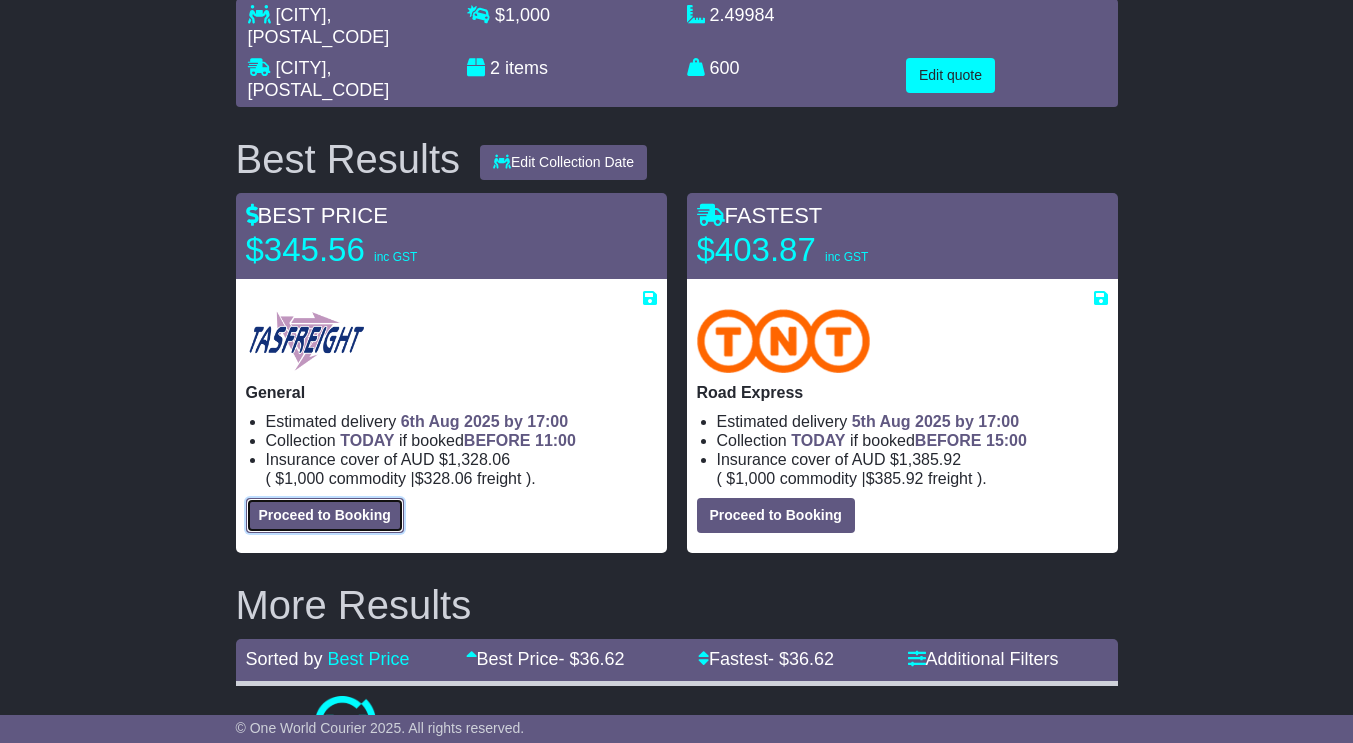 click on "Proceed to Booking" at bounding box center [325, 515] 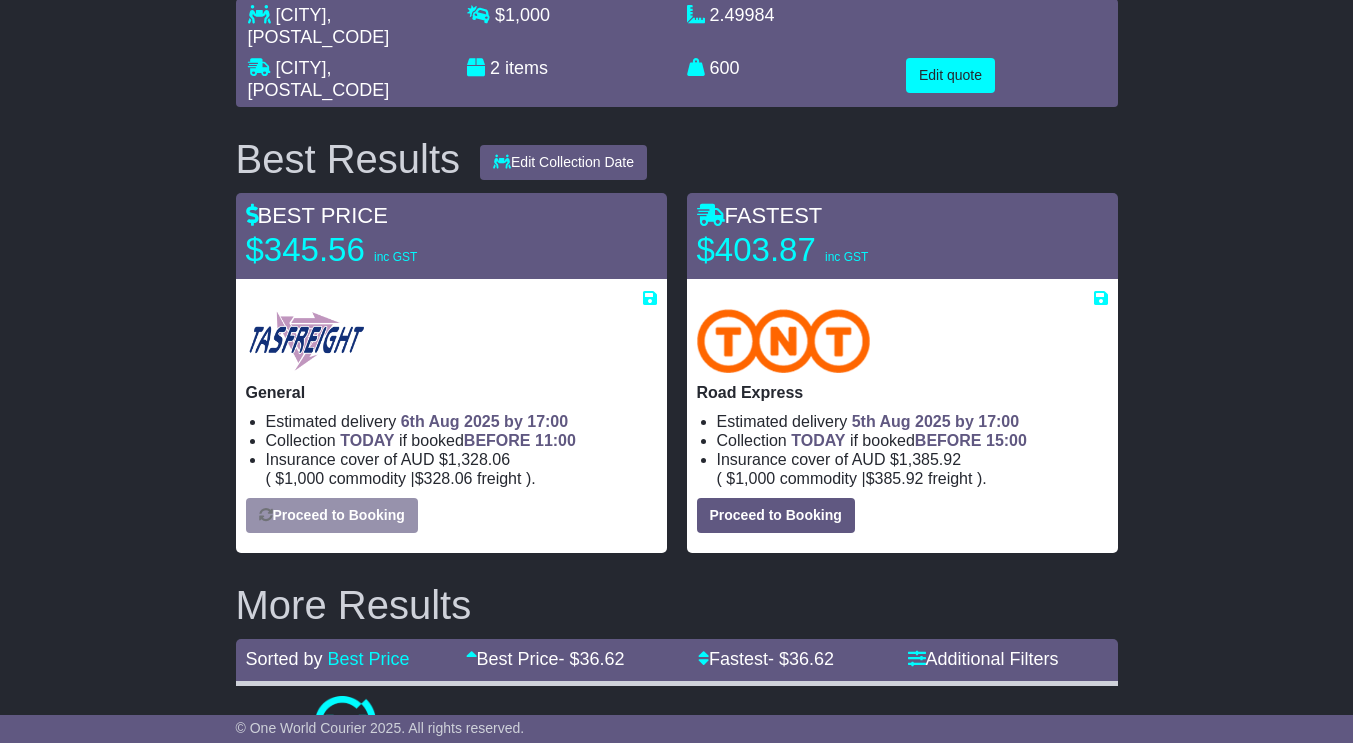 select on "*****" 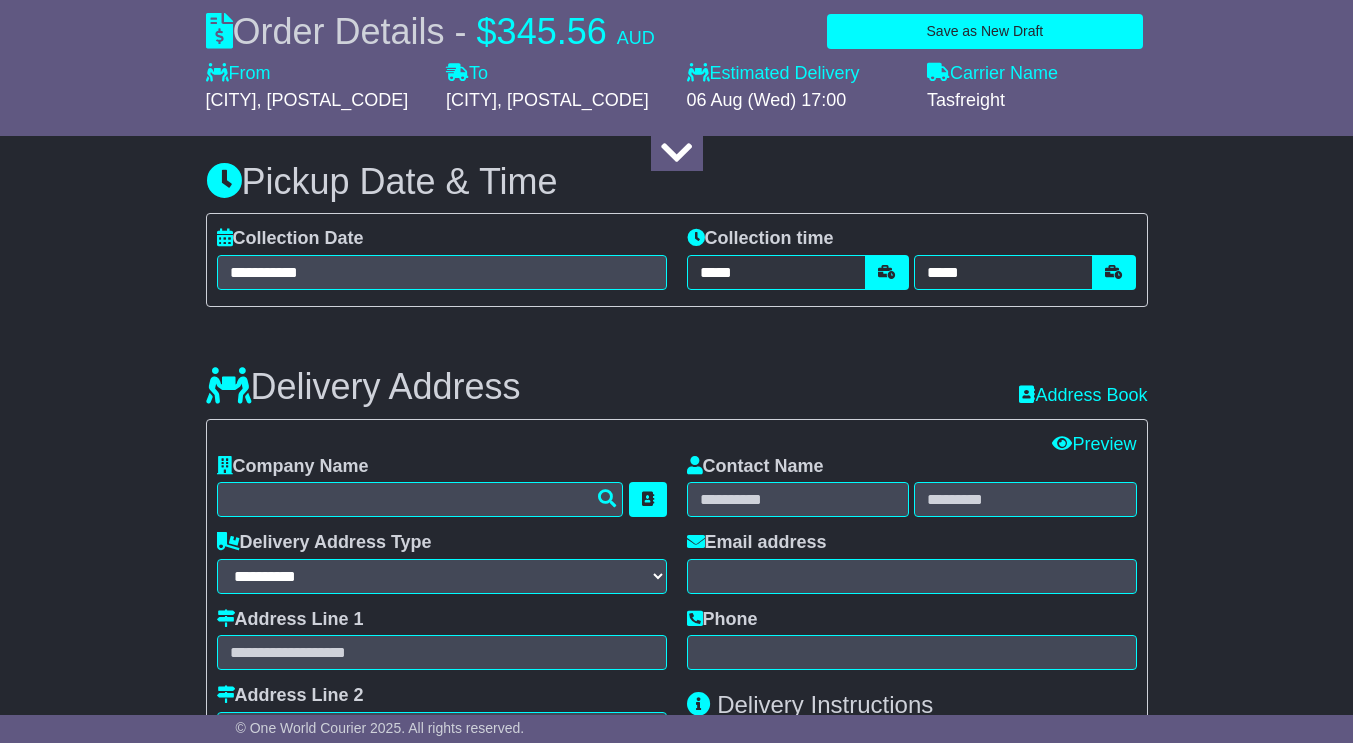 scroll, scrollTop: 940, scrollLeft: 0, axis: vertical 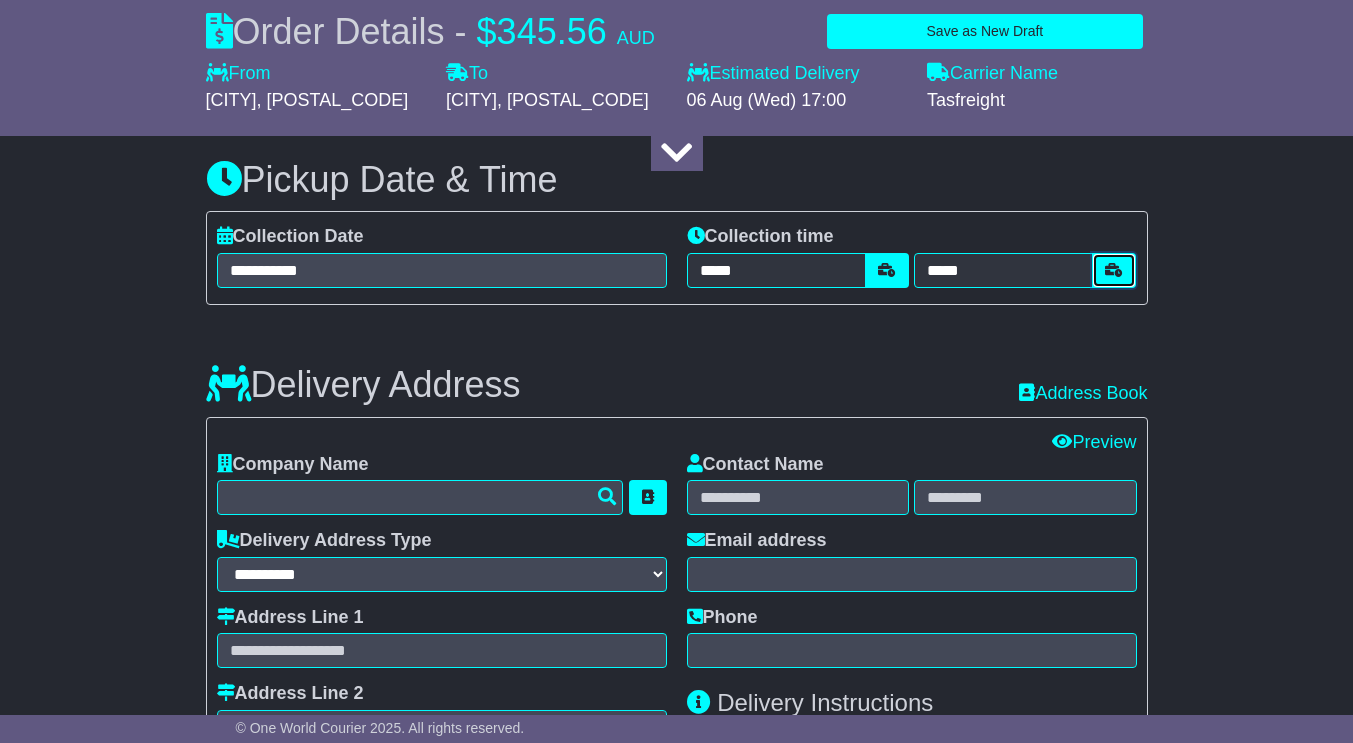 click at bounding box center (1114, 270) 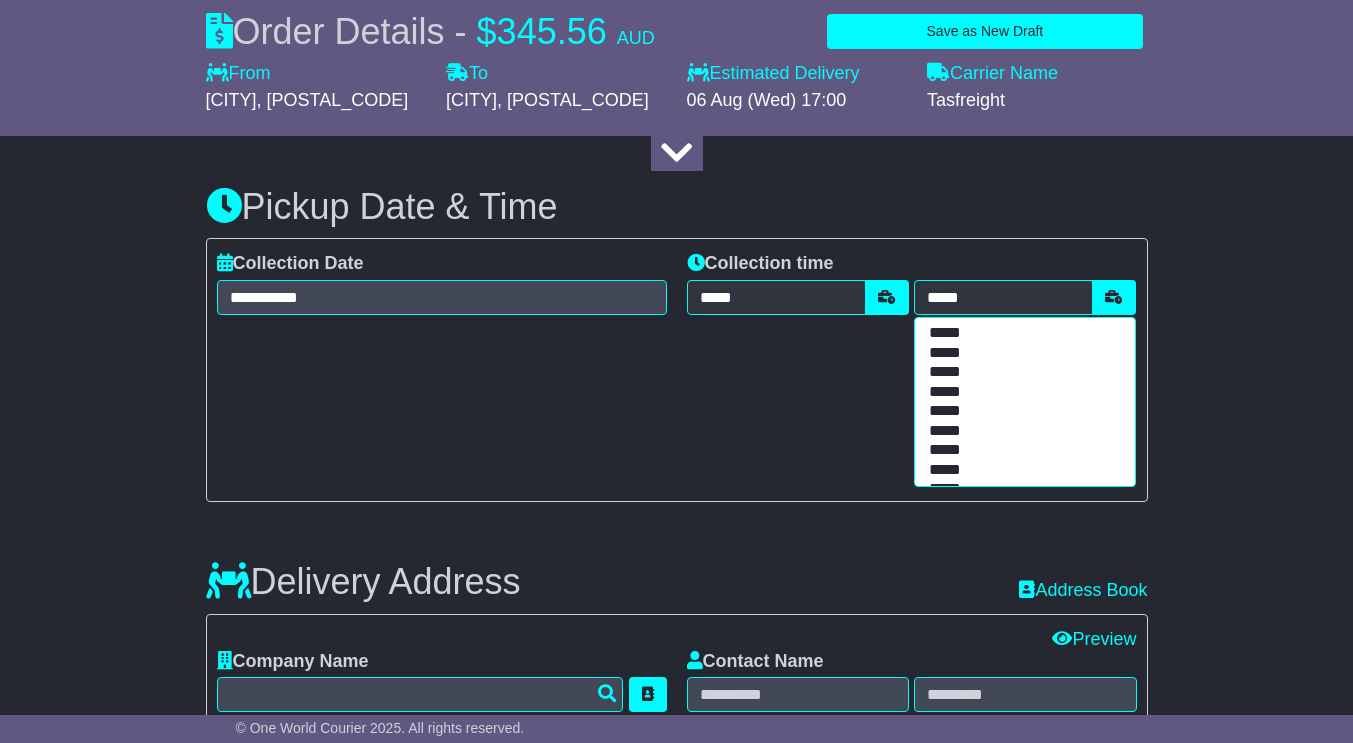 scroll, scrollTop: 932, scrollLeft: 0, axis: vertical 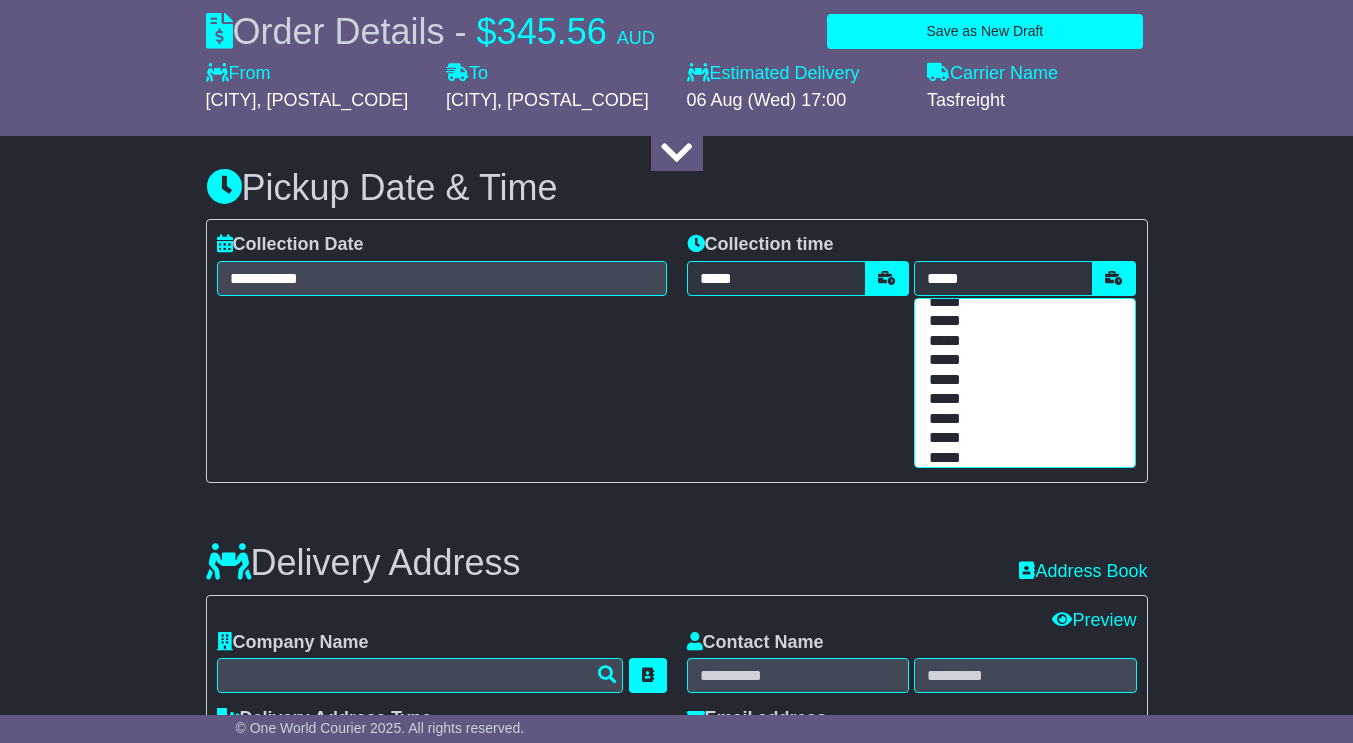 type on "*****" 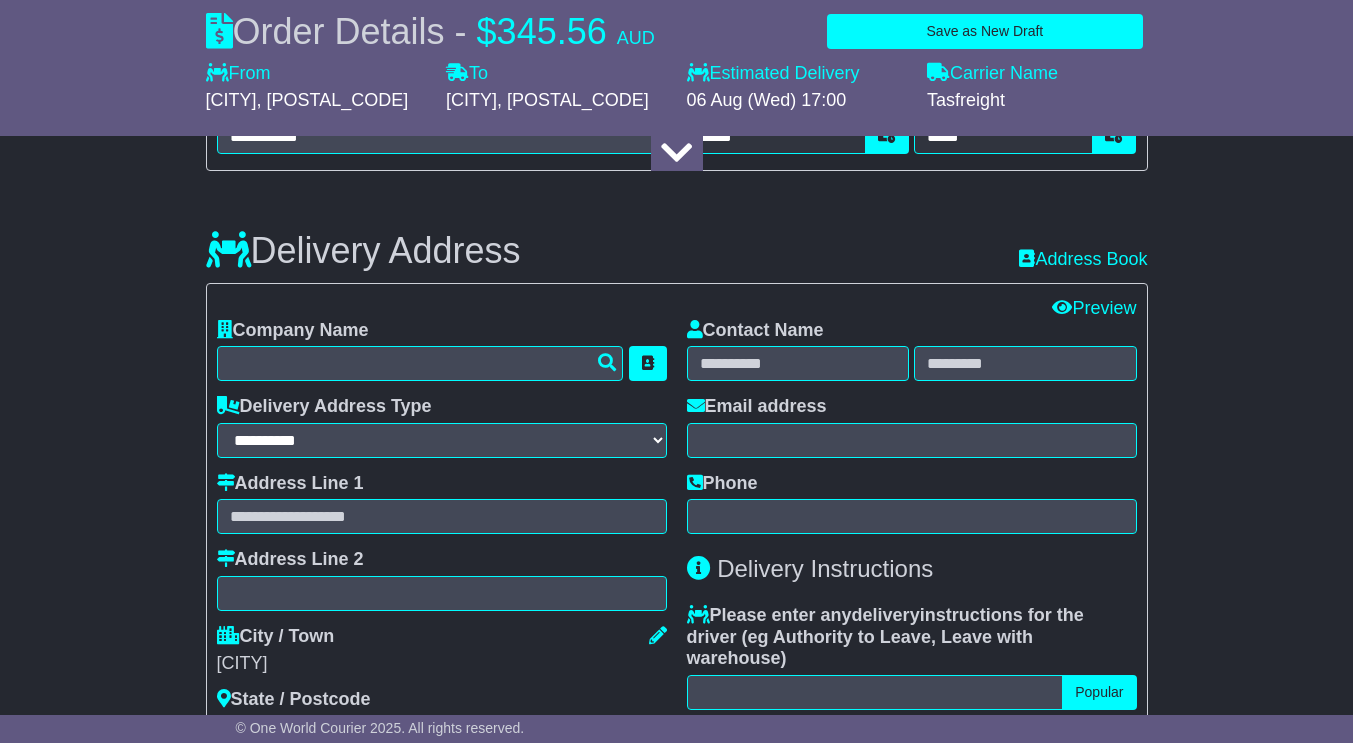 scroll, scrollTop: 1075, scrollLeft: 0, axis: vertical 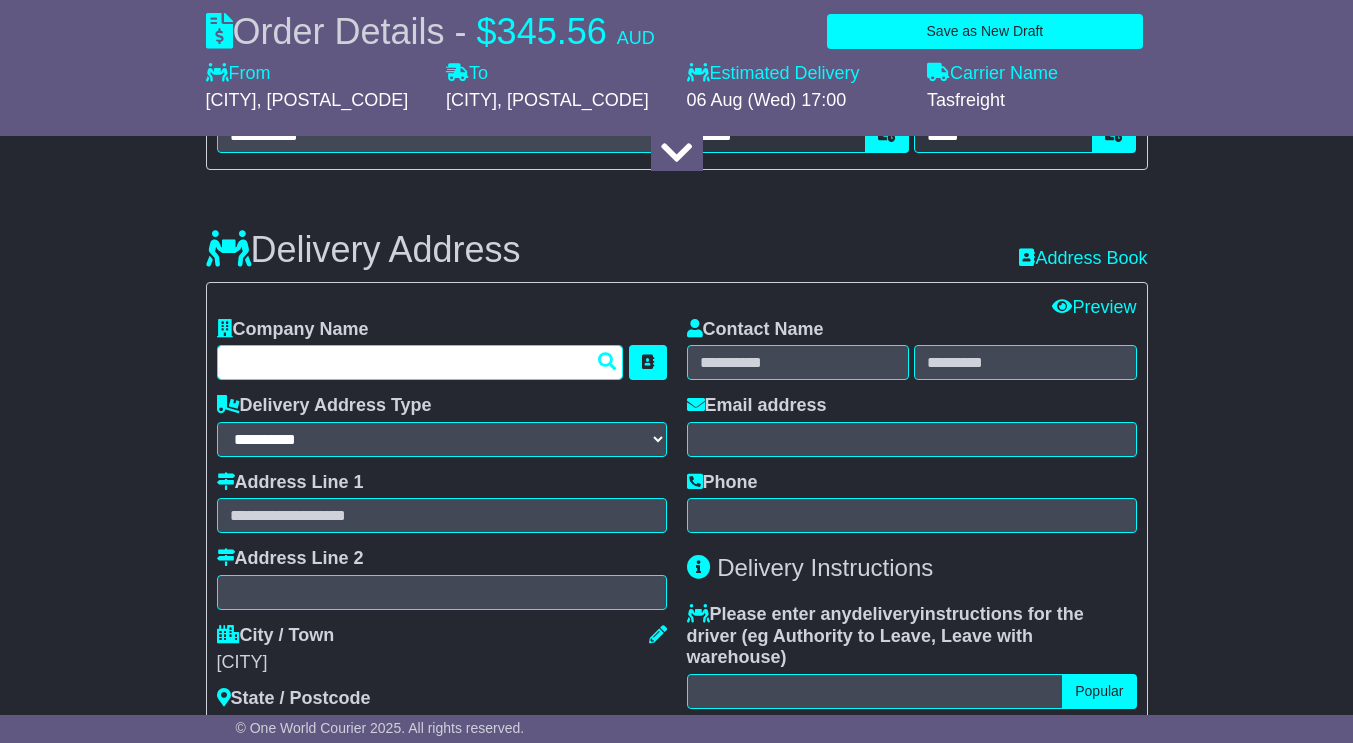 click at bounding box center [420, 362] 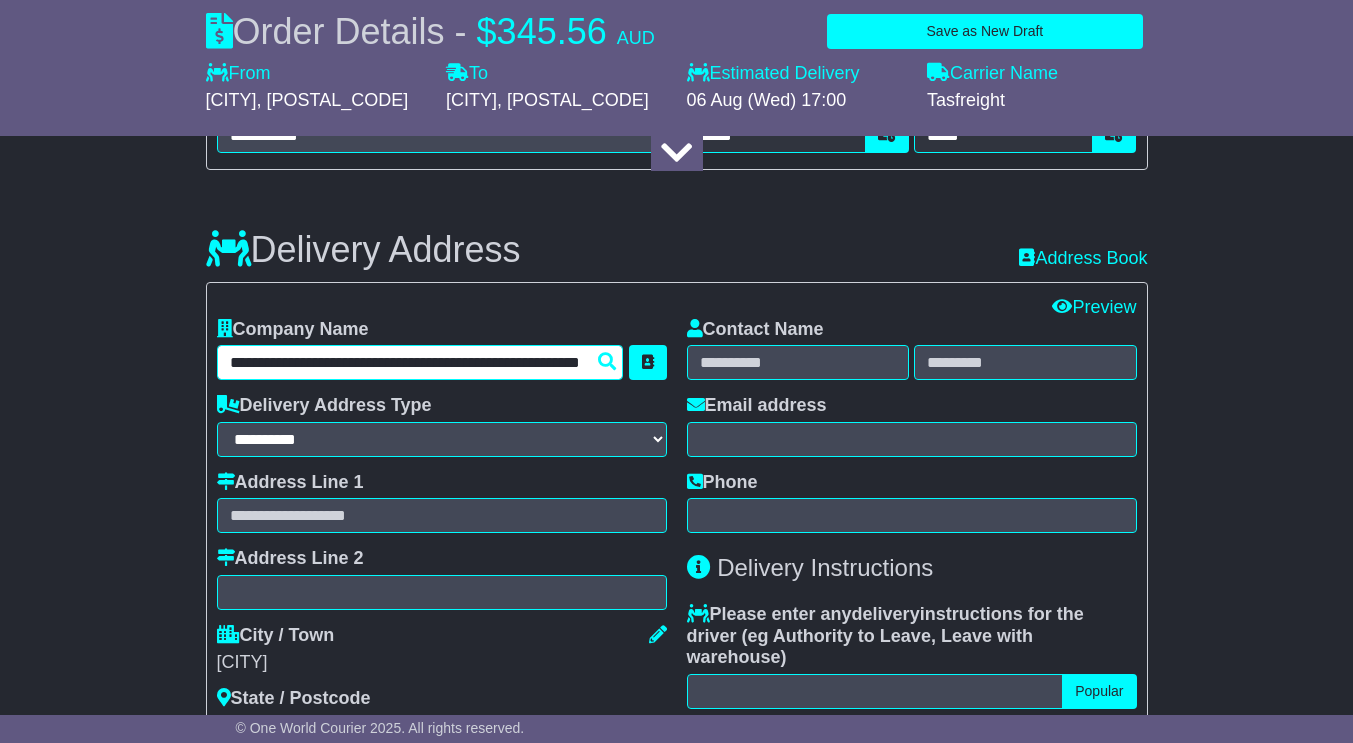 scroll, scrollTop: 0, scrollLeft: 62, axis: horizontal 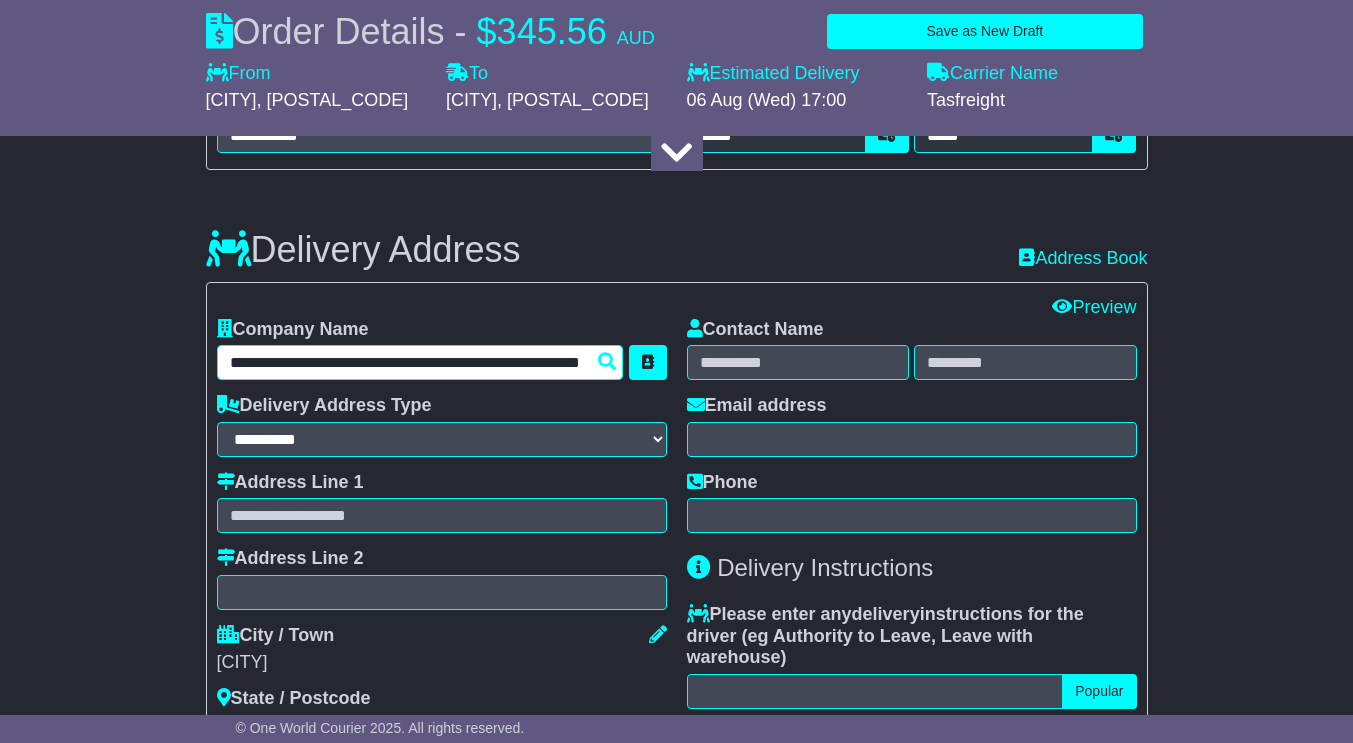 type on "**********" 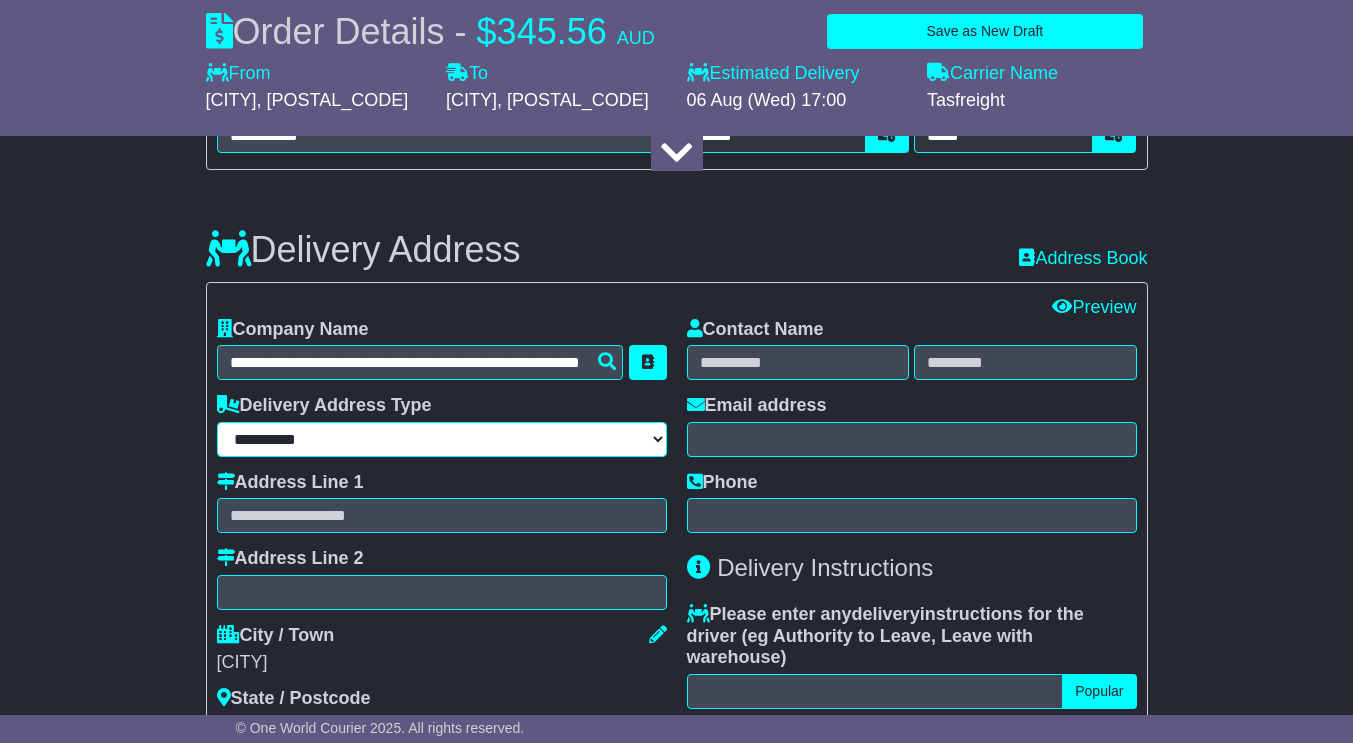 click on "**********" at bounding box center (442, 439) 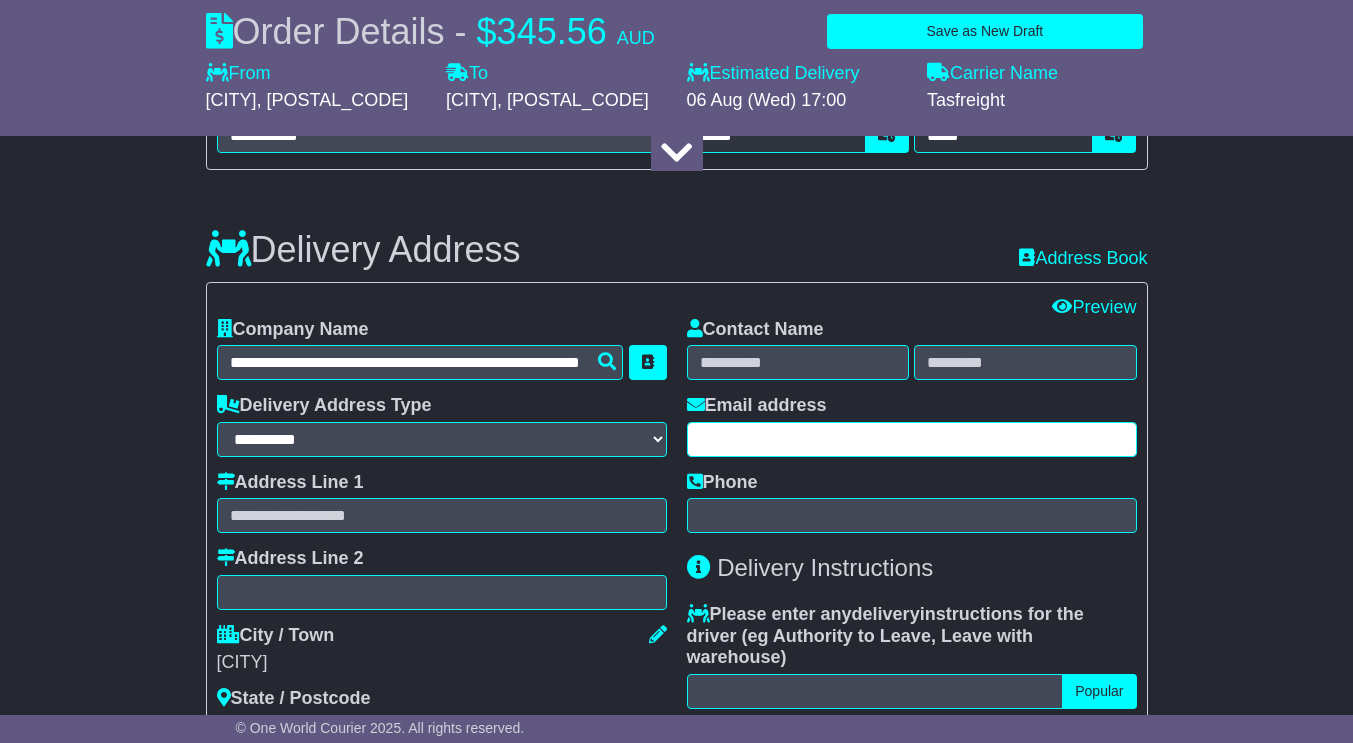 click at bounding box center (912, 439) 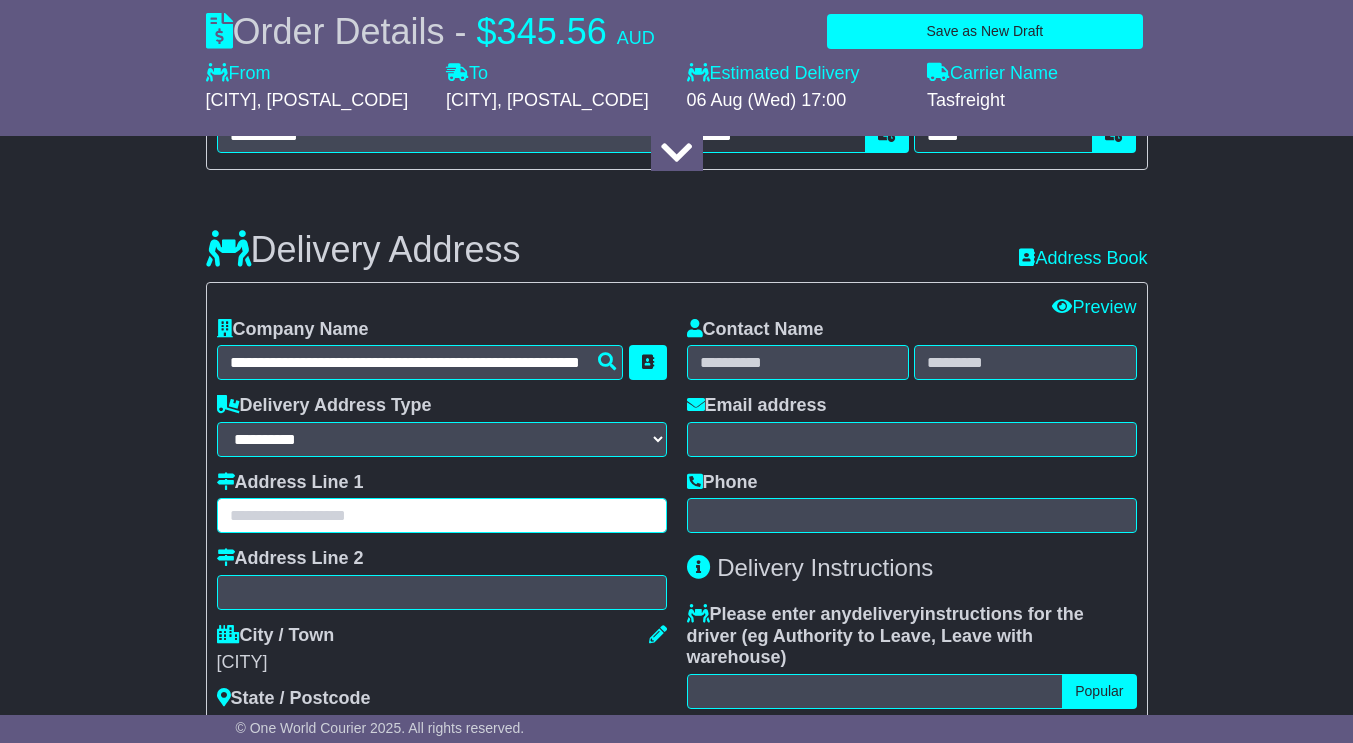 click at bounding box center [442, 515] 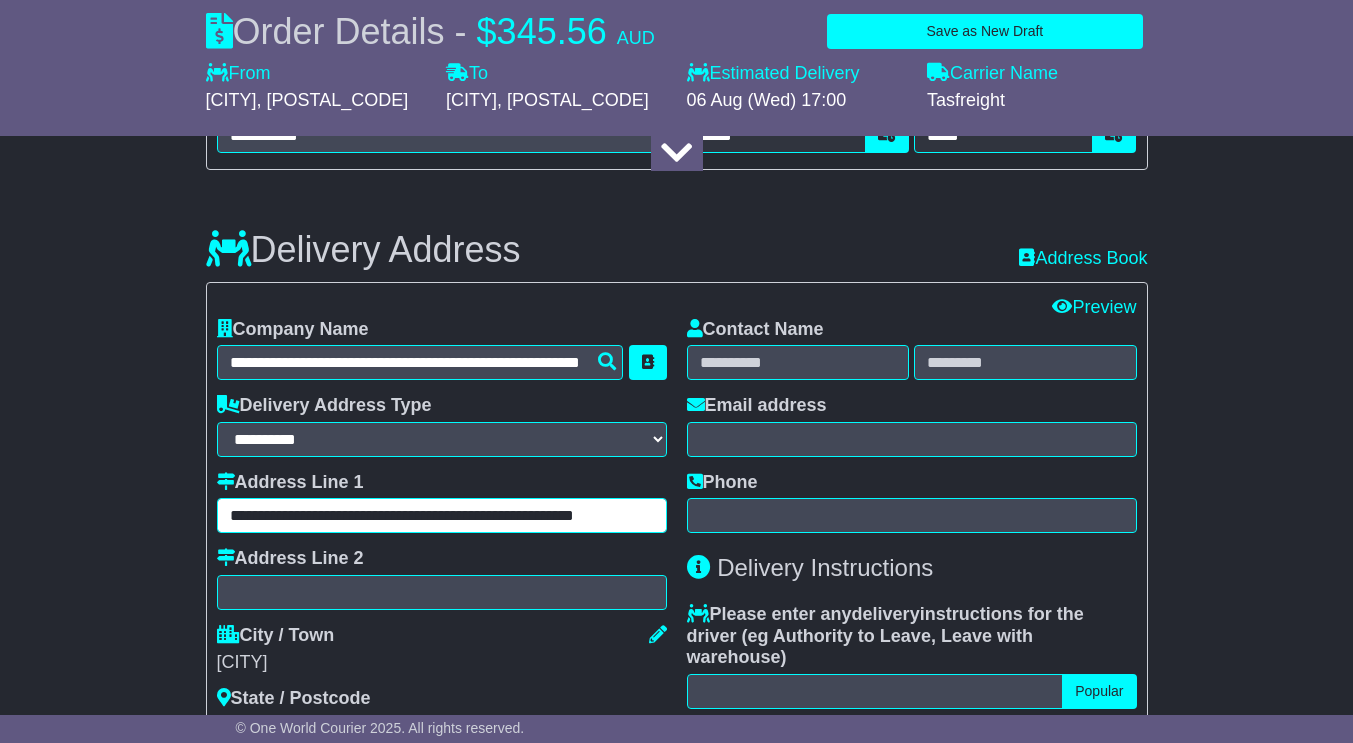 scroll, scrollTop: 0, scrollLeft: 0, axis: both 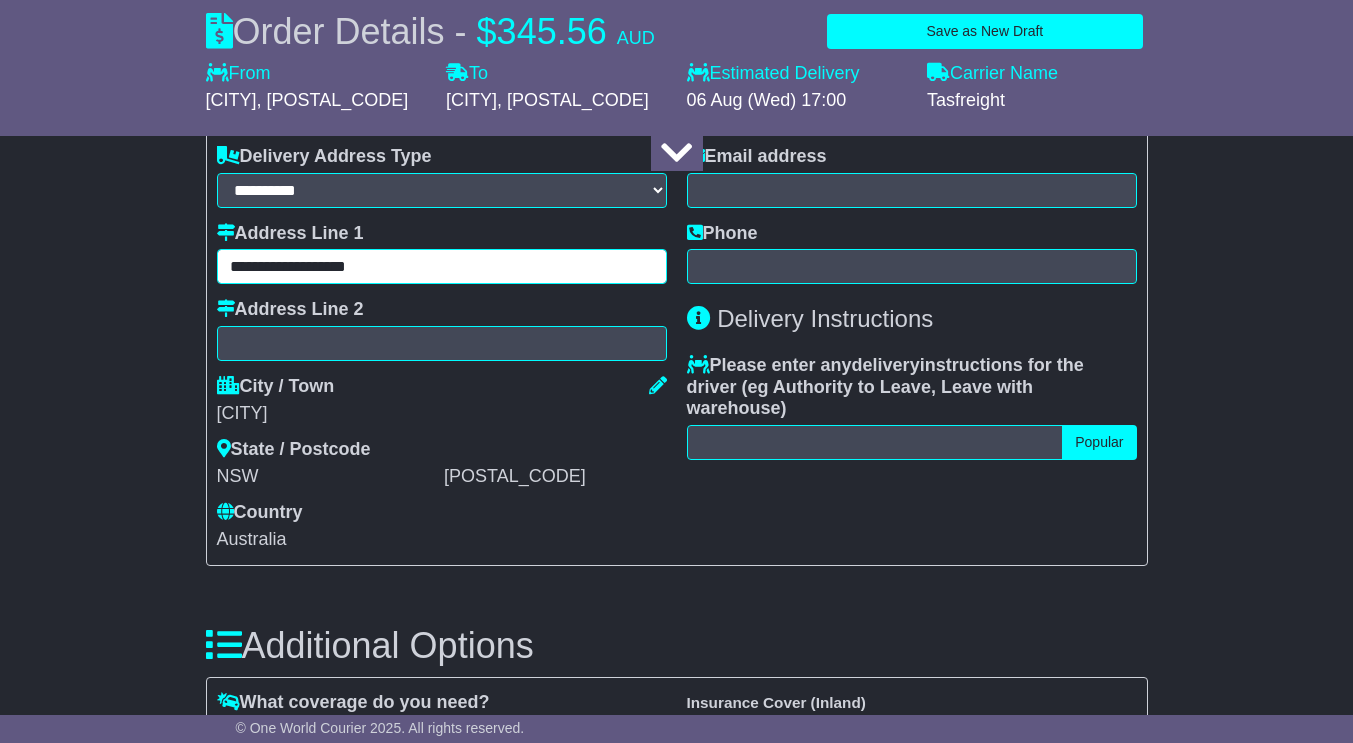 type on "**********" 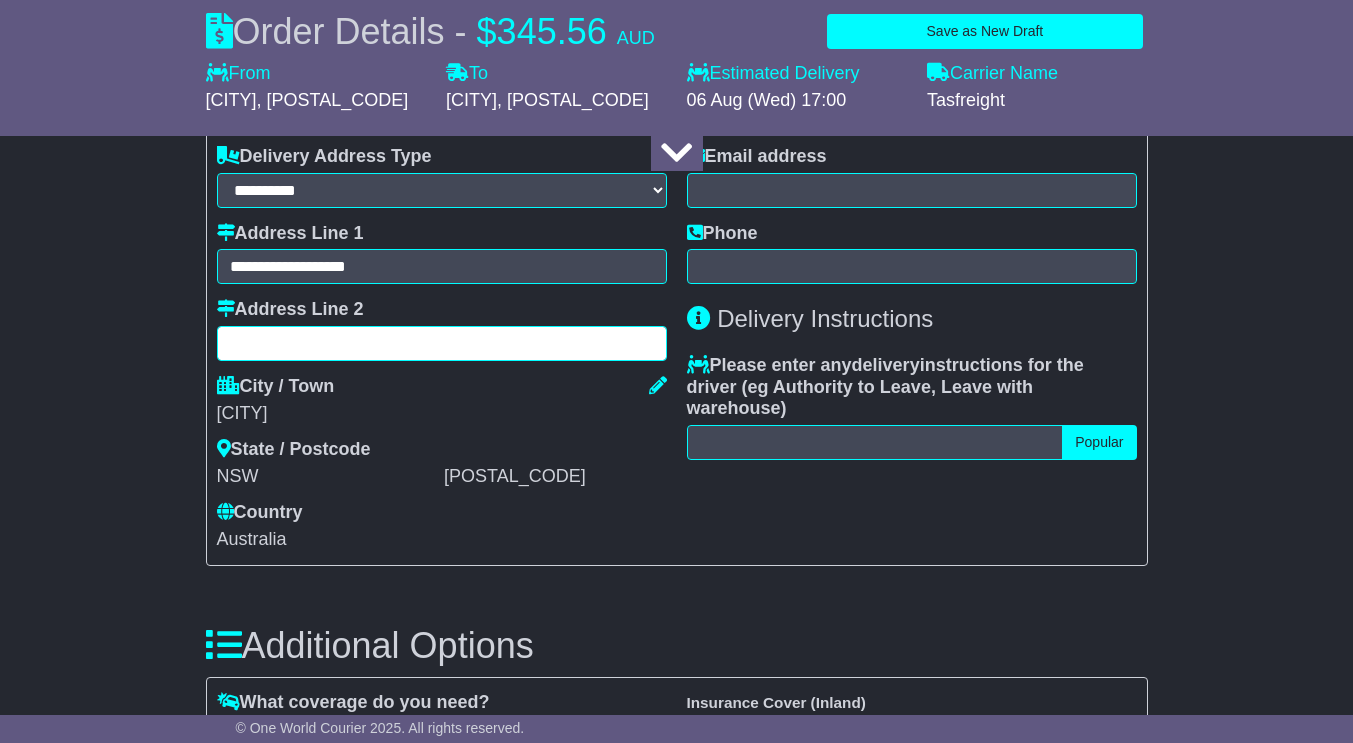 click at bounding box center (442, 343) 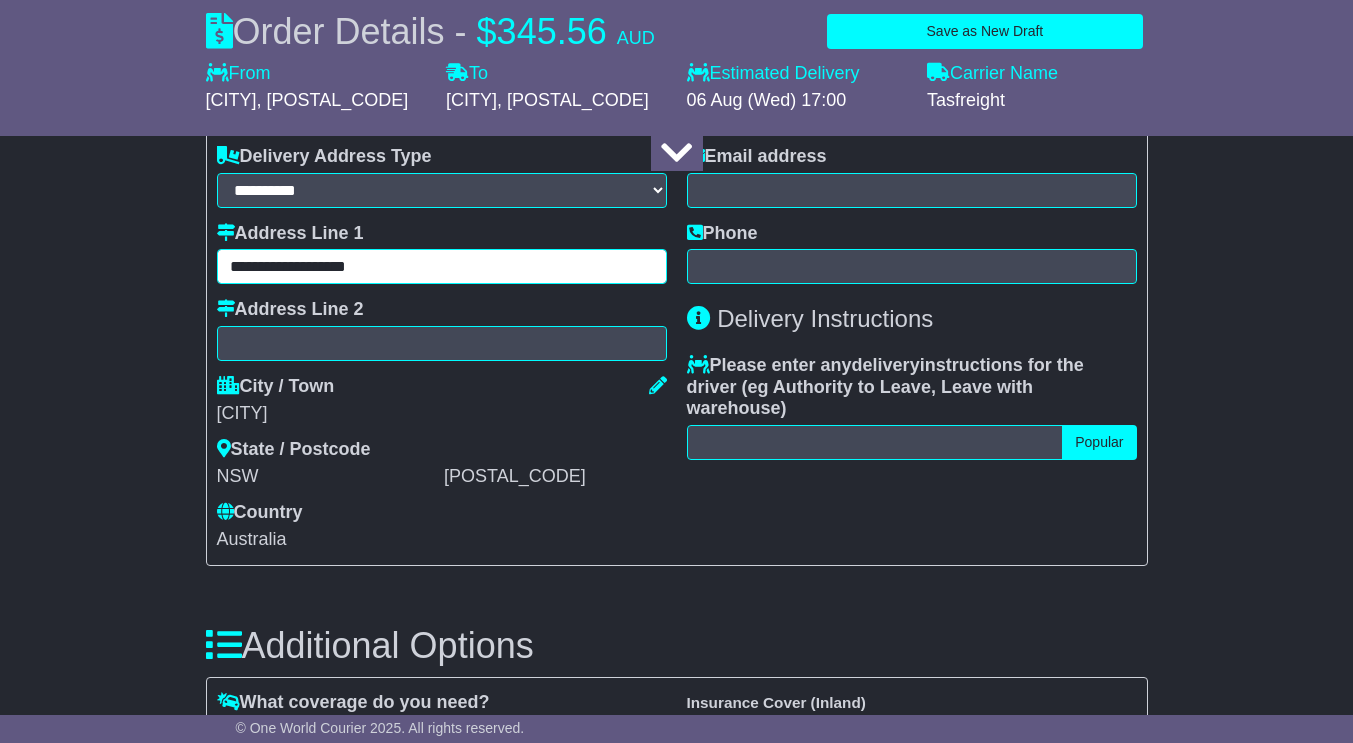 click on "**********" at bounding box center [442, 266] 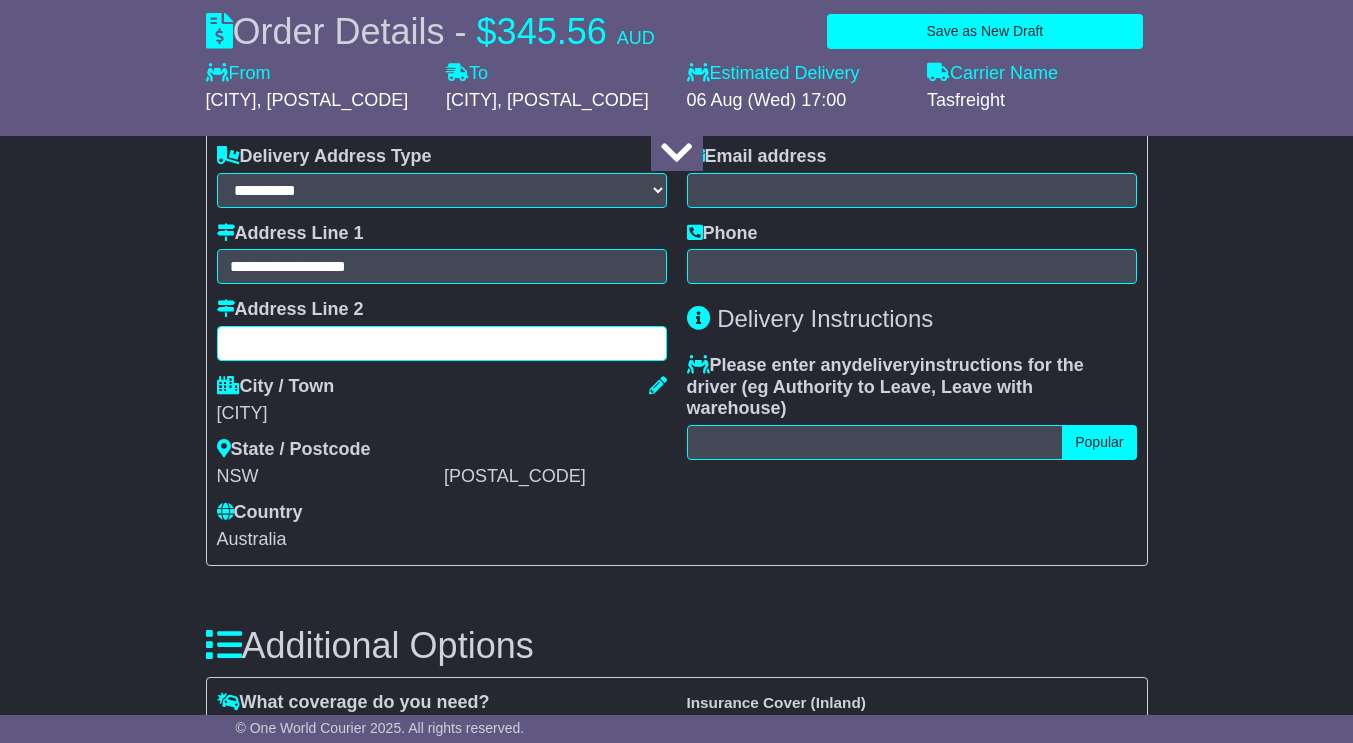 click at bounding box center (442, 343) 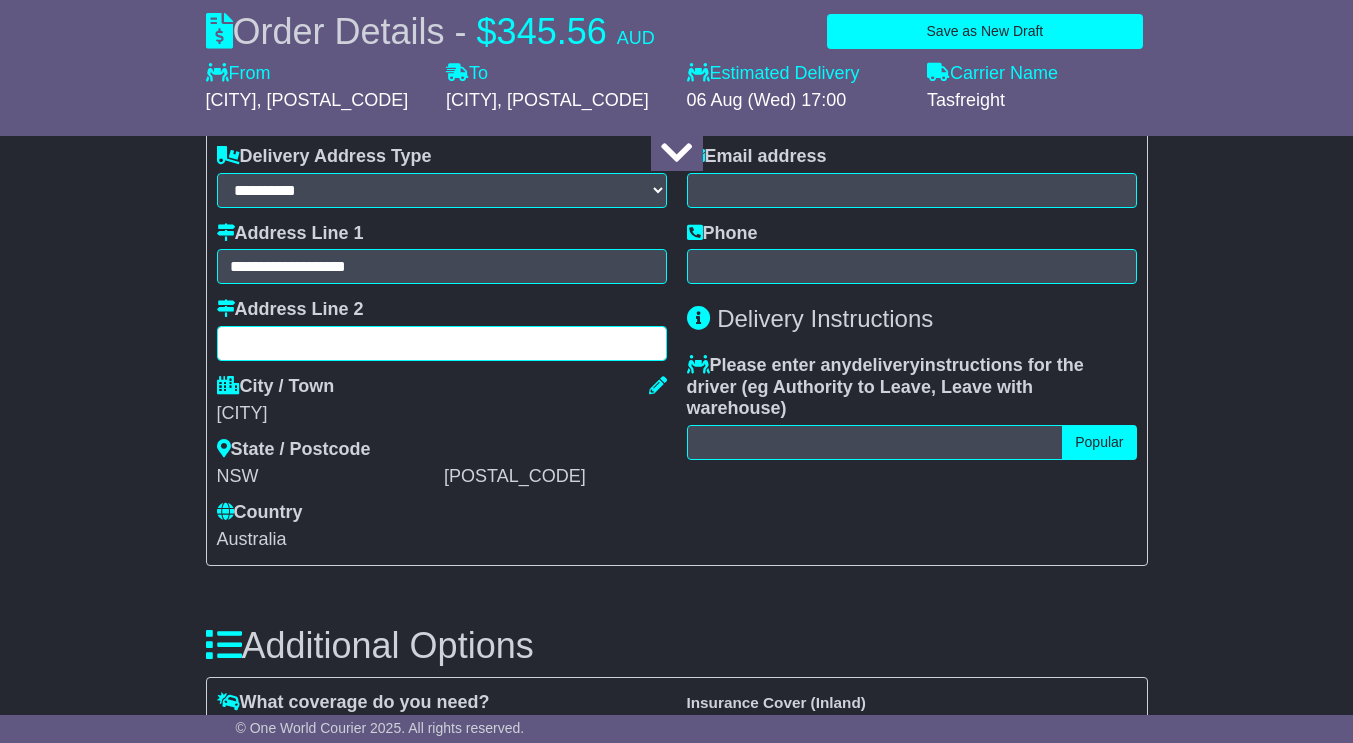 paste on "**********" 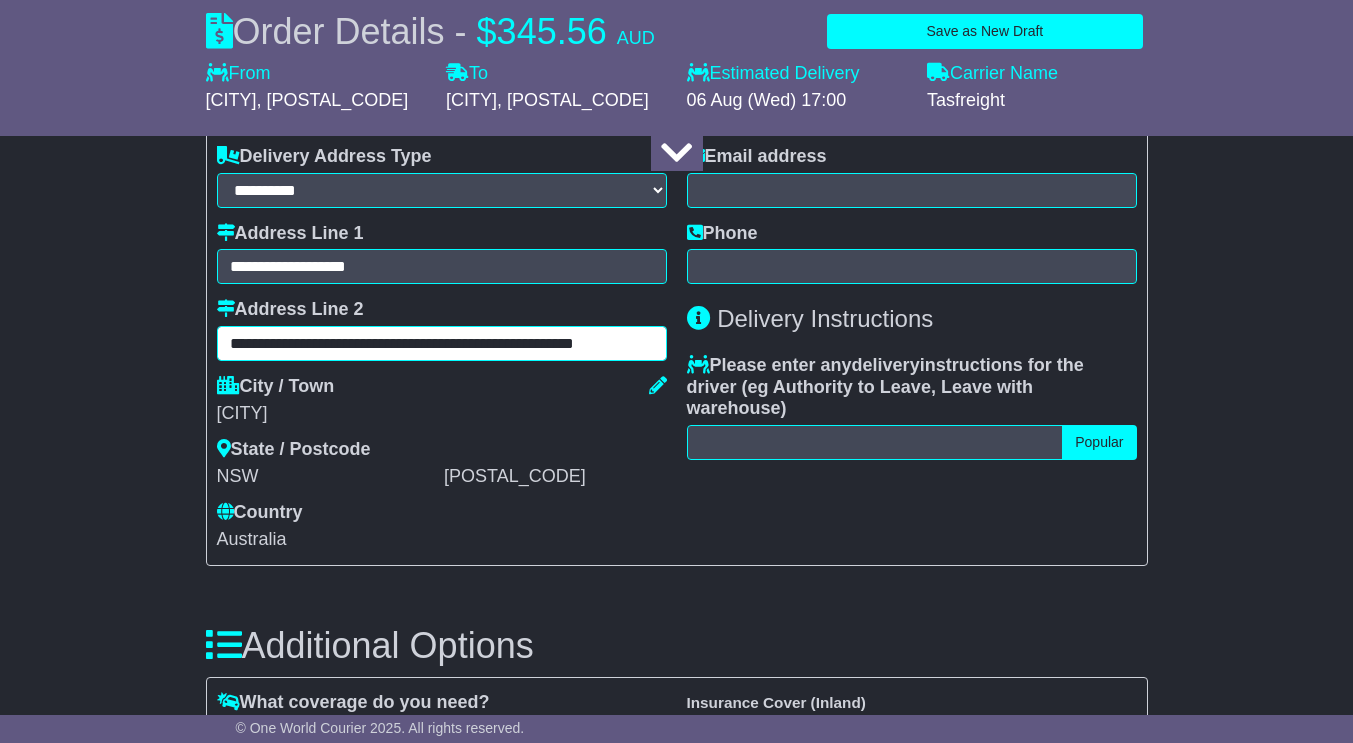 scroll, scrollTop: 0, scrollLeft: 0, axis: both 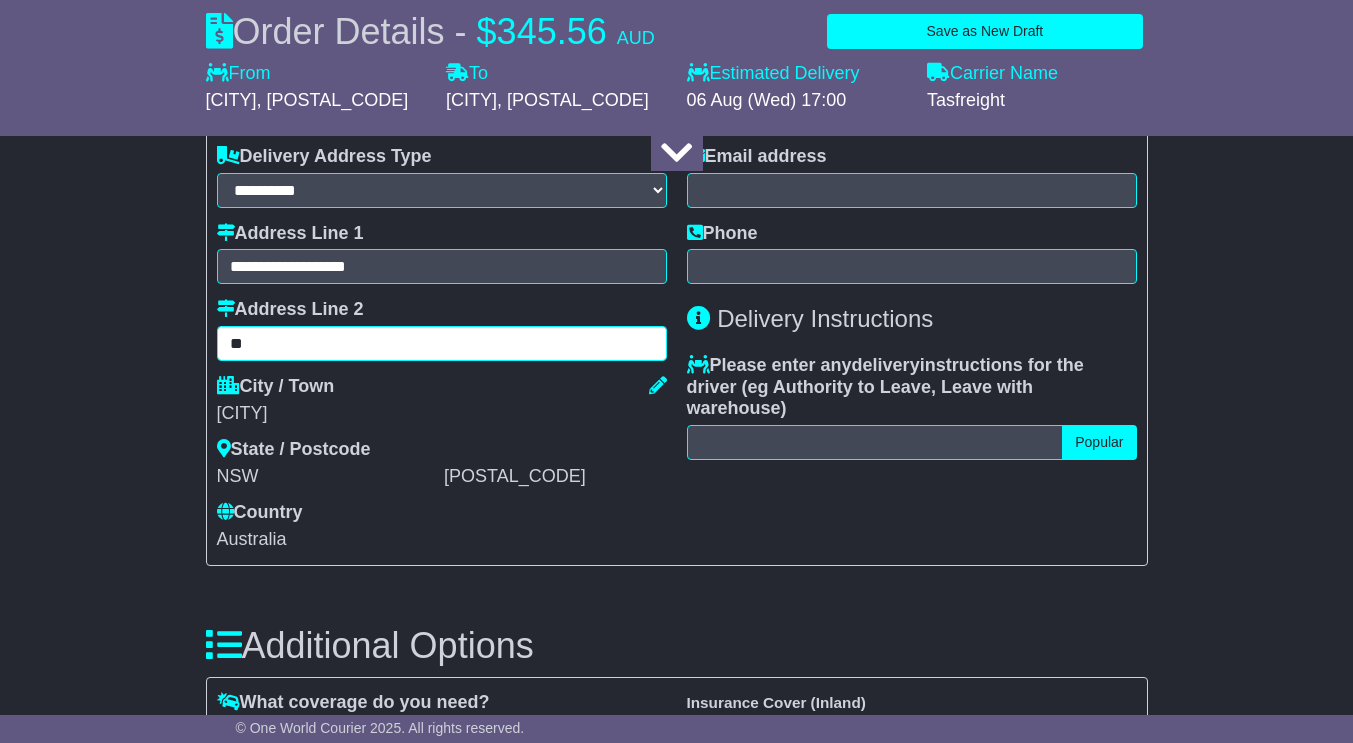 type on "*" 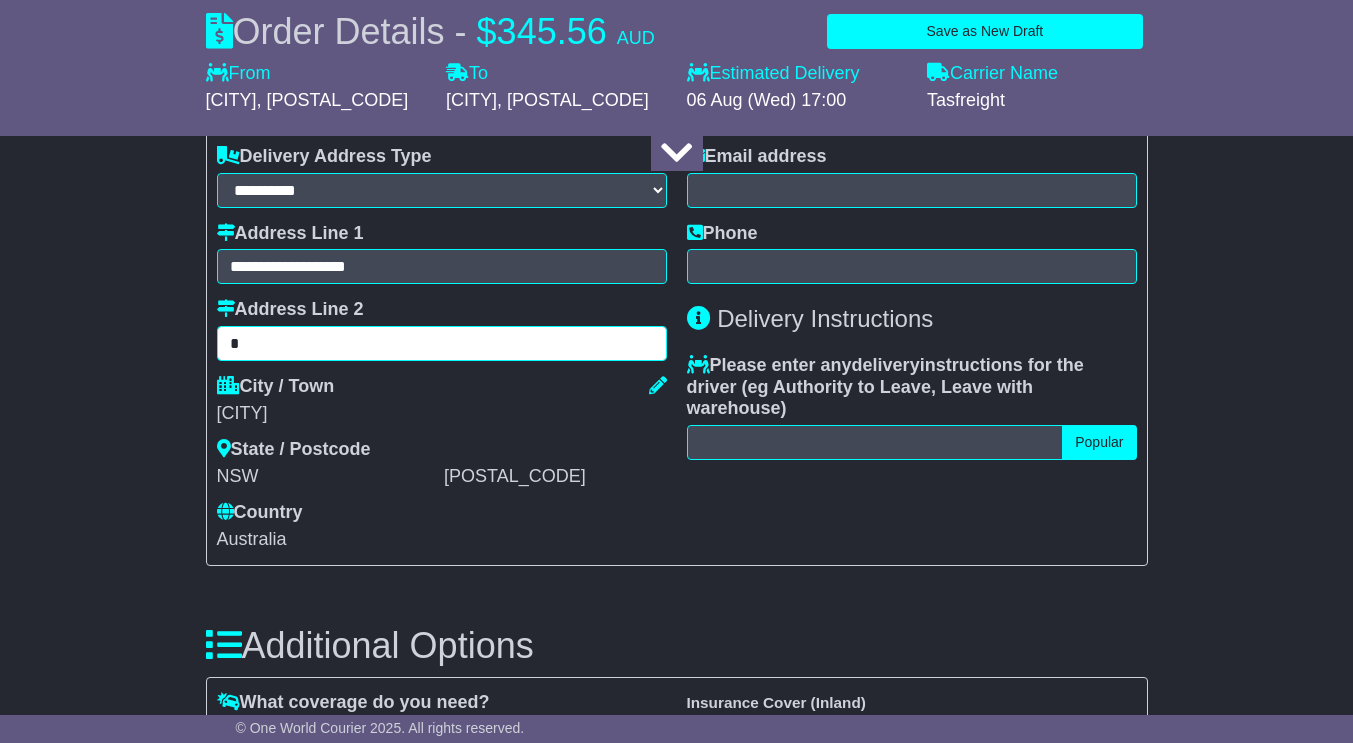 type 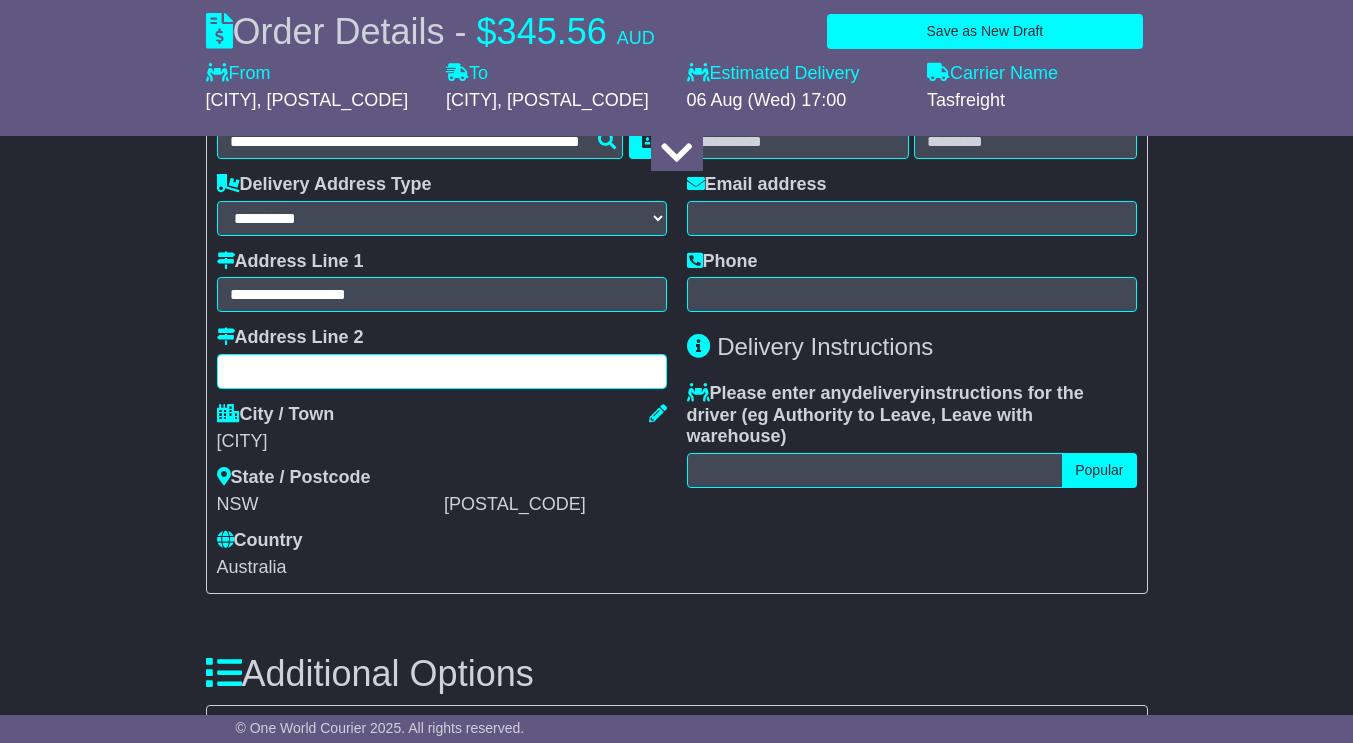 scroll, scrollTop: 1157, scrollLeft: 0, axis: vertical 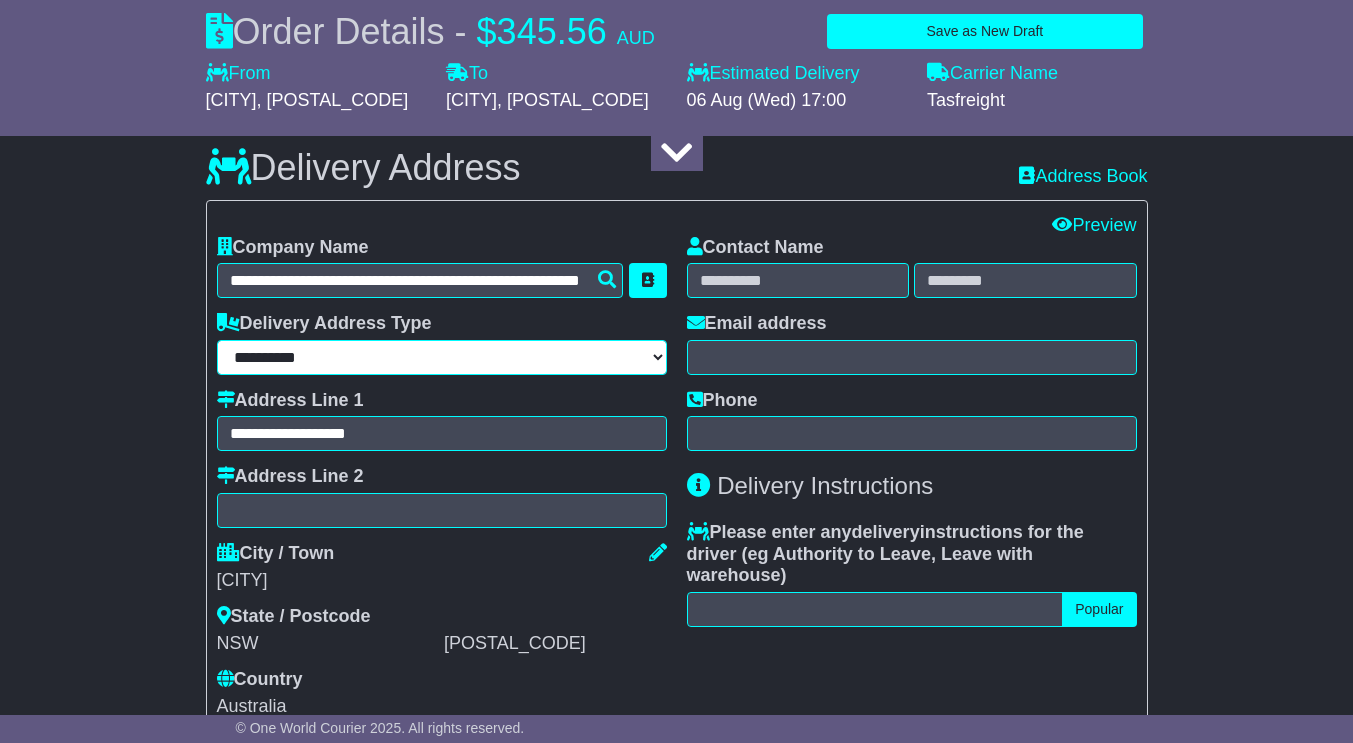 click on "**********" at bounding box center [442, 357] 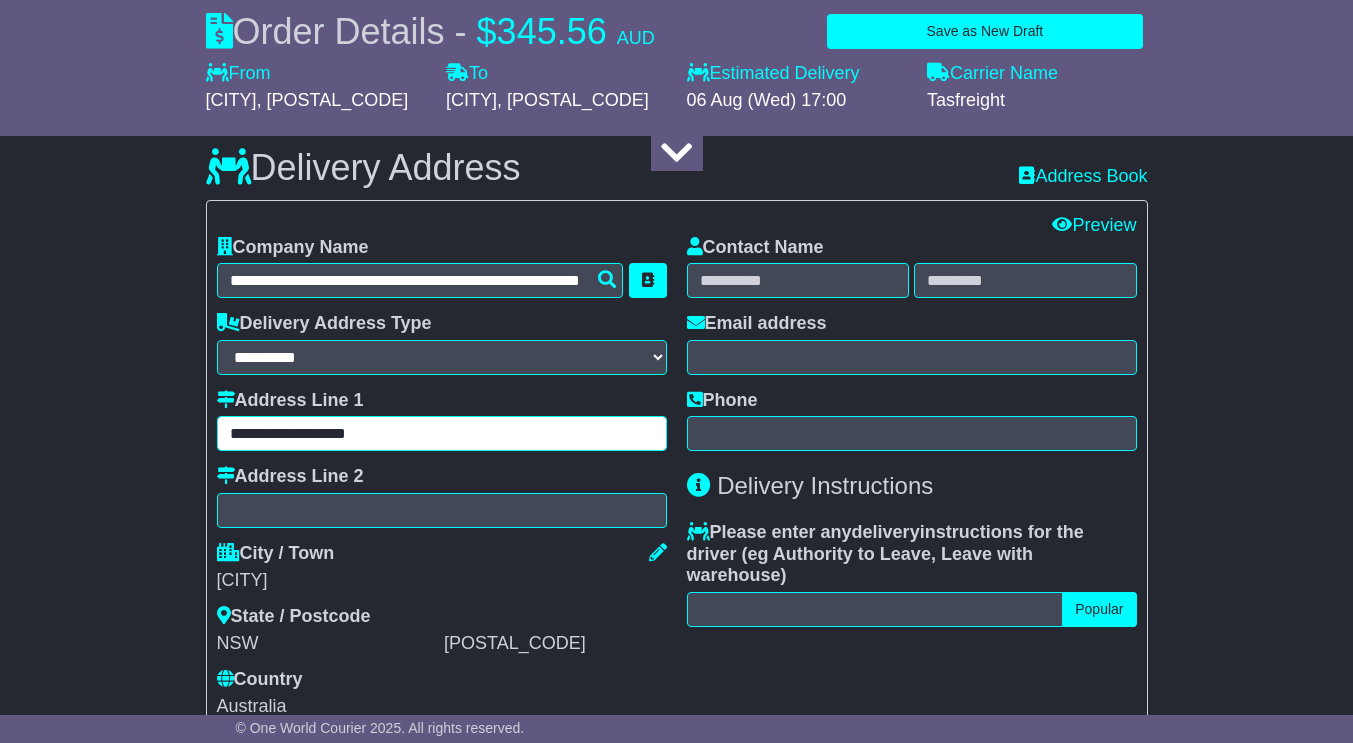 drag, startPoint x: 757, startPoint y: 416, endPoint x: 531, endPoint y: 491, distance: 238.11972 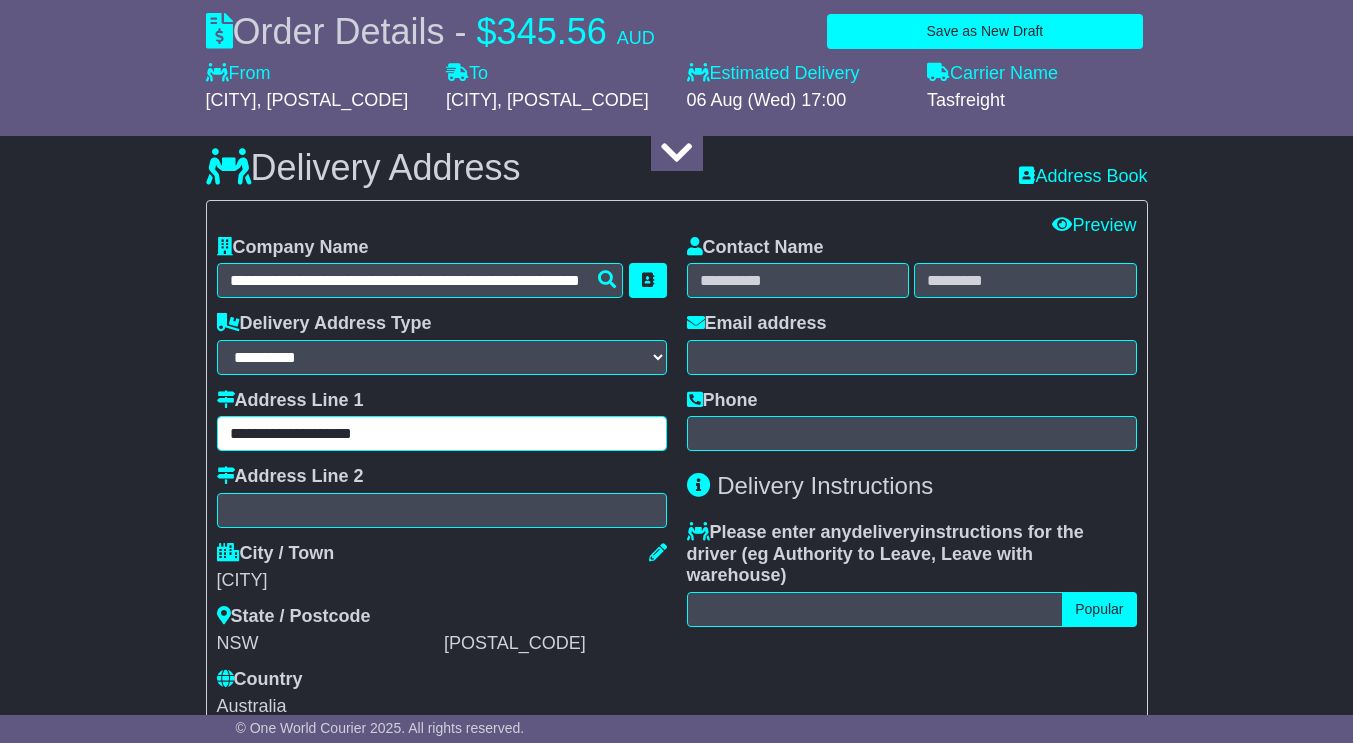 type on "**********" 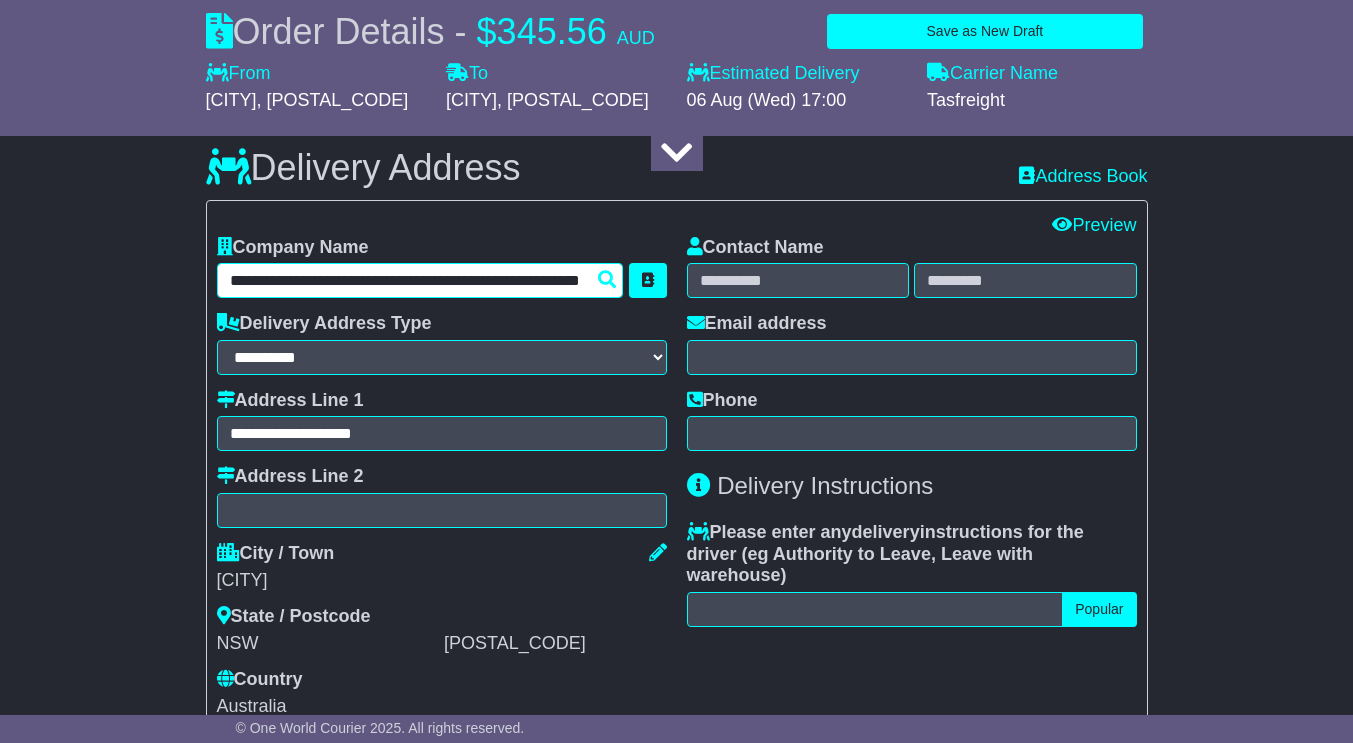 click on "**********" at bounding box center (420, 280) 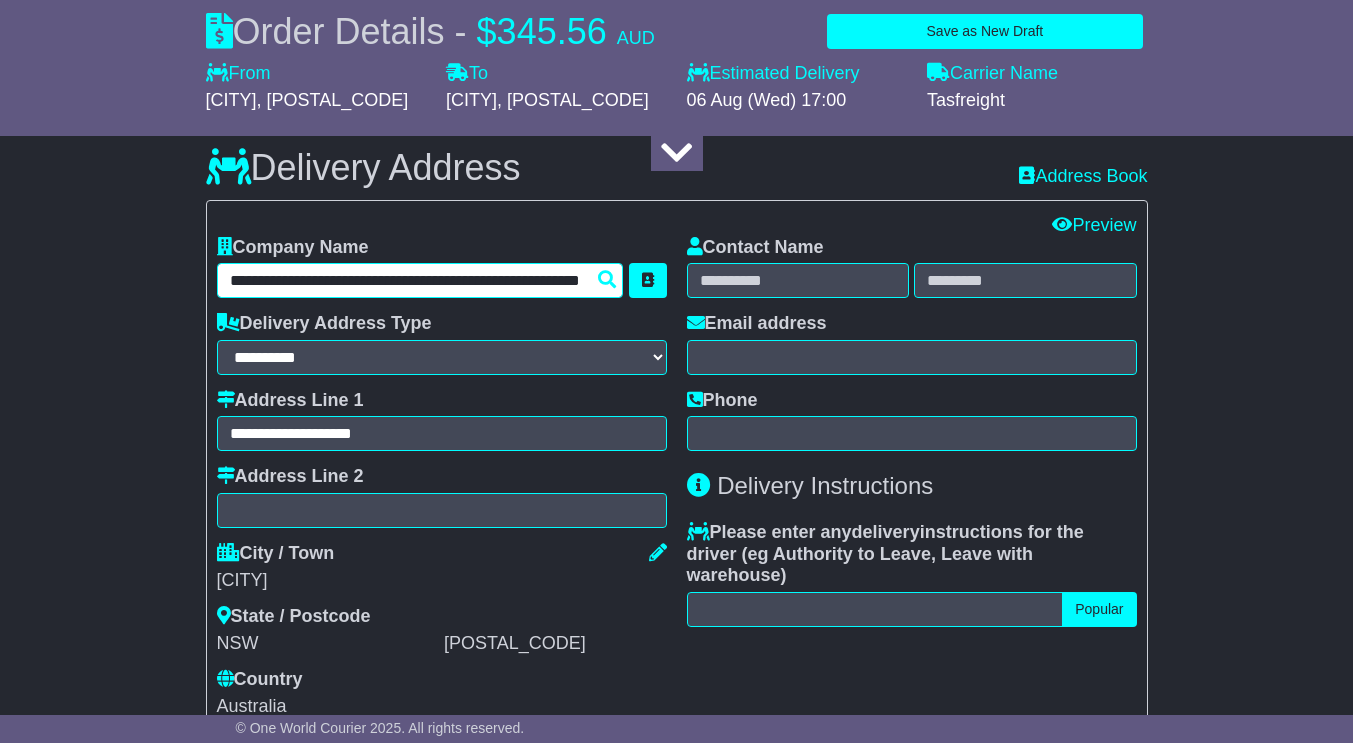 paste 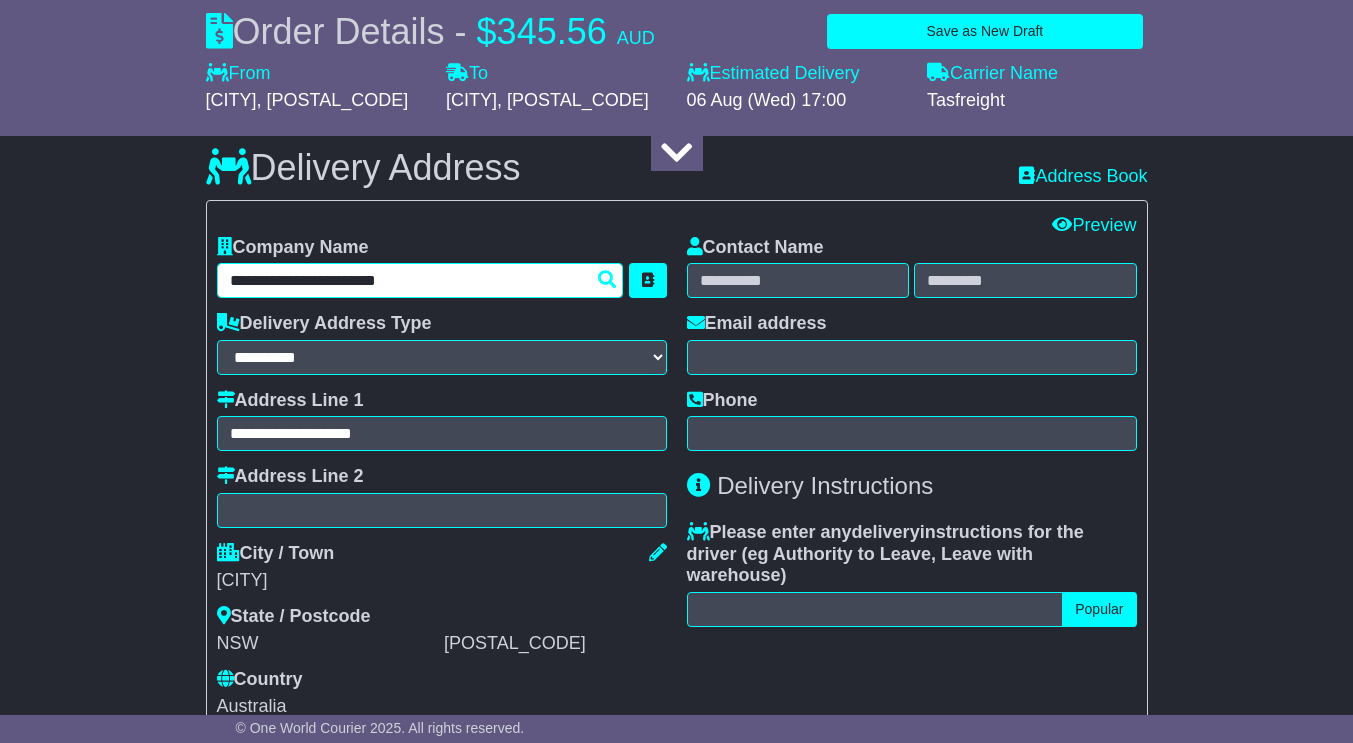 type on "**********" 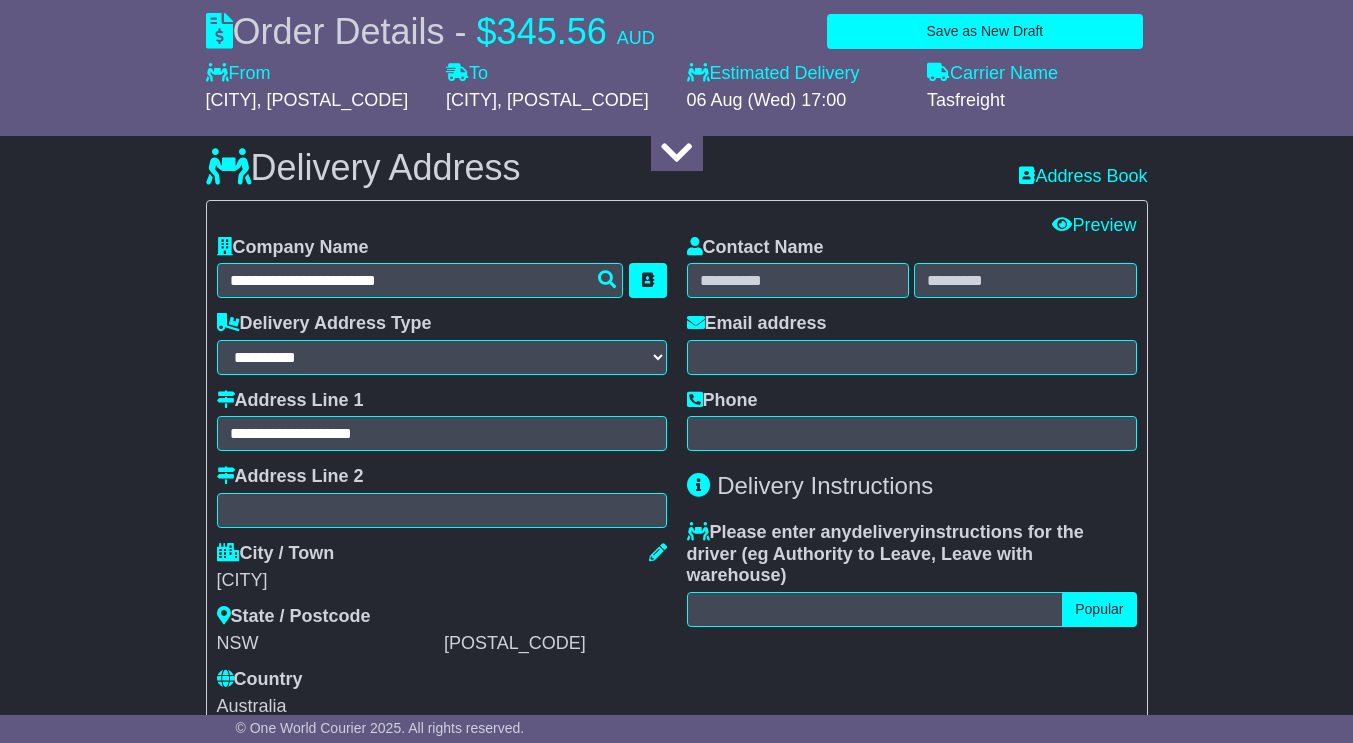 click on "About your package
What is your Package
Documents
Non-Documents
What are the Incoterms?
***
***
***
***
***
***
Description of Goods
Attention: dangerous goods are not allowed by service.
Your Internal Reference (required)
Any Dangerous Goods?
No" at bounding box center [676, 700] 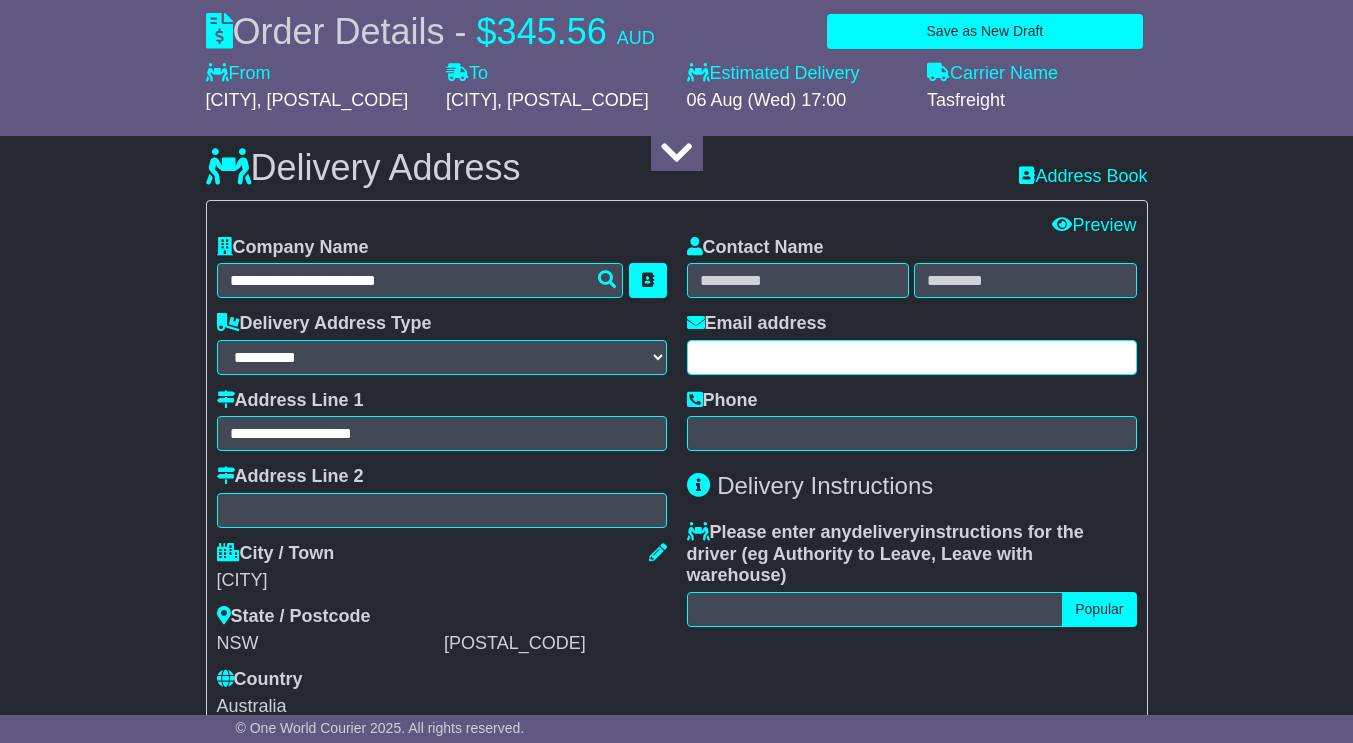 click at bounding box center [912, 357] 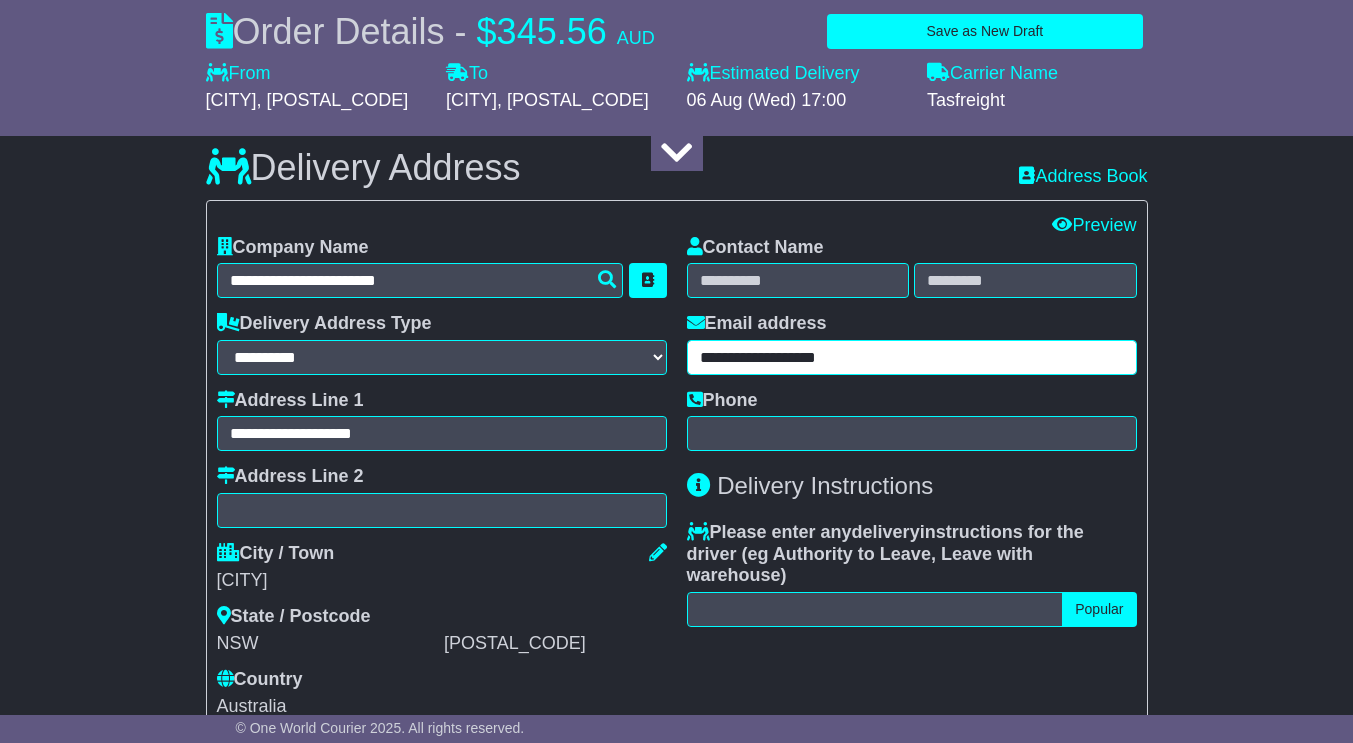 type on "**********" 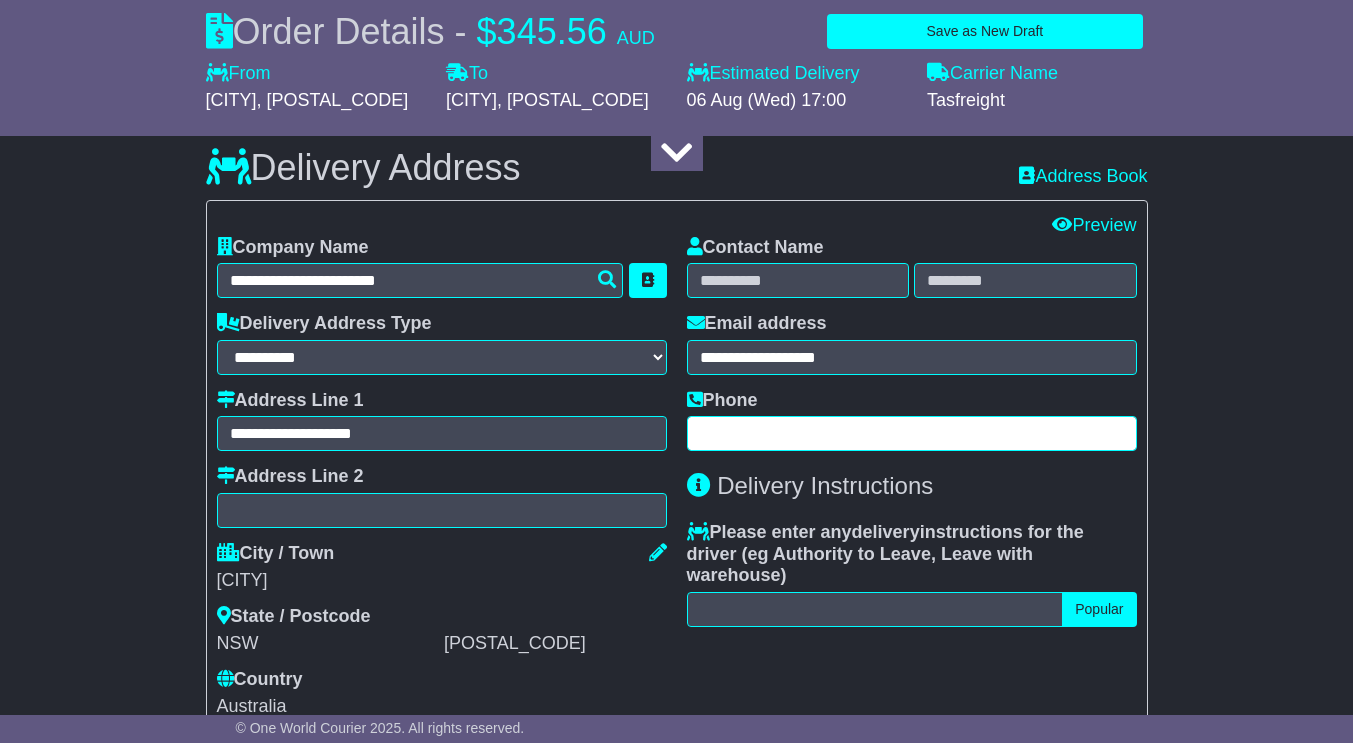 click at bounding box center [912, 433] 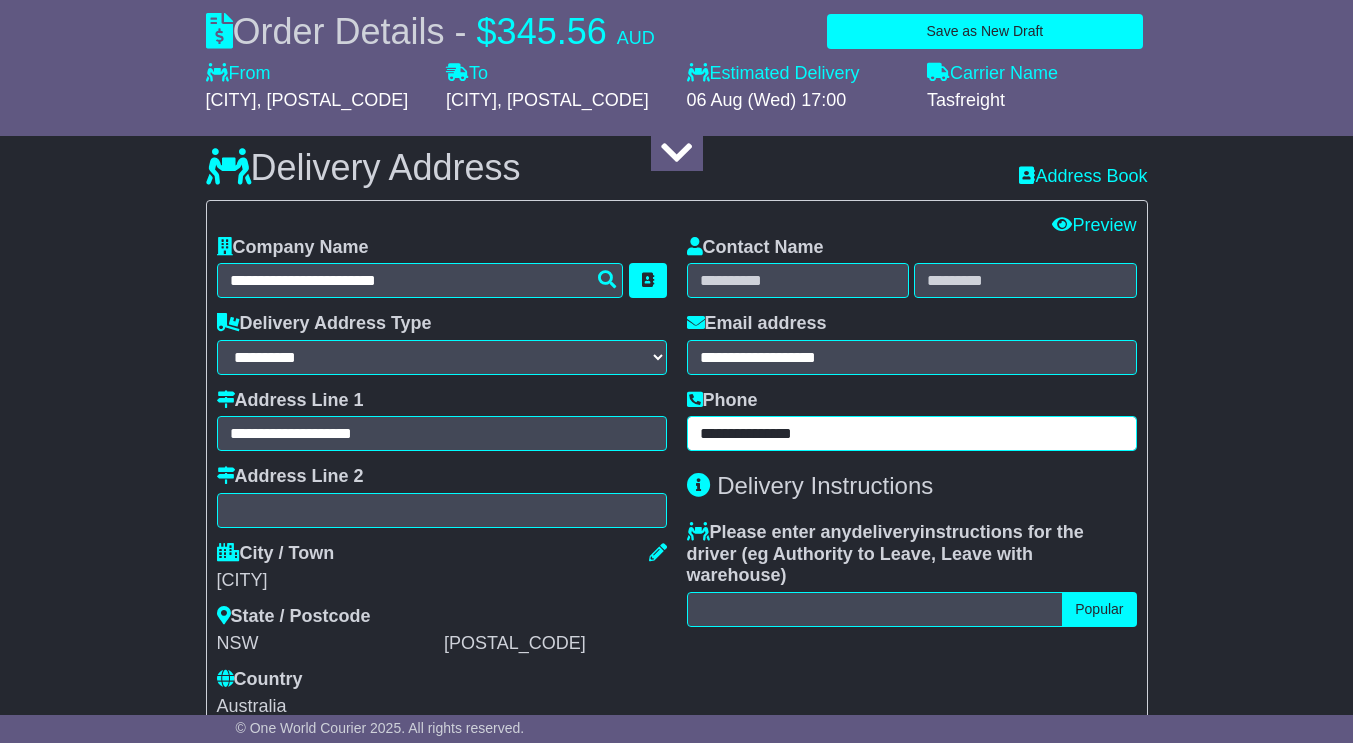 type on "**********" 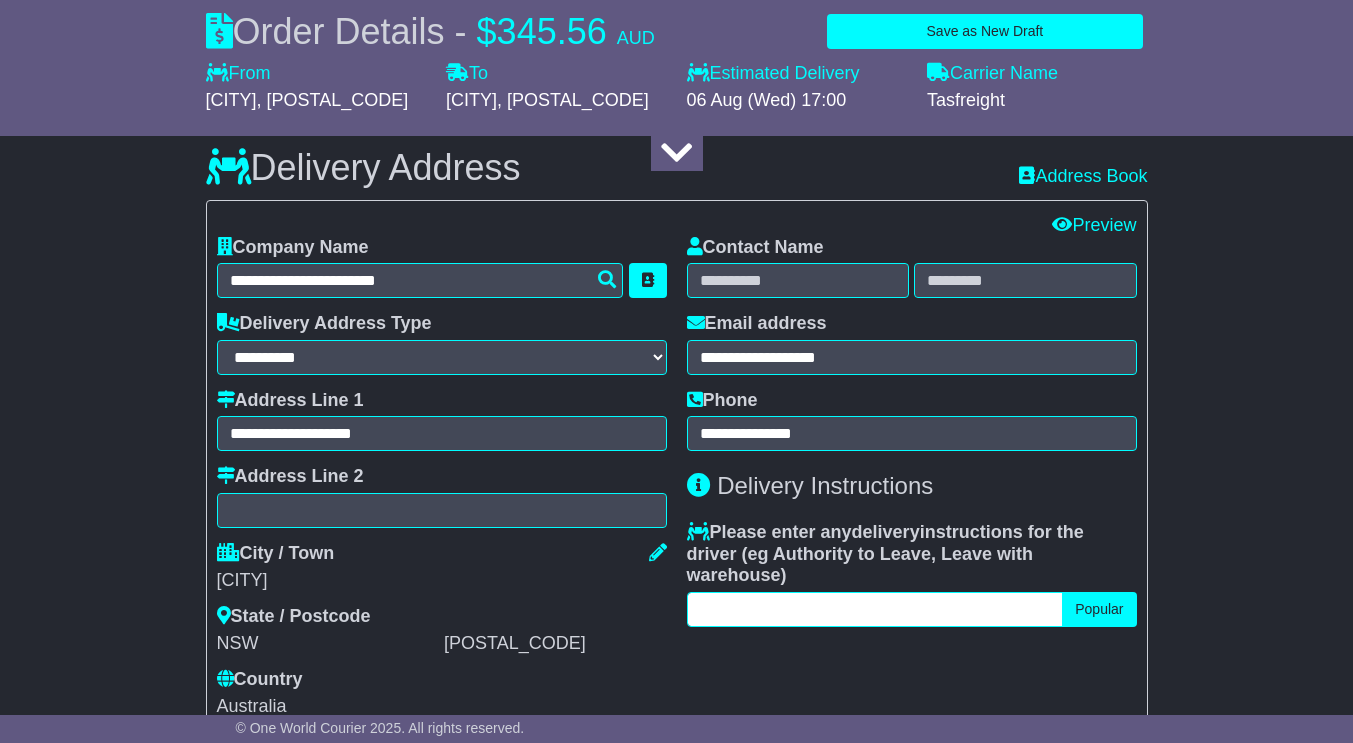 click at bounding box center (875, 609) 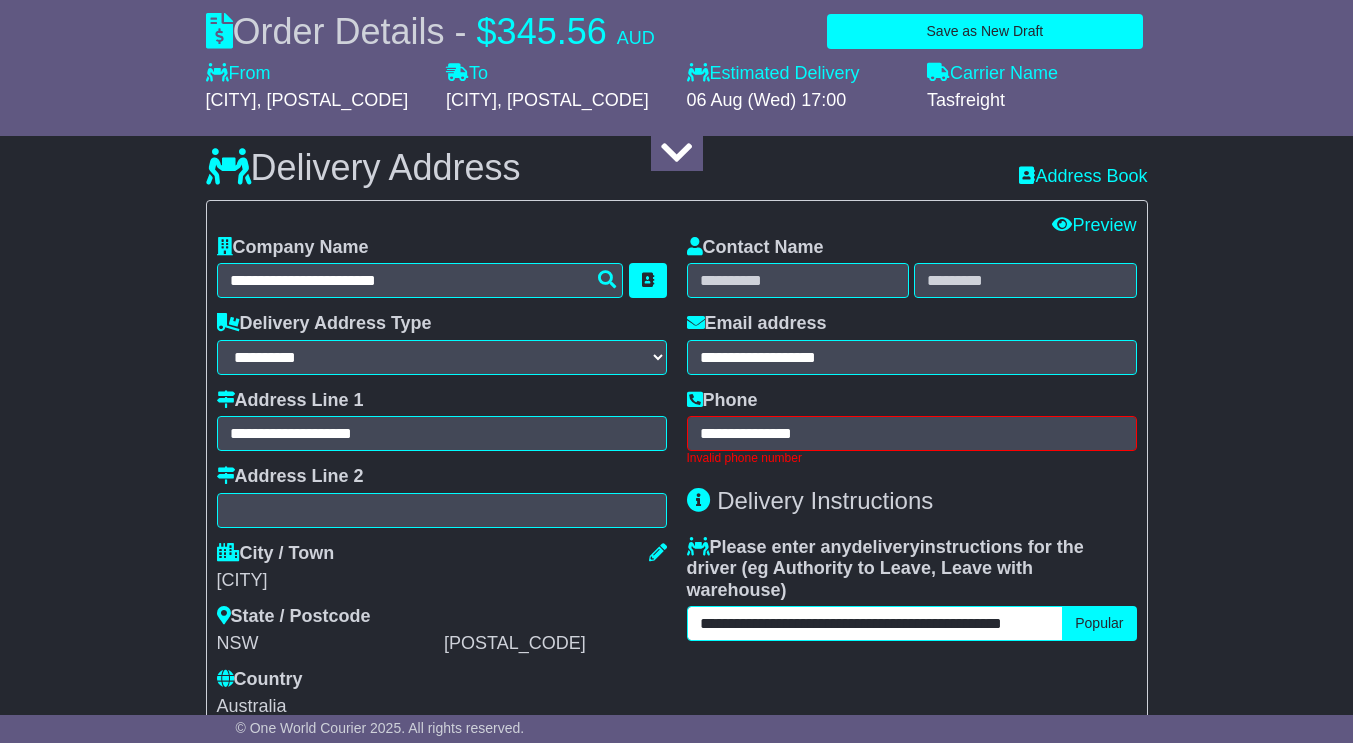 scroll, scrollTop: 0, scrollLeft: 8, axis: horizontal 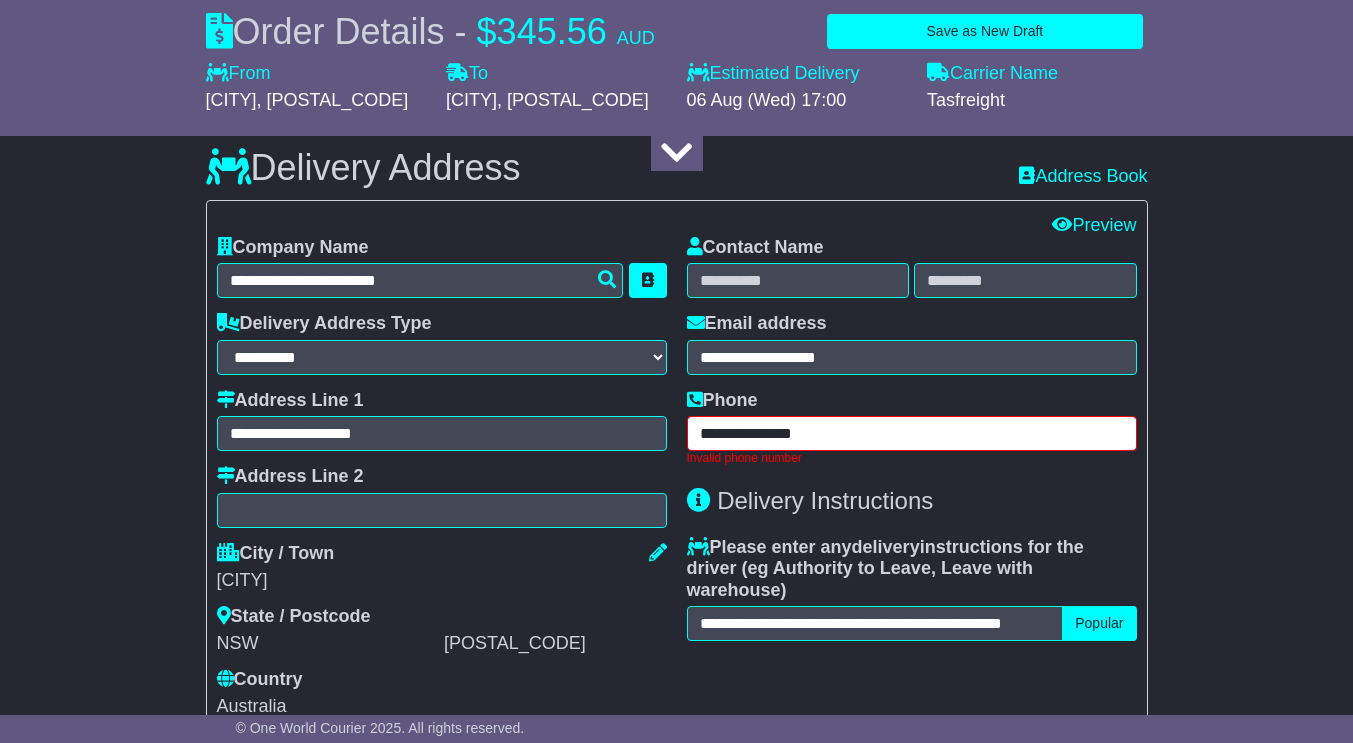 drag, startPoint x: 722, startPoint y: 489, endPoint x: 602, endPoint y: 503, distance: 120.8139 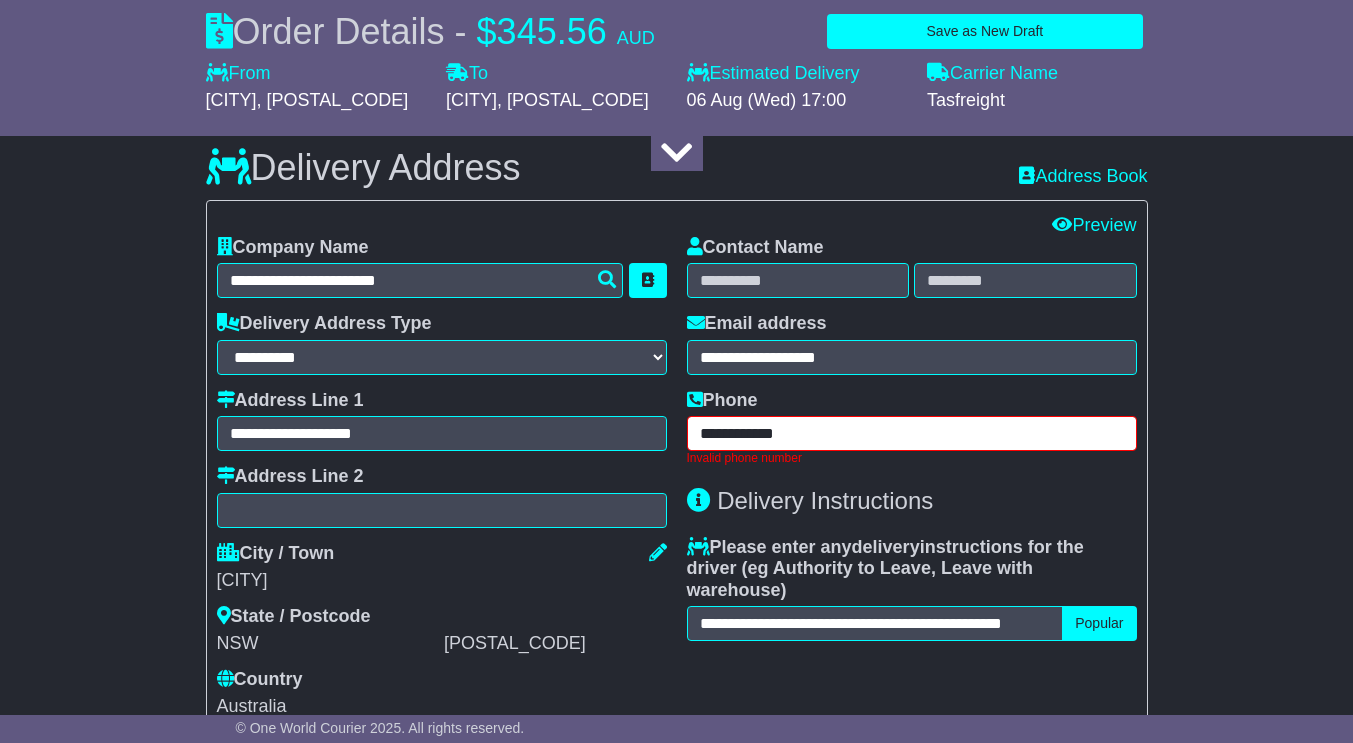 type on "**********" 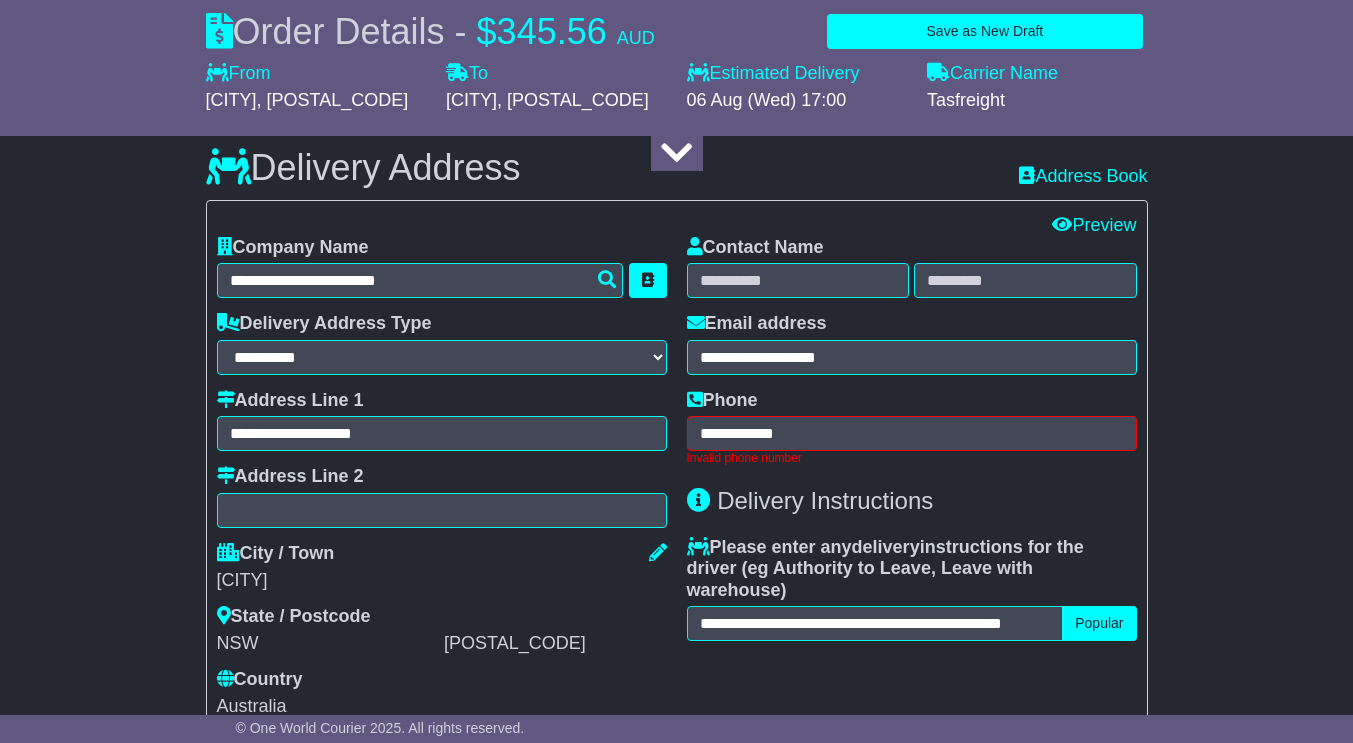 click on "City / Town" at bounding box center (442, 556) 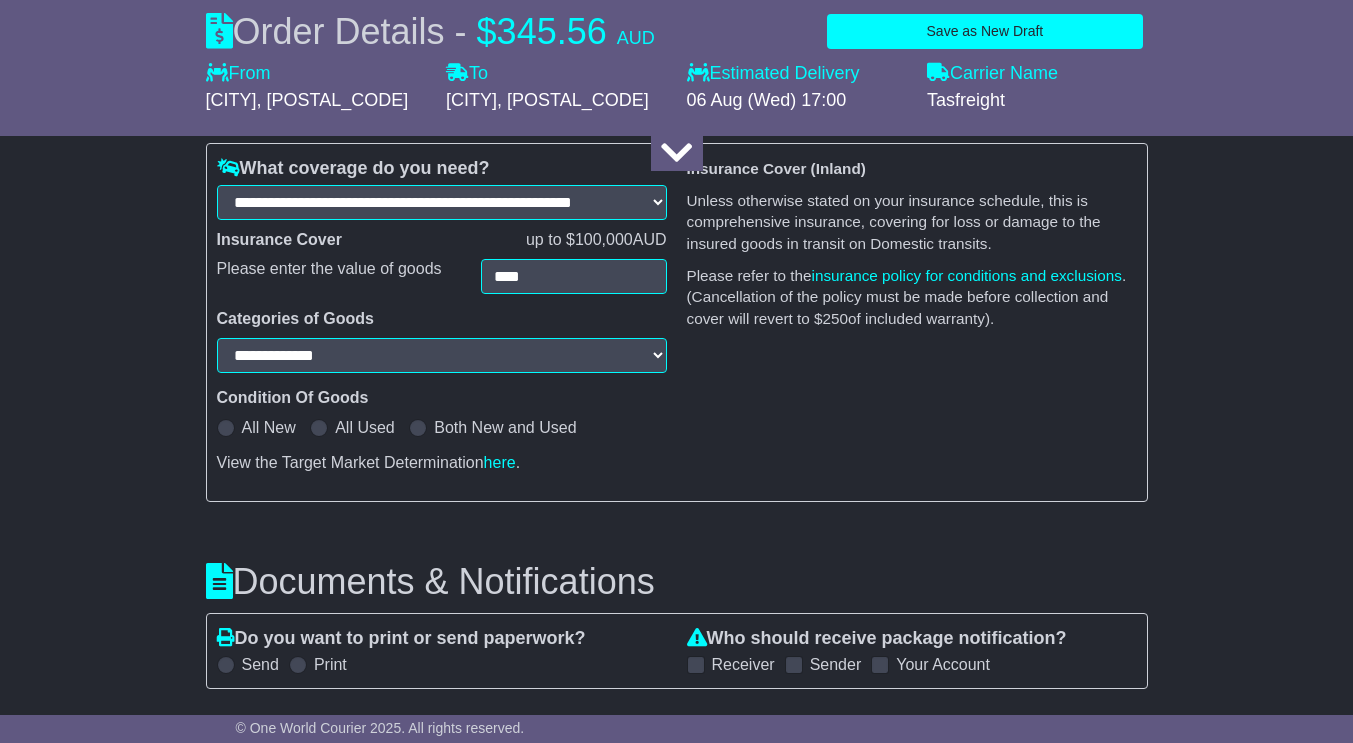 scroll, scrollTop: 1861, scrollLeft: 0, axis: vertical 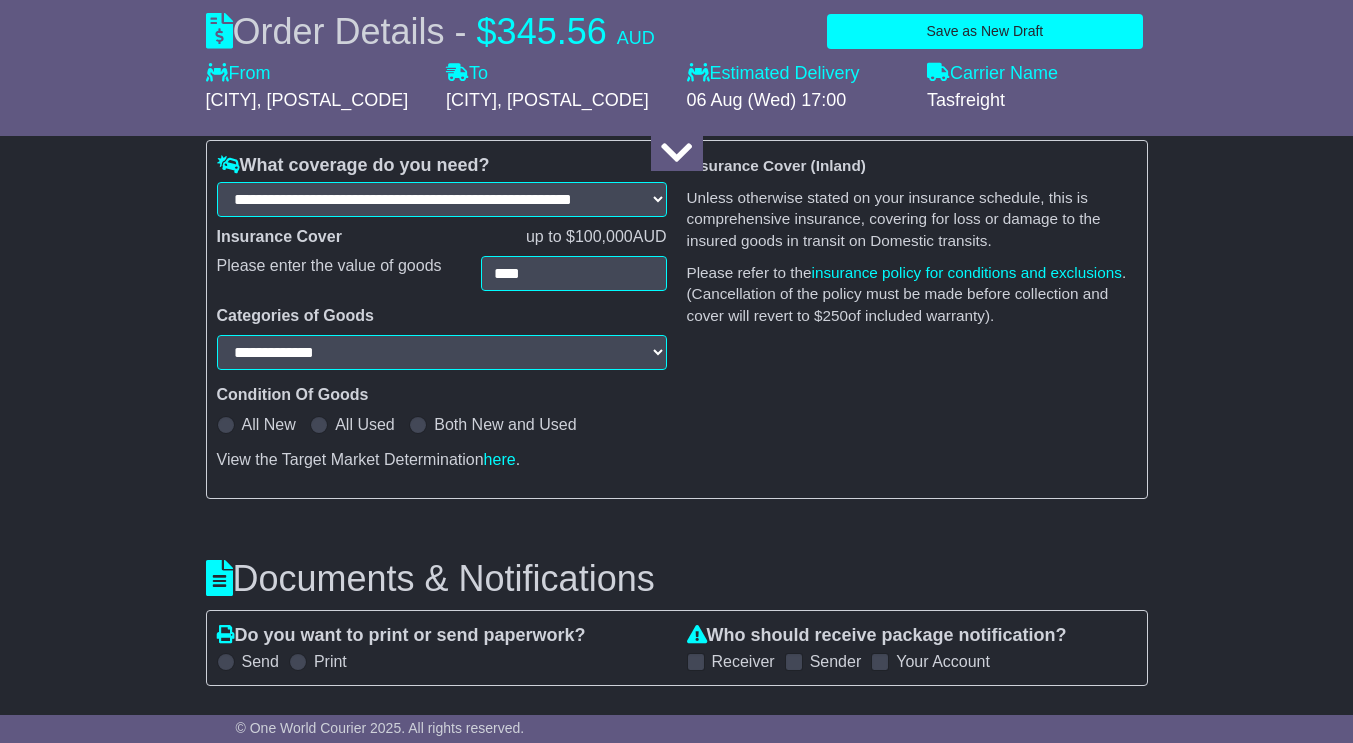 click at bounding box center [226, 425] 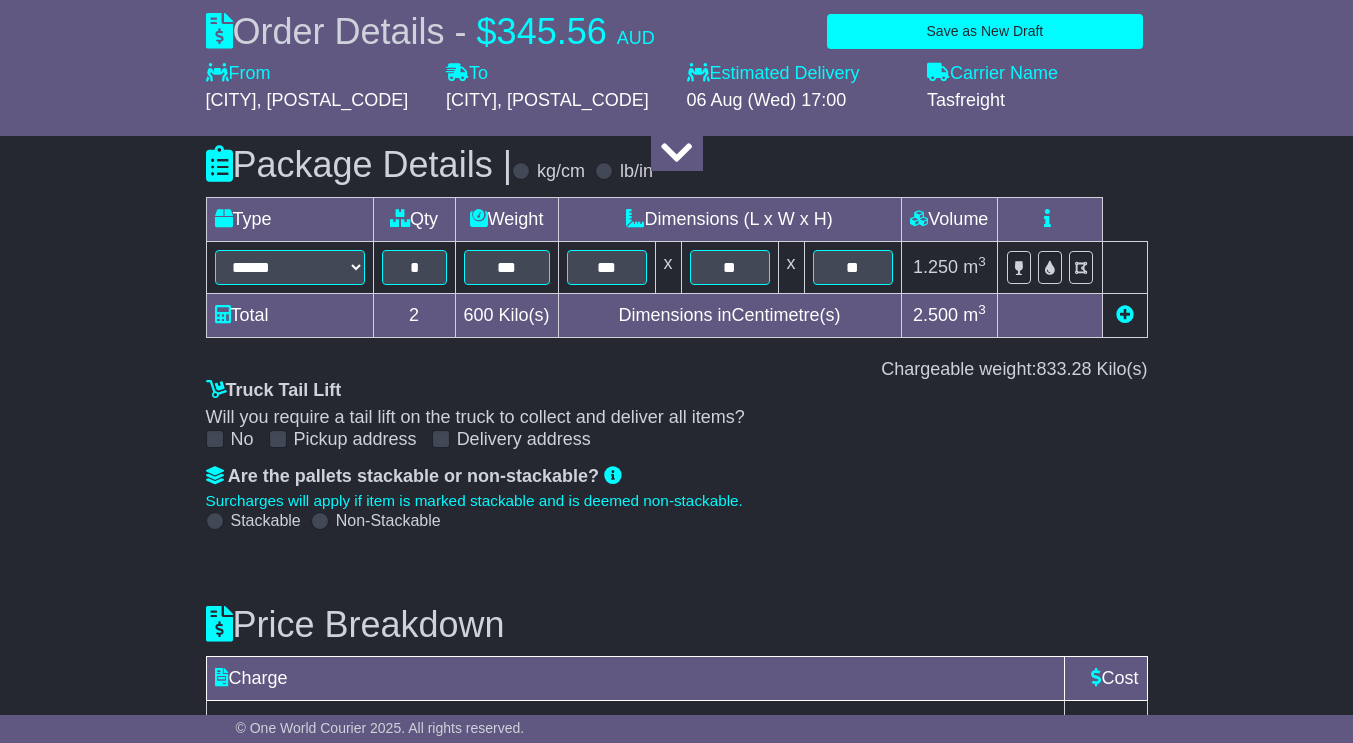 scroll, scrollTop: 2426, scrollLeft: 0, axis: vertical 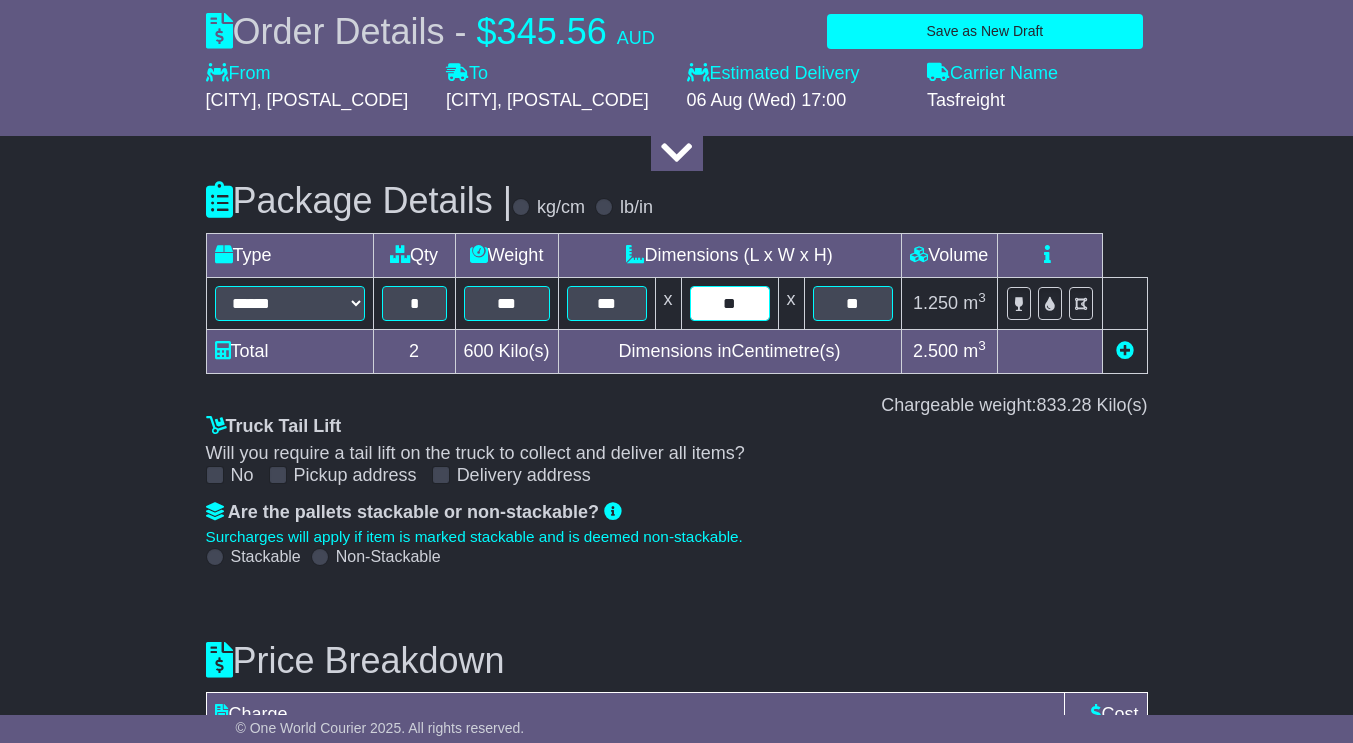 click on "**" at bounding box center [730, 303] 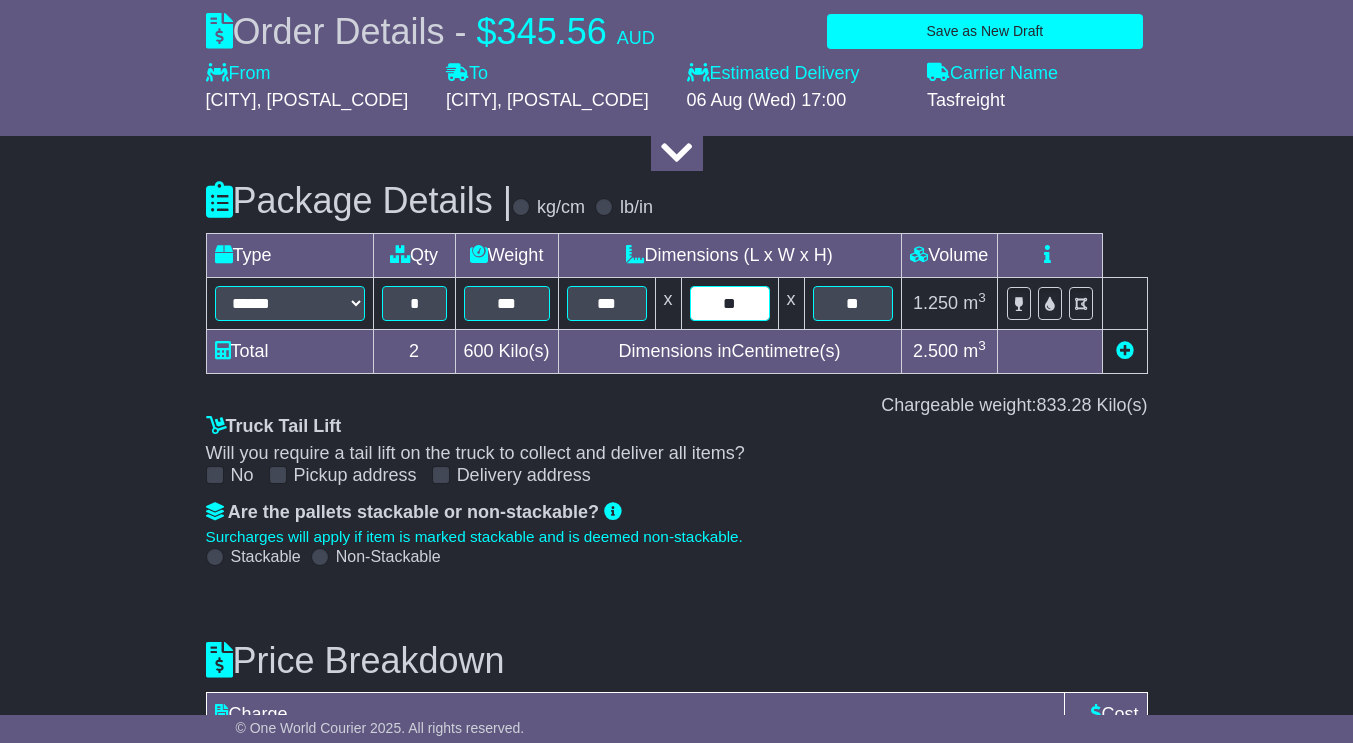 type on "*" 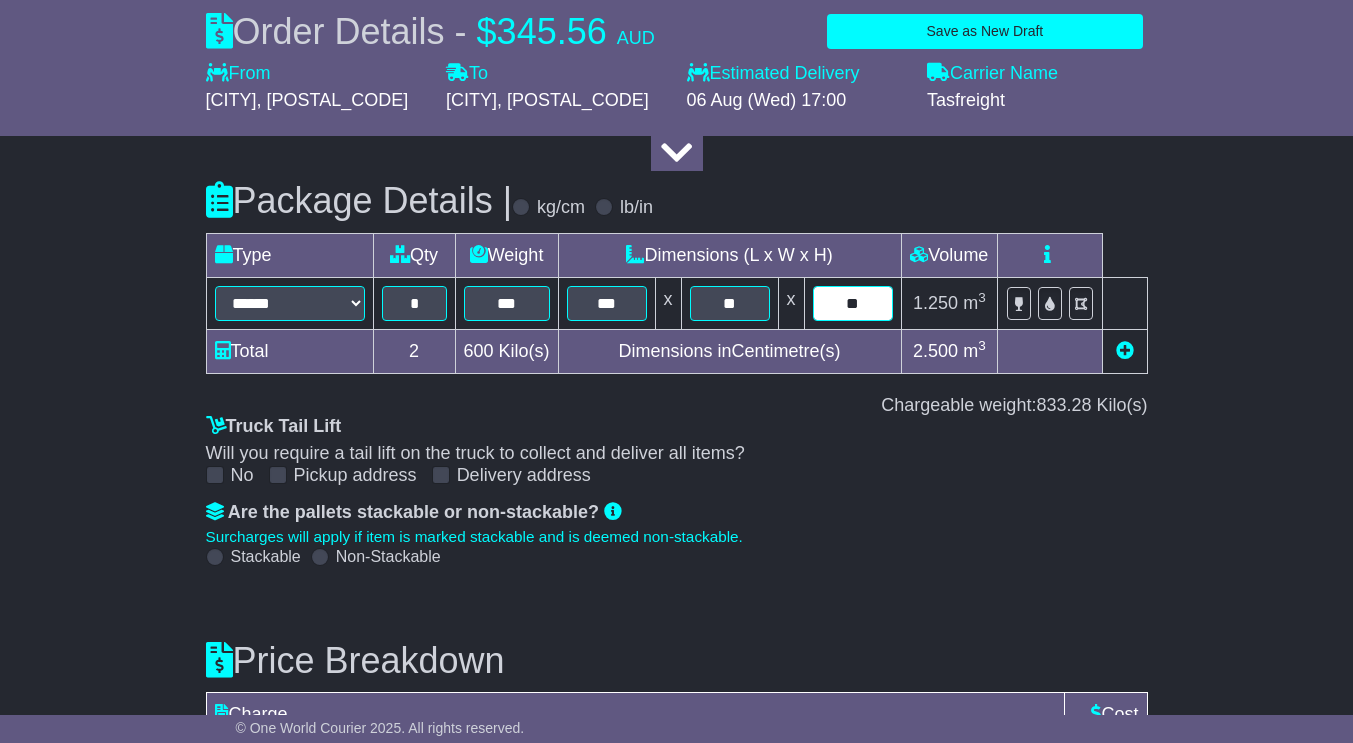 click on "**" at bounding box center [853, 303] 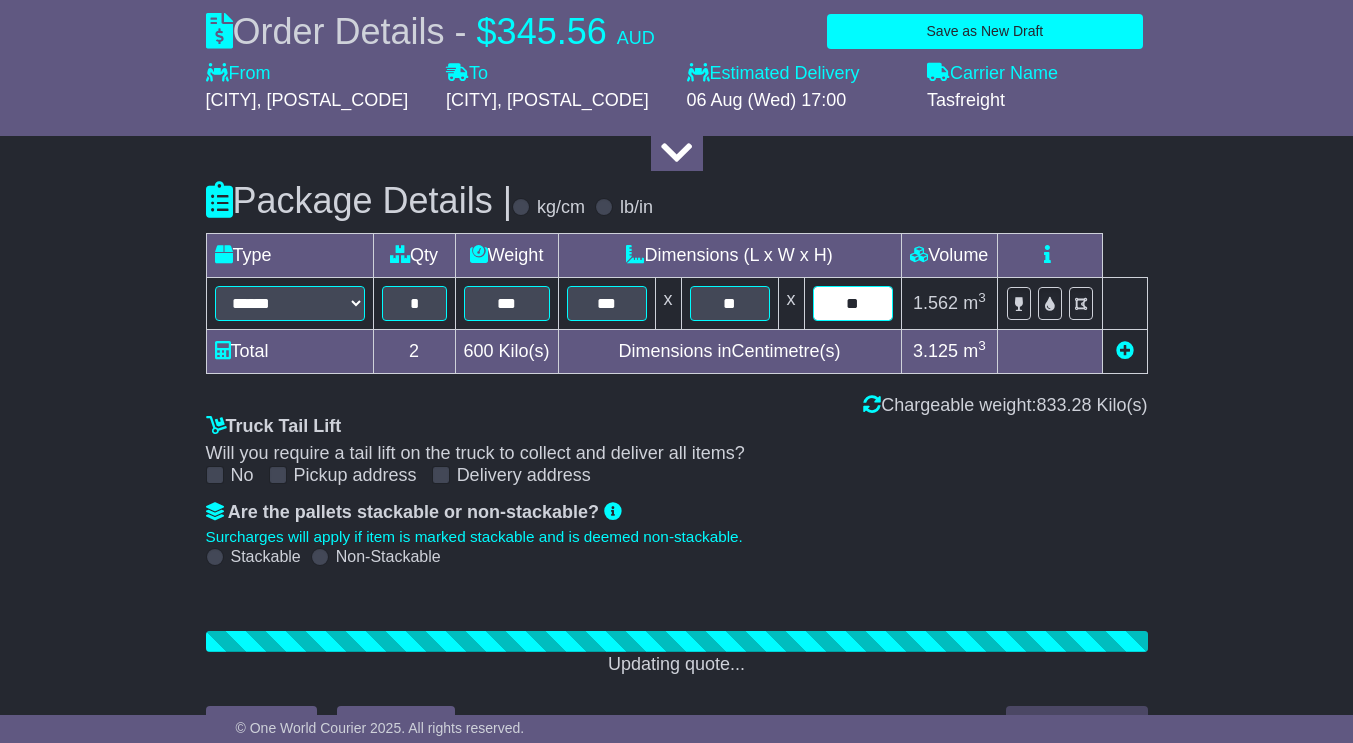 type on "*" 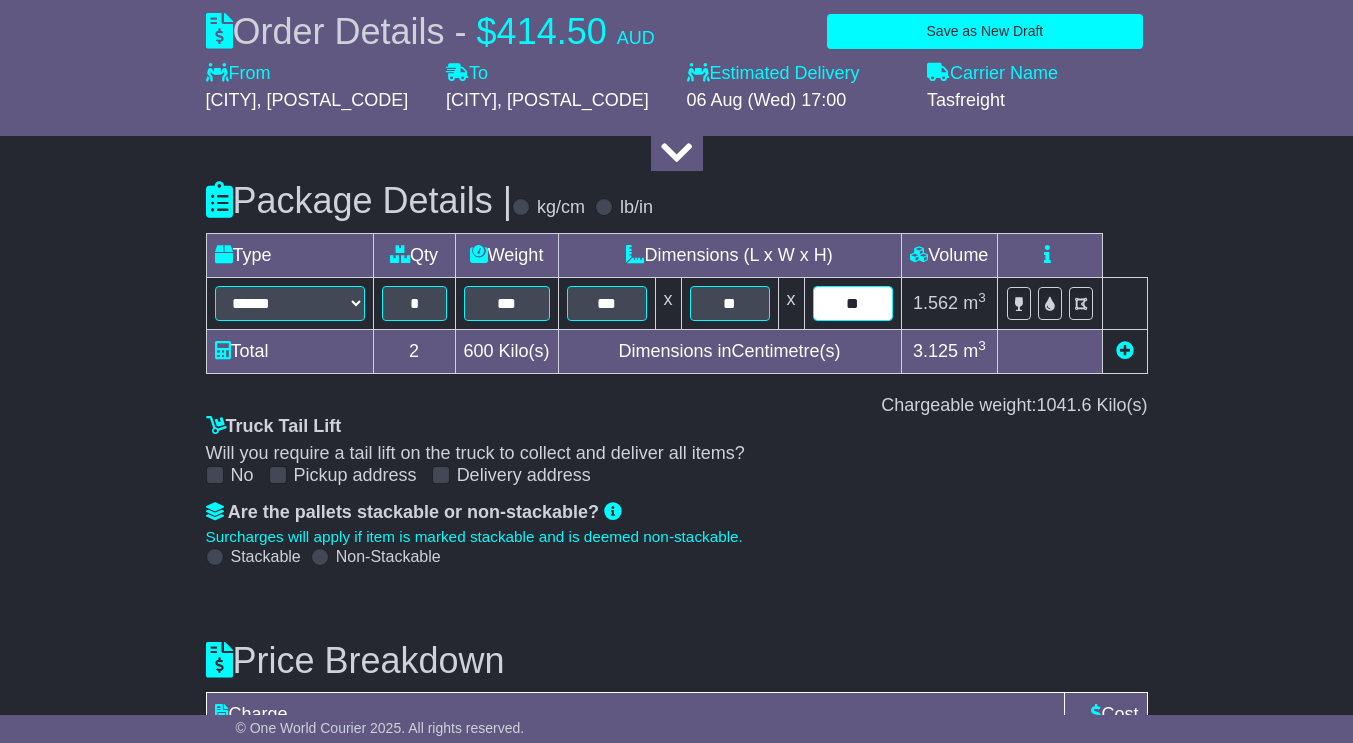 type on "**" 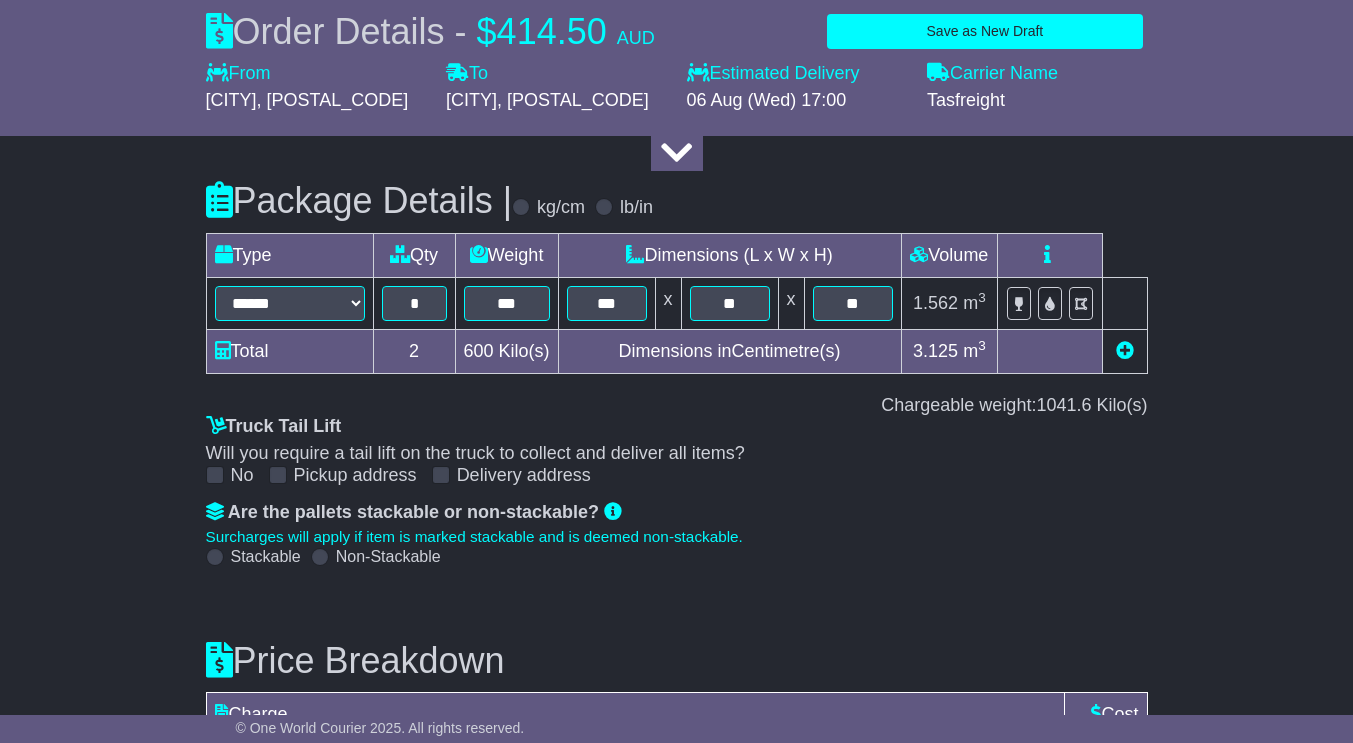click on "About your package
What is your Package
Documents
Non-Documents
What are the Incoterms?
***
***
***
***
***
***
Description of Goods
Attention: dangerous goods are not allowed by service.
Your Internal Reference (required)
Any Dangerous Goods?
No" at bounding box center (676, -569) 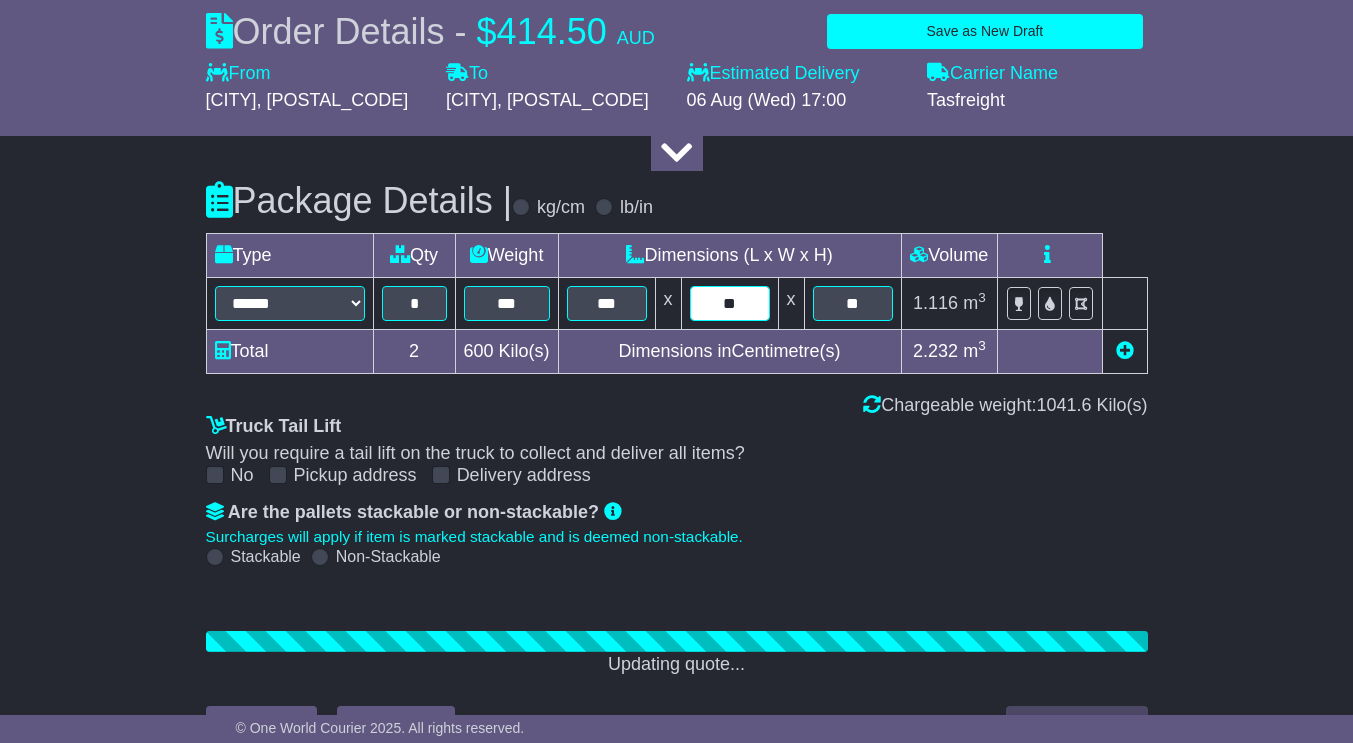 click on "**" at bounding box center (730, 303) 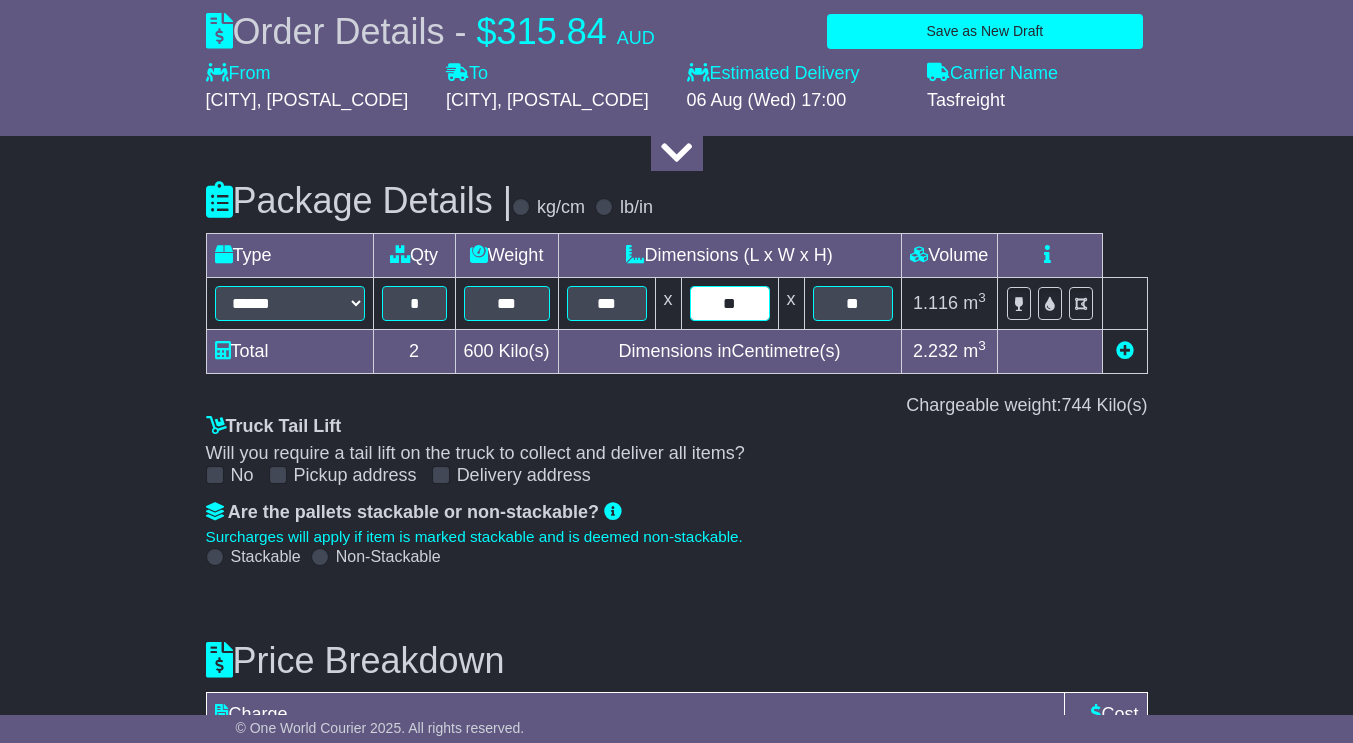 type on "*" 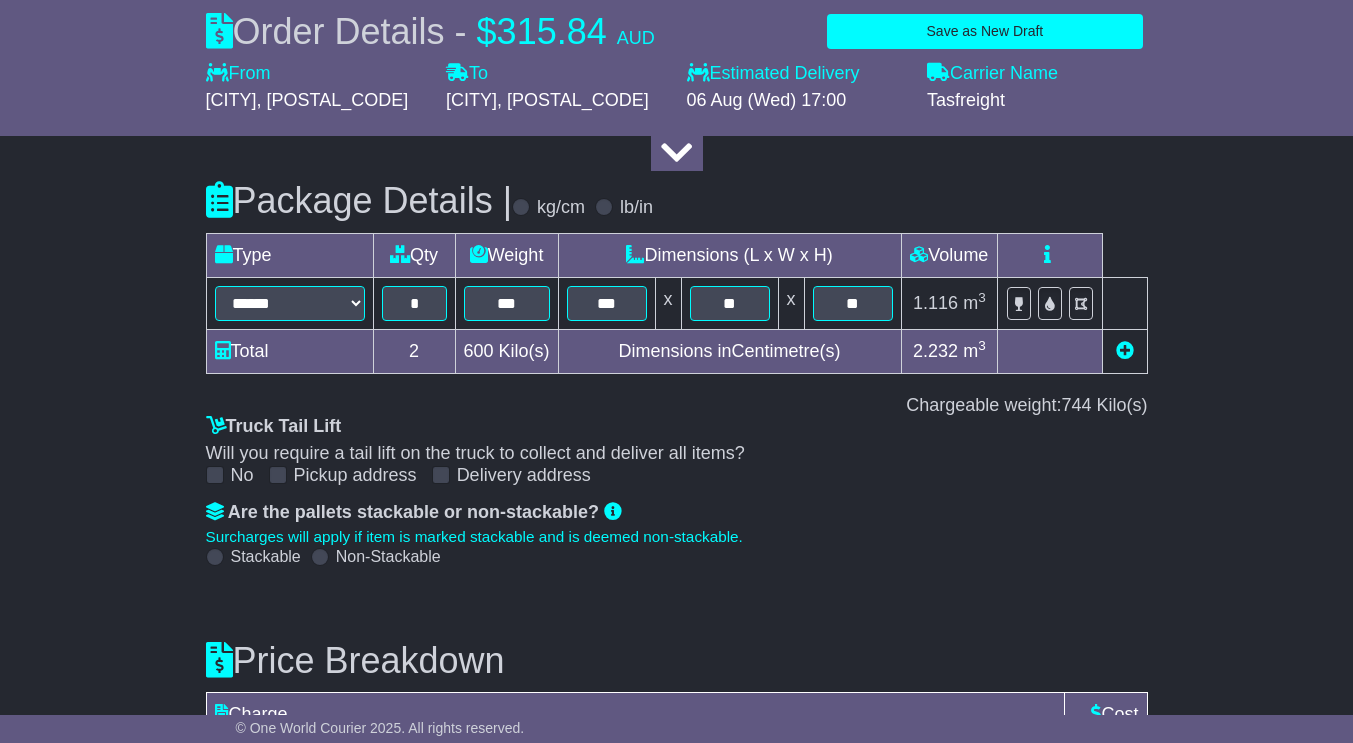 click on "No
Pickup address
Delivery address" at bounding box center [677, 476] 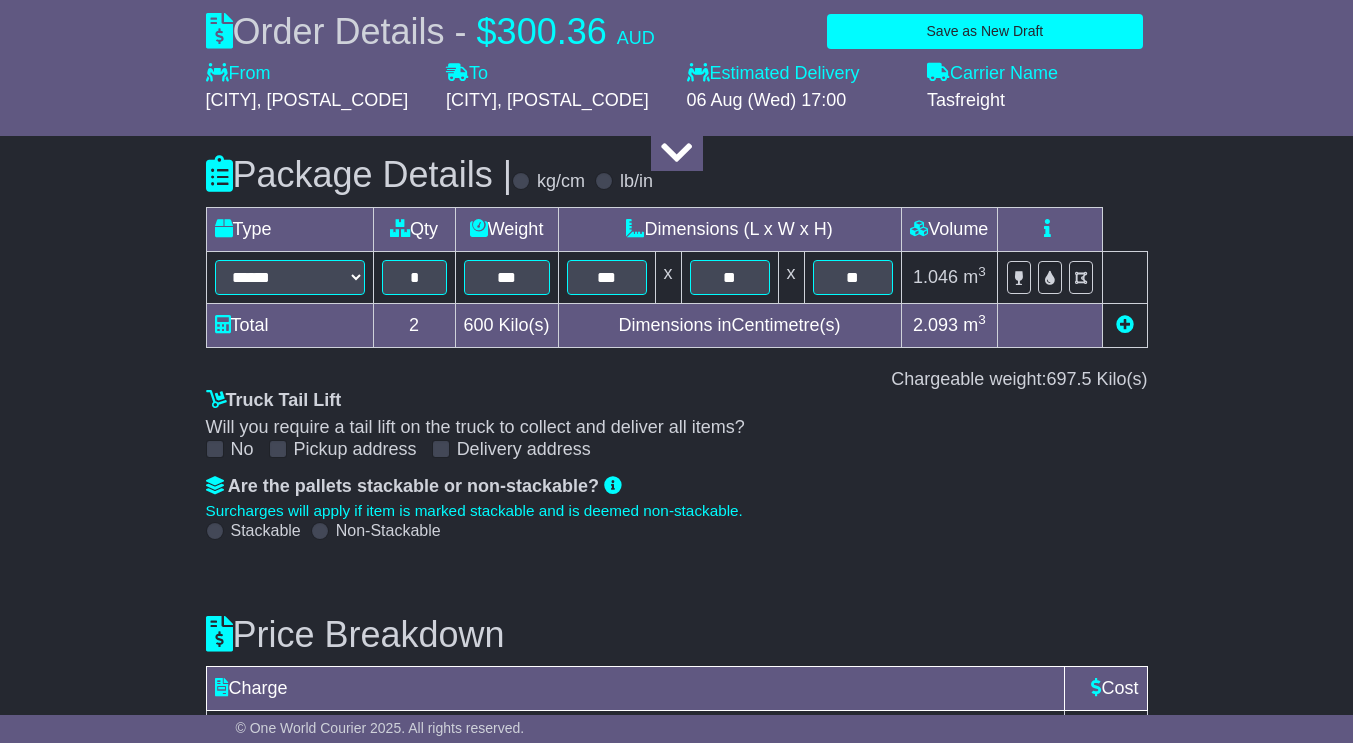 scroll, scrollTop: 2432, scrollLeft: 0, axis: vertical 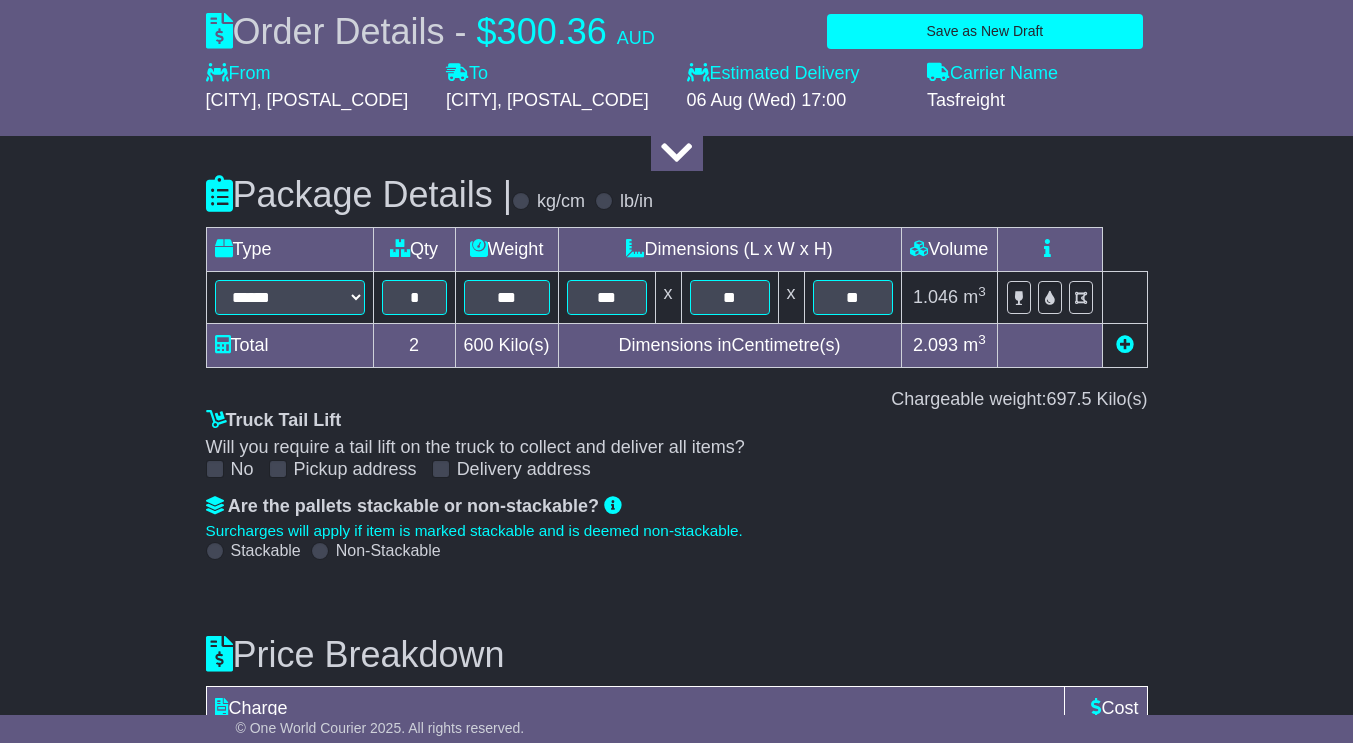 click at bounding box center (1125, 344) 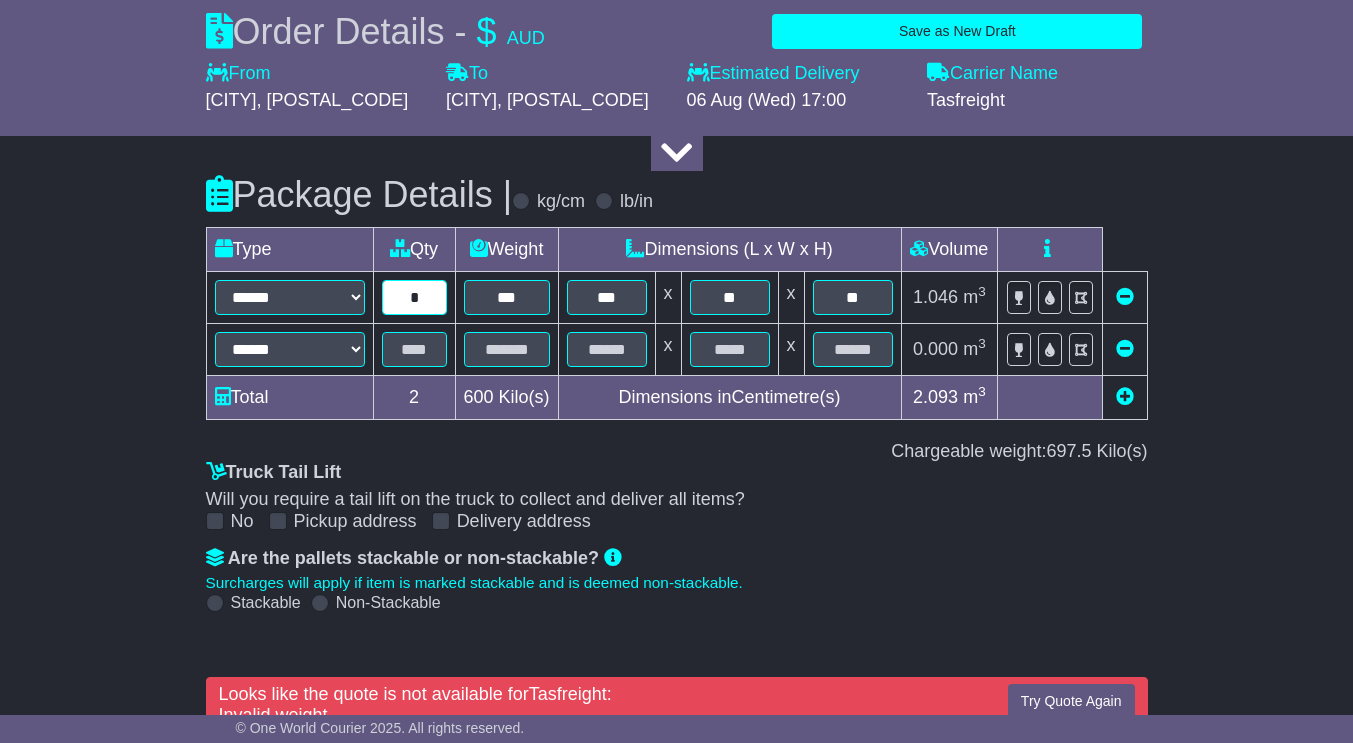 click on "*" at bounding box center [414, 297] 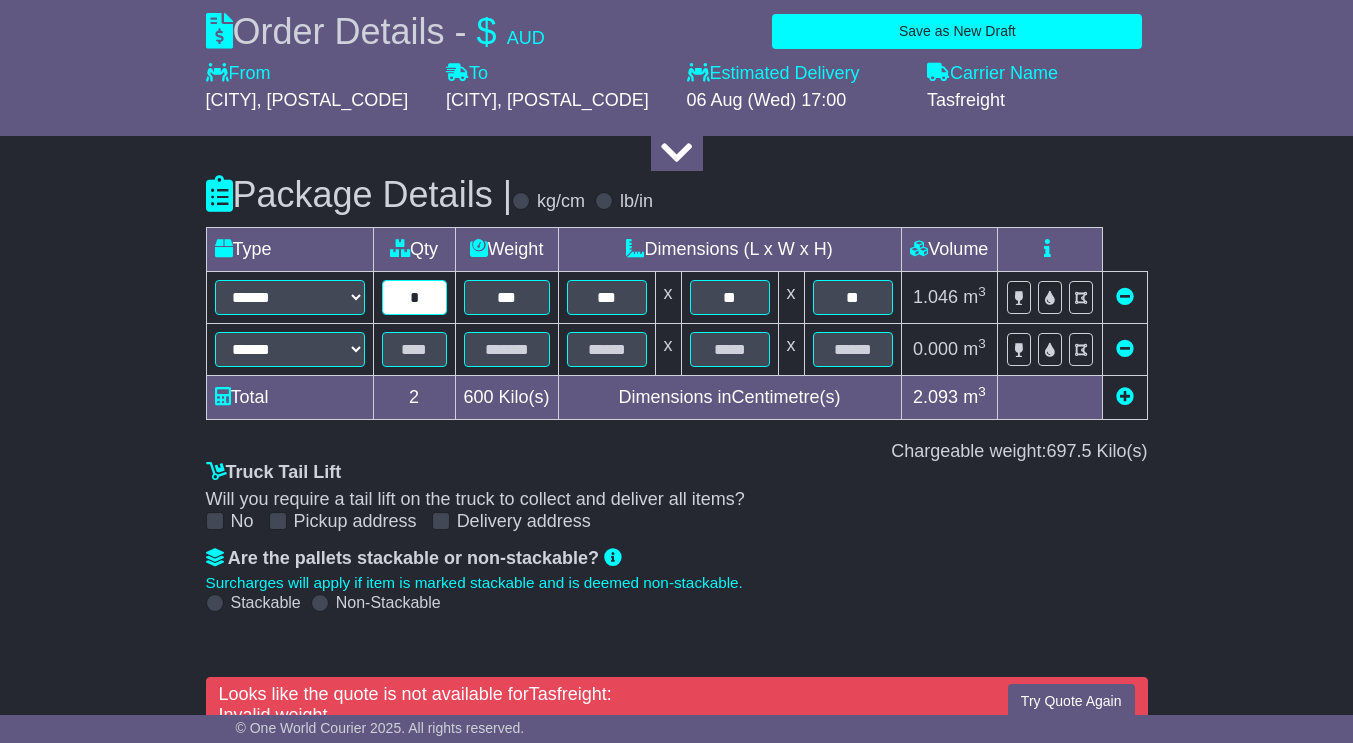 type on "*" 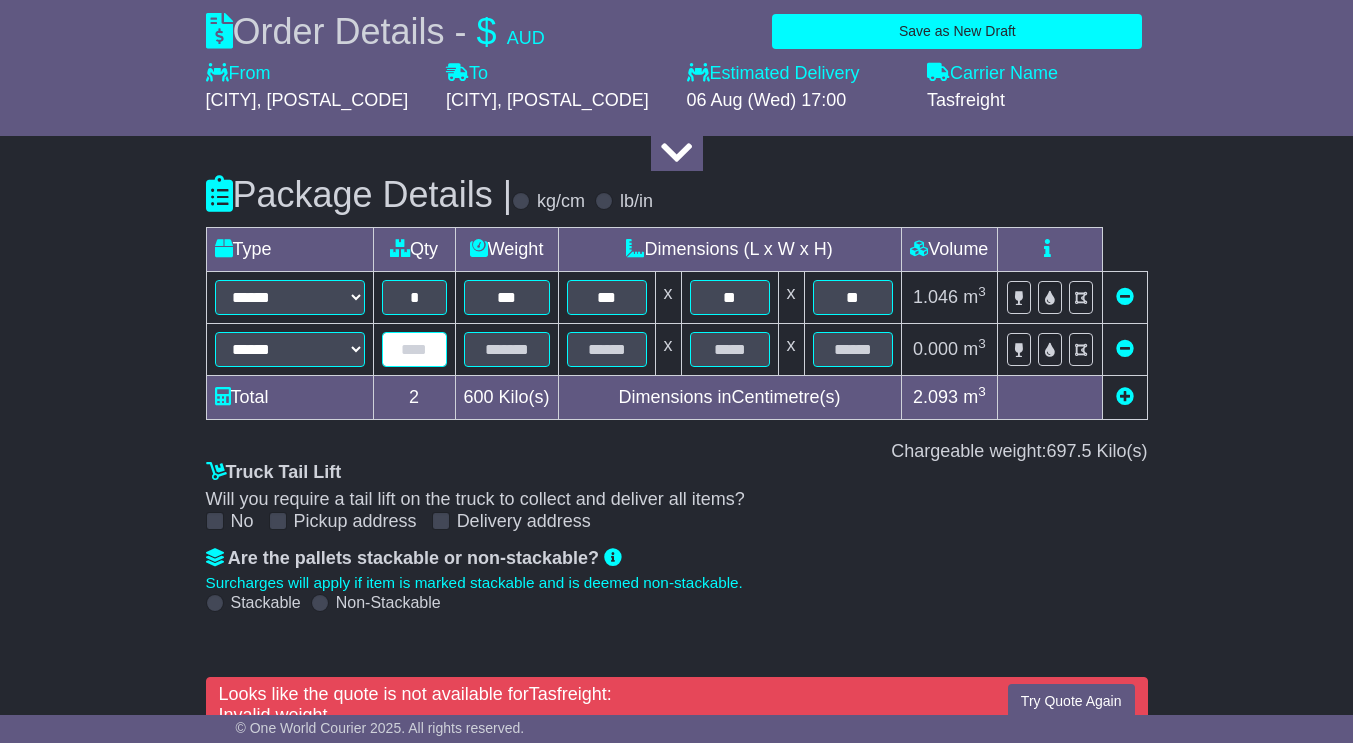 click at bounding box center [414, 349] 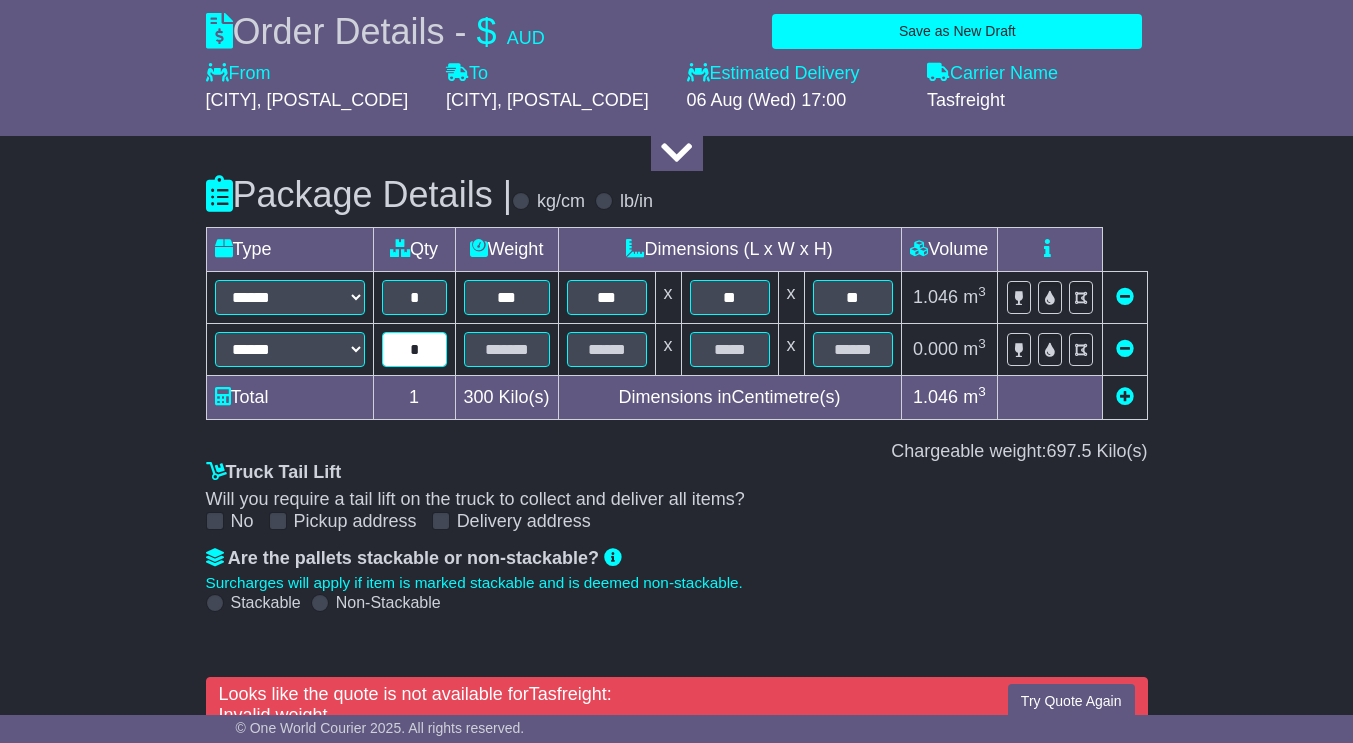 type on "*" 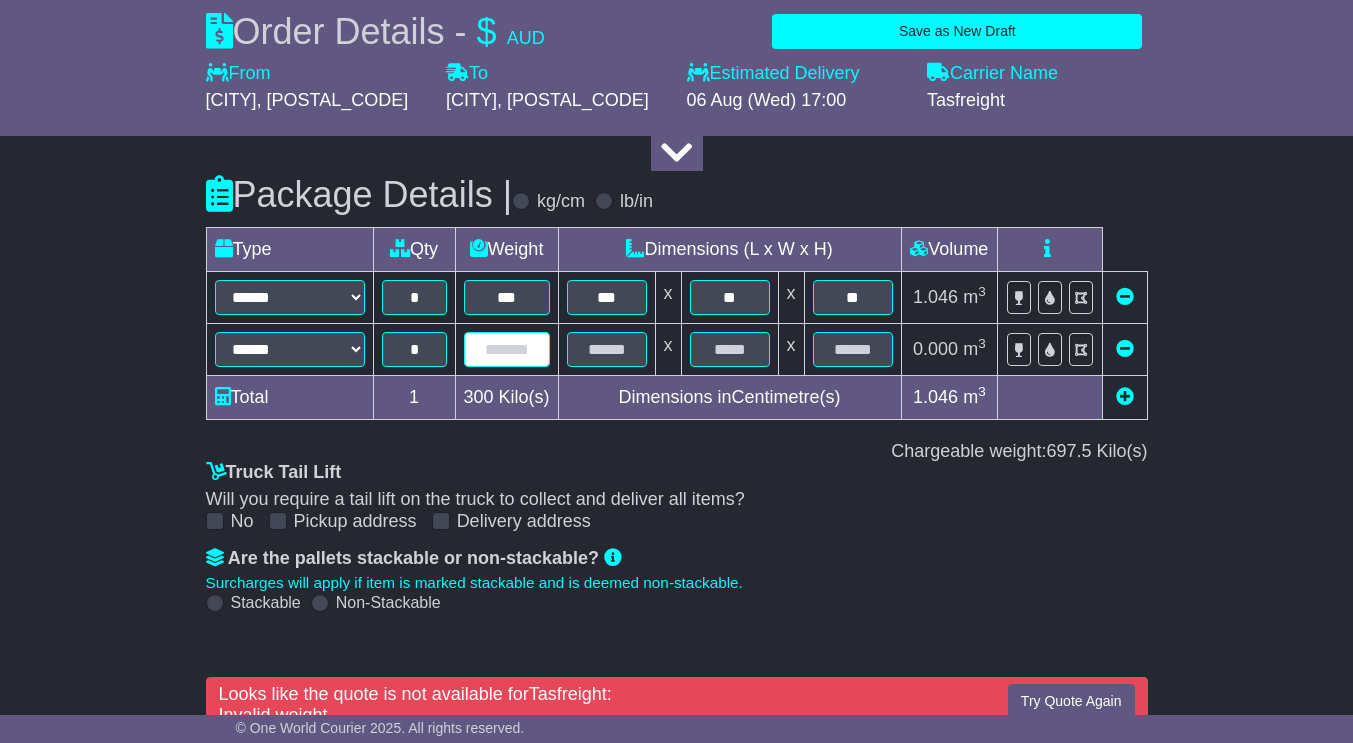 click at bounding box center [507, 349] 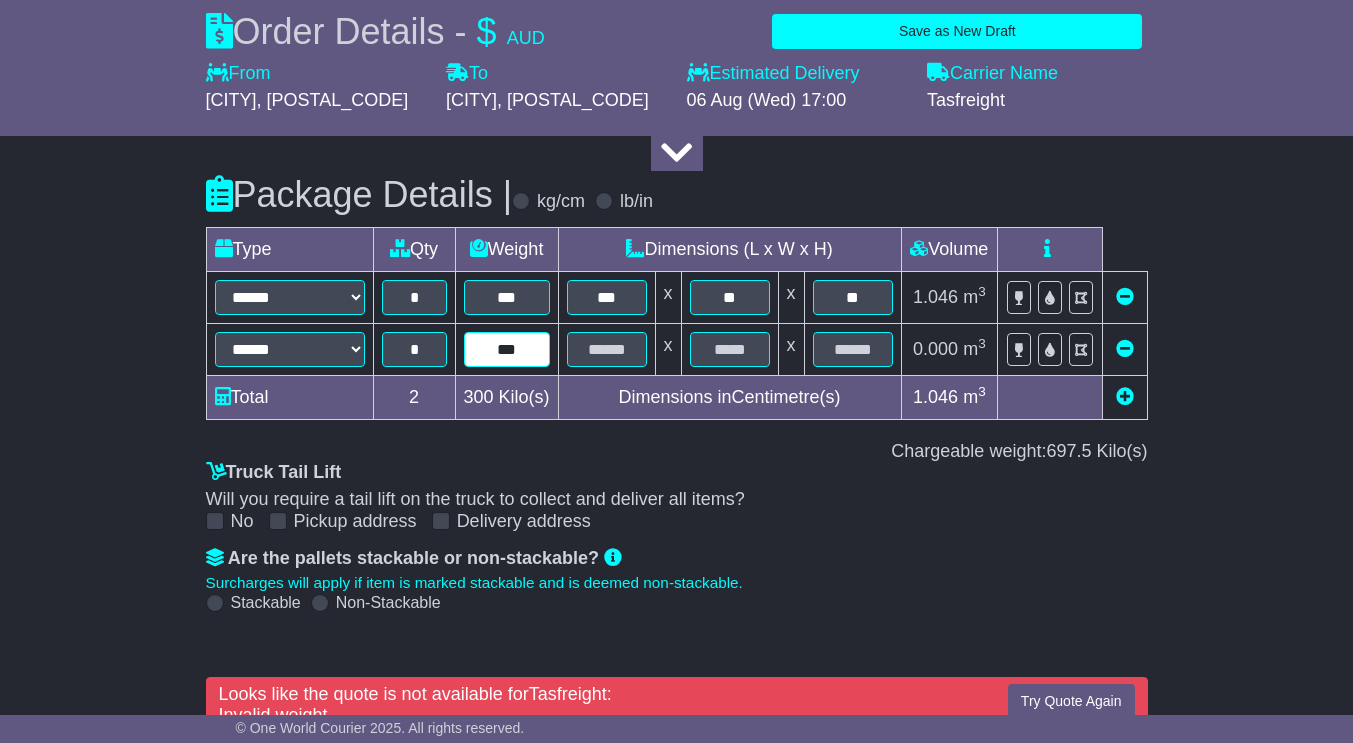 type on "***" 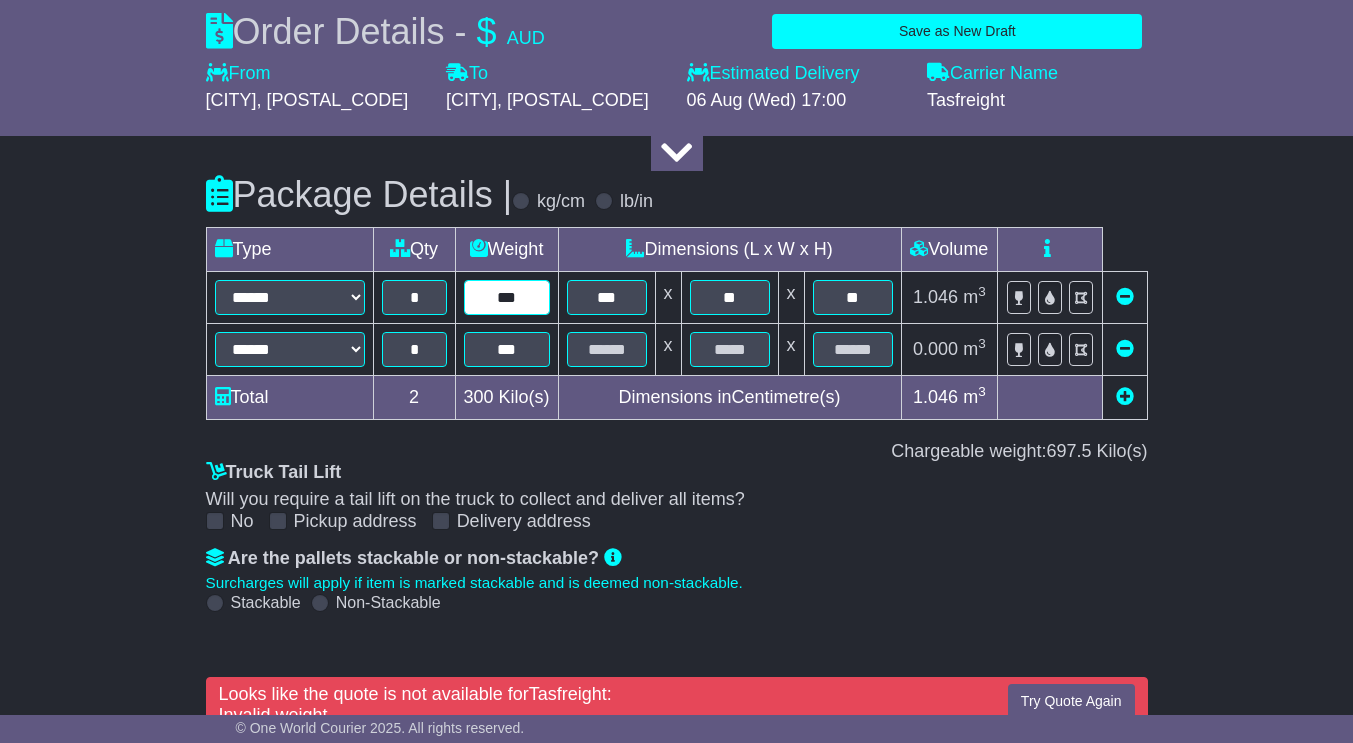 click on "***" at bounding box center (507, 297) 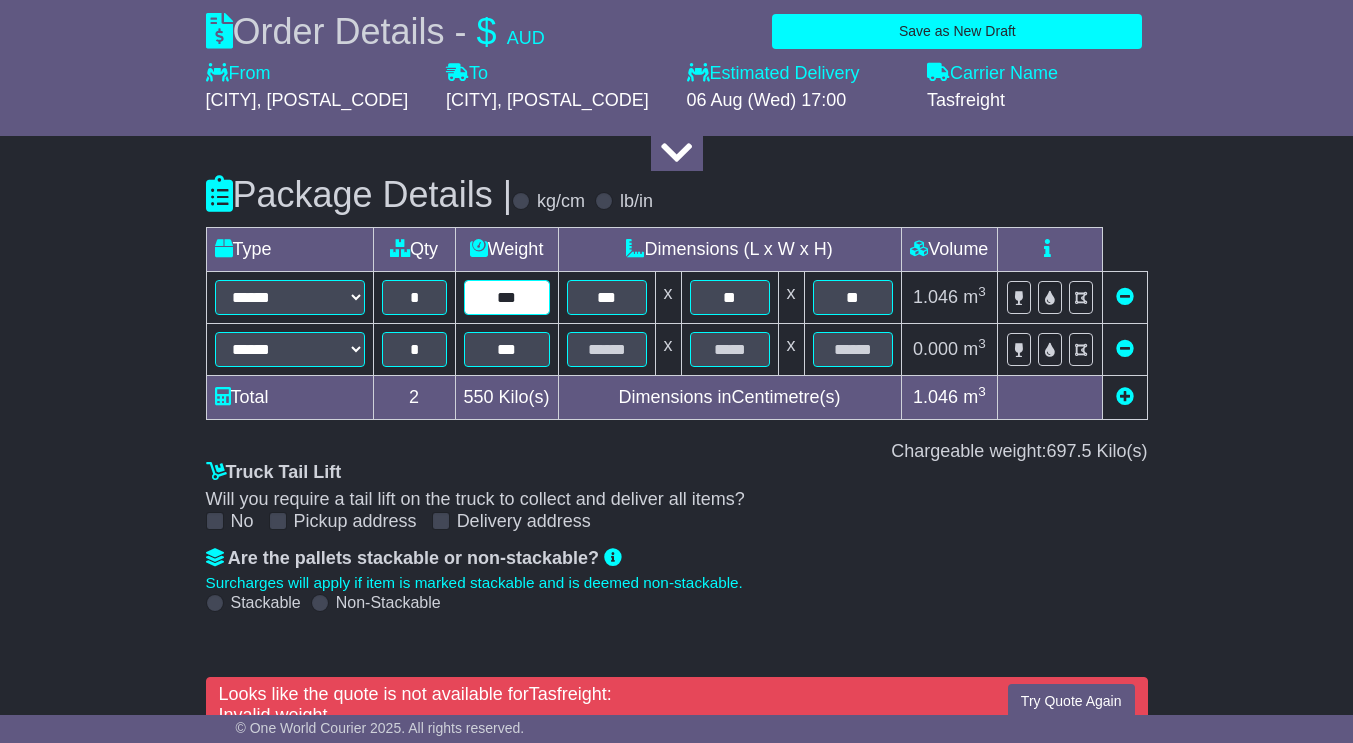 click on "***" at bounding box center [507, 297] 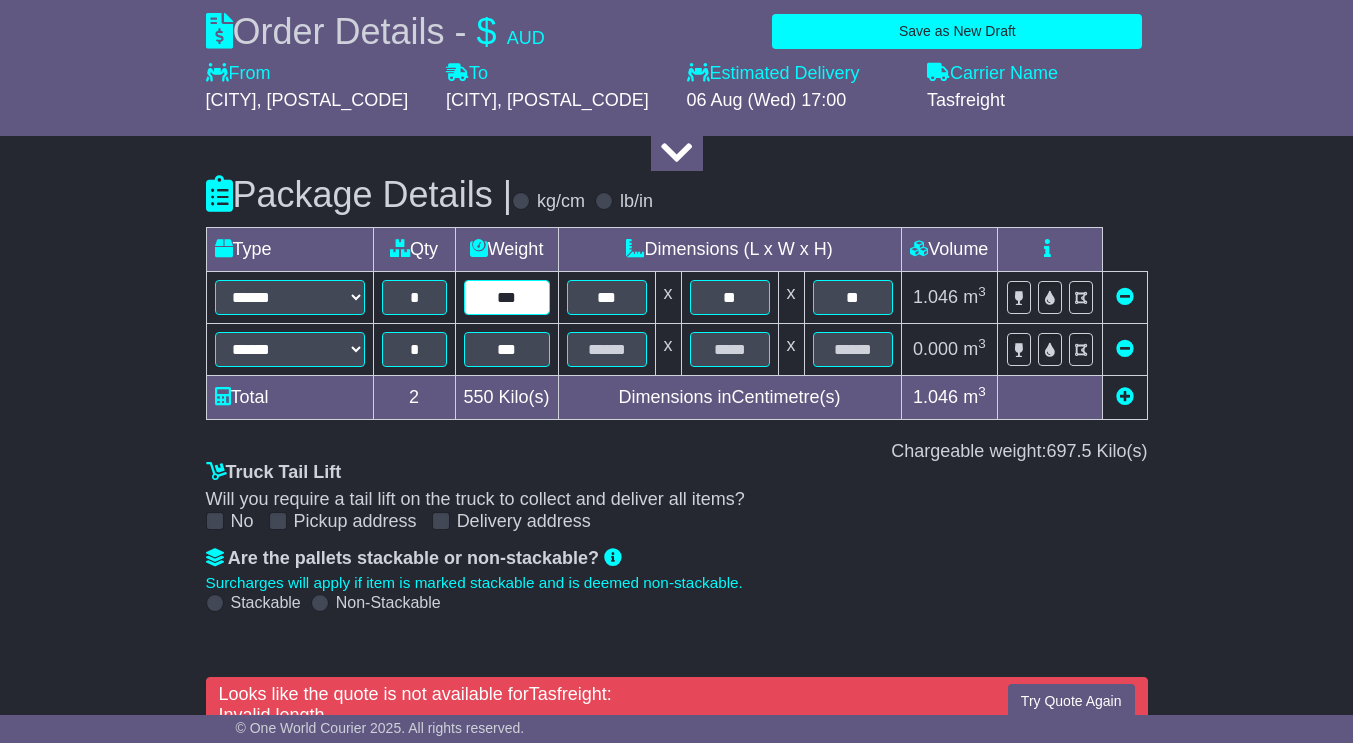 type on "***" 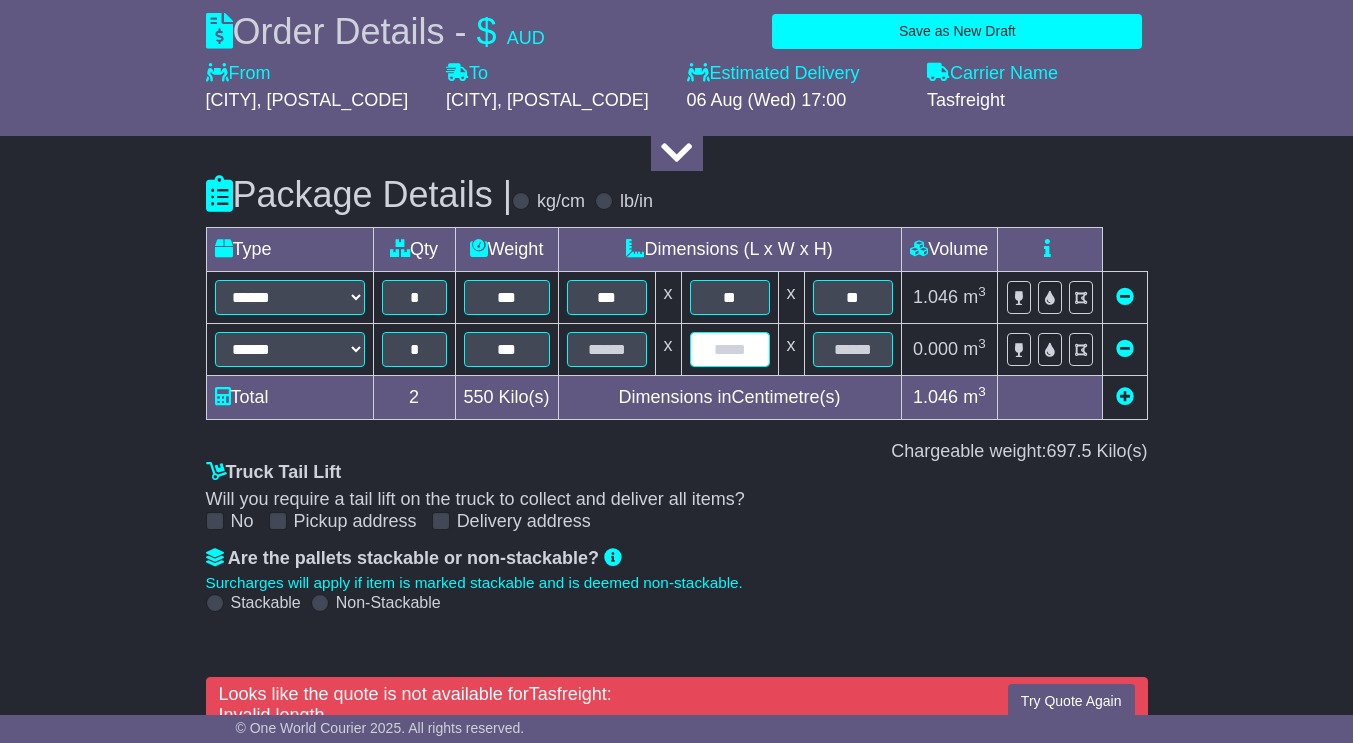 click at bounding box center [730, 349] 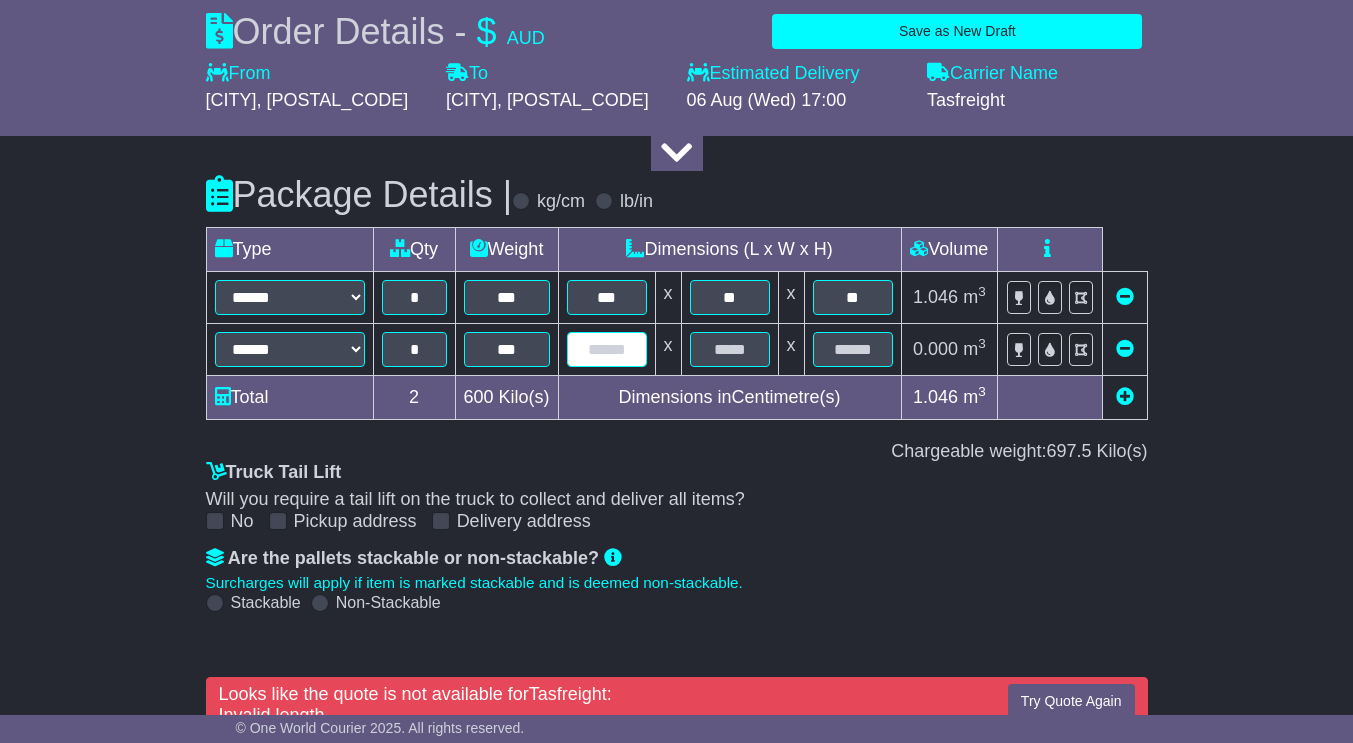 click at bounding box center [607, 349] 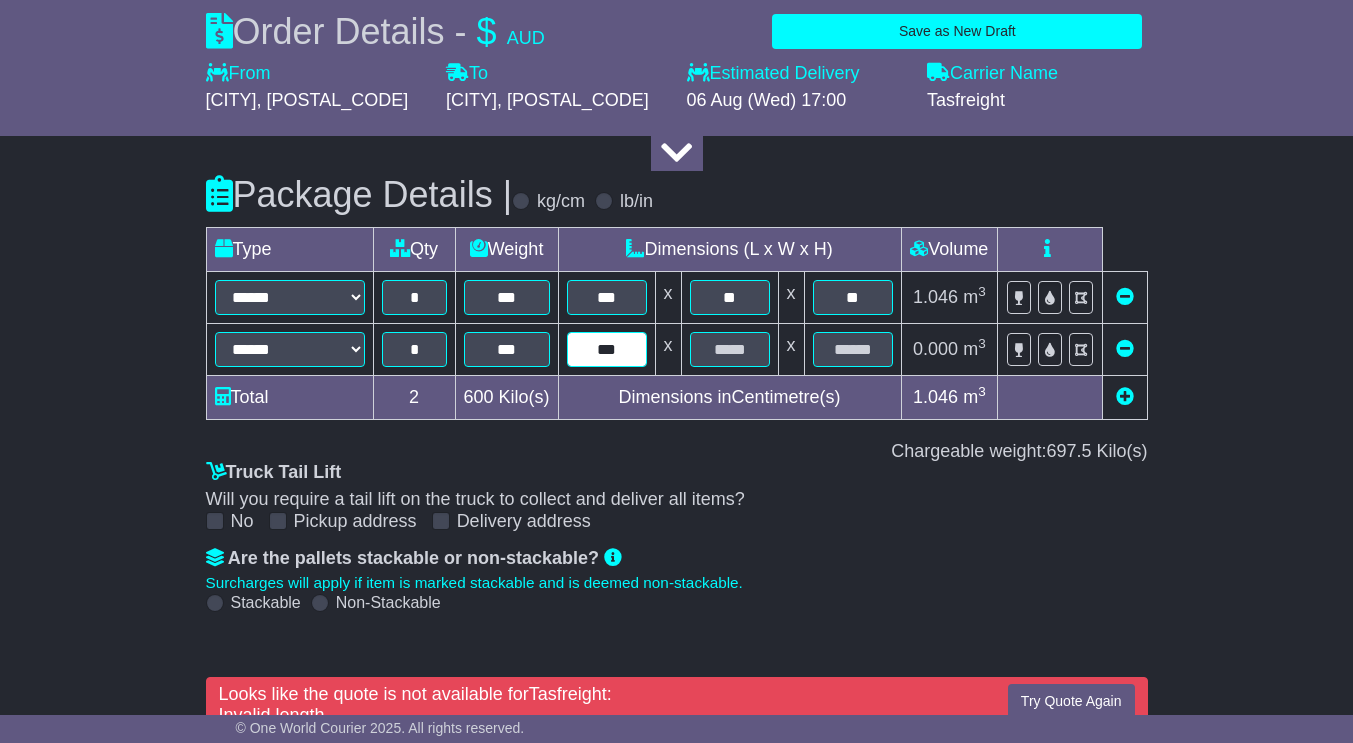 type on "***" 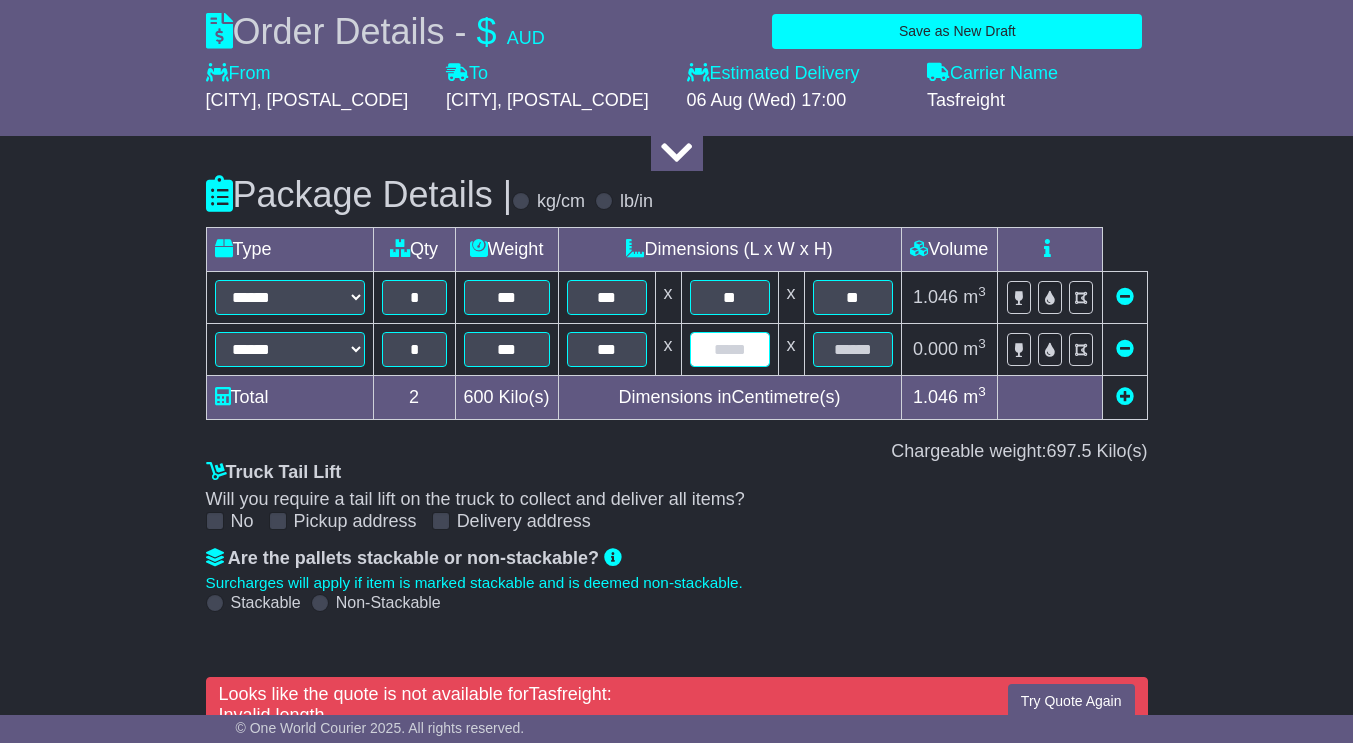 click on "****** ****** *** ******** ***** **** **** ****** *** *******
*
***
***
x
x
0.000
m 3
ft 3" at bounding box center (676, 349) 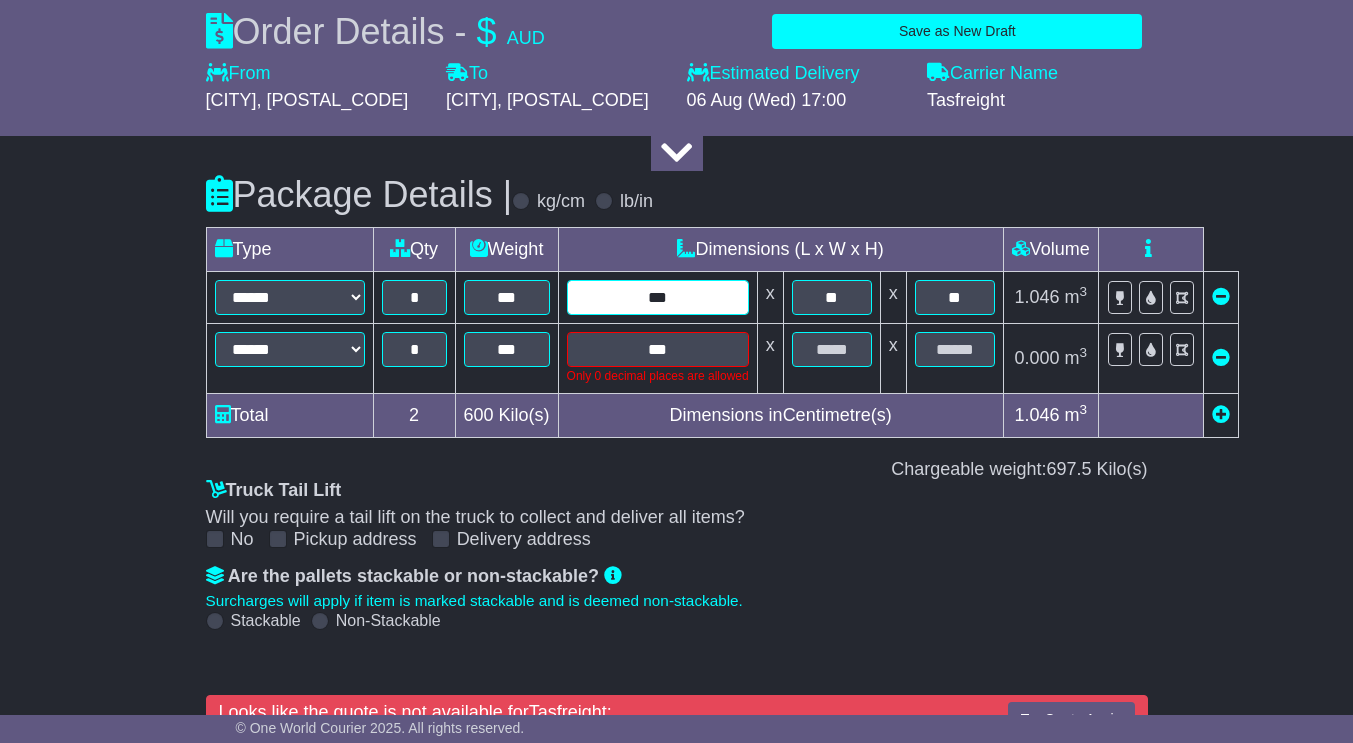 click on "***" at bounding box center [658, 297] 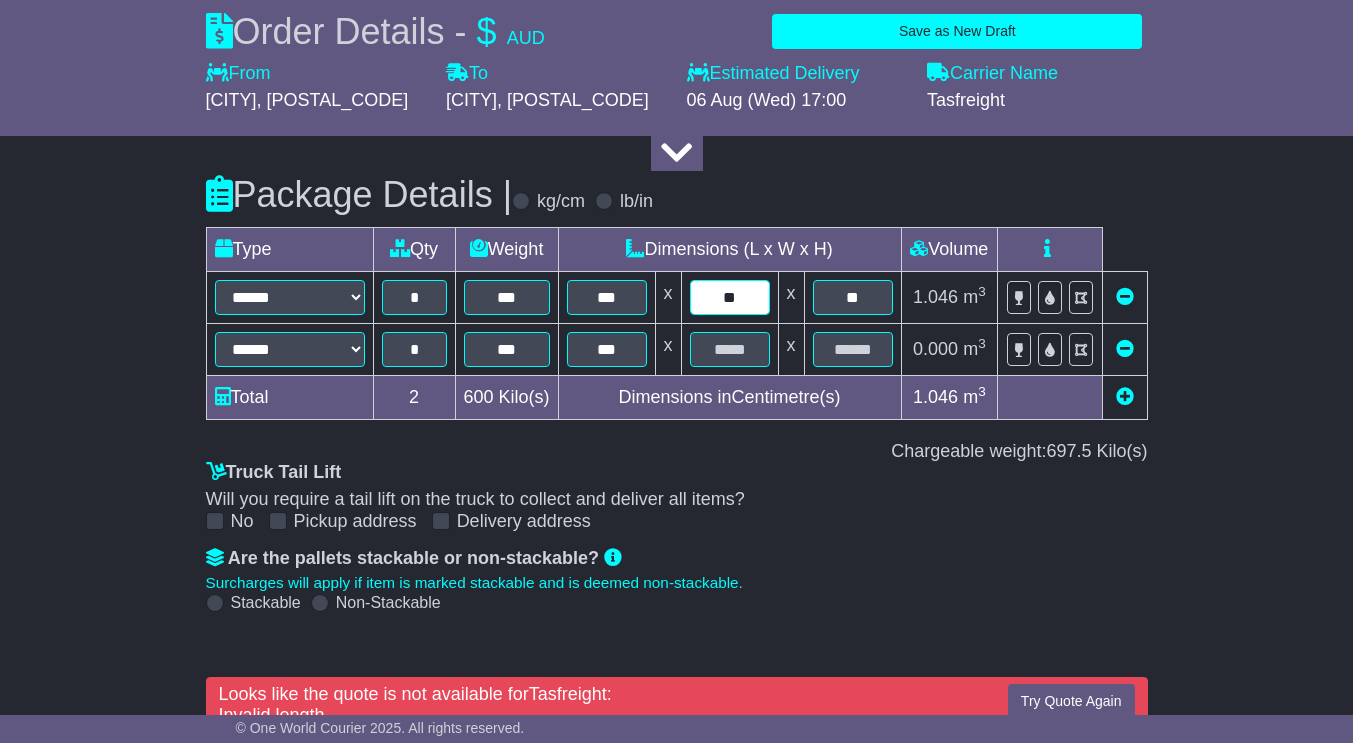 click on "**" at bounding box center [730, 297] 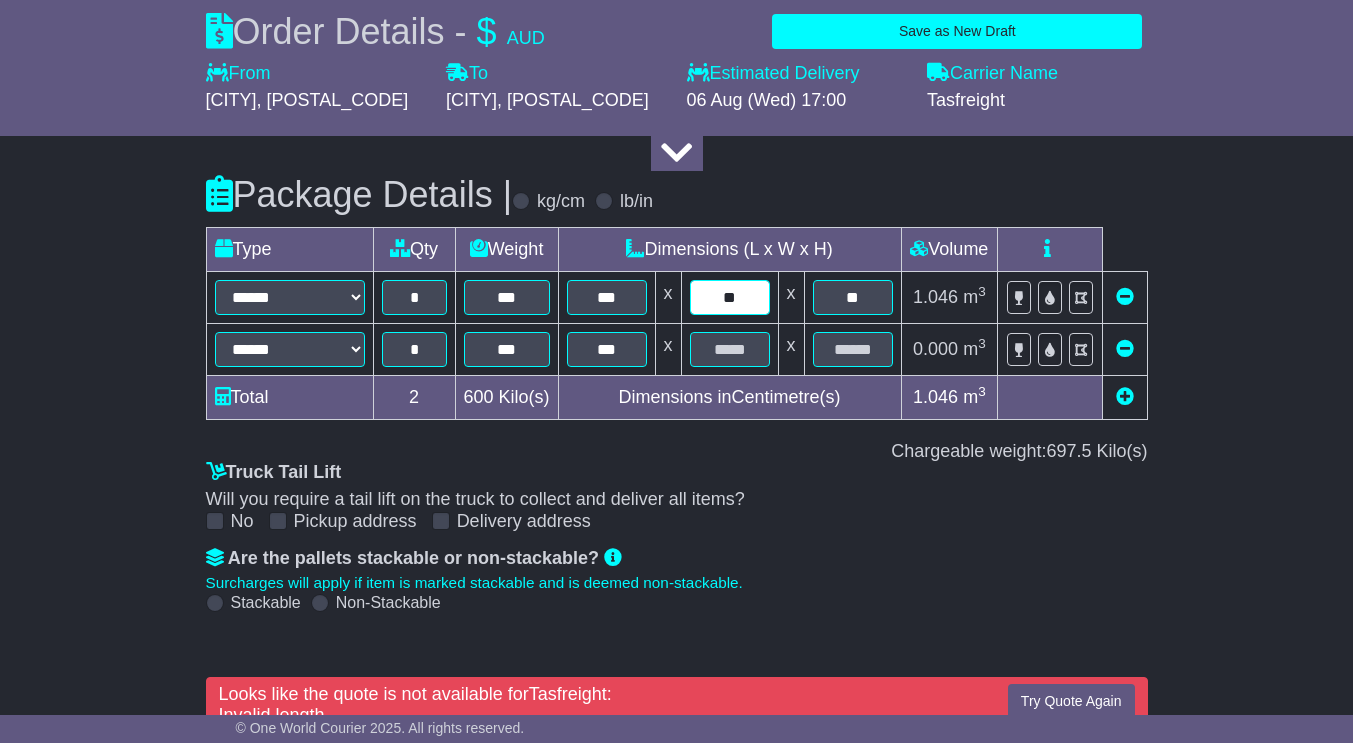 type on "**" 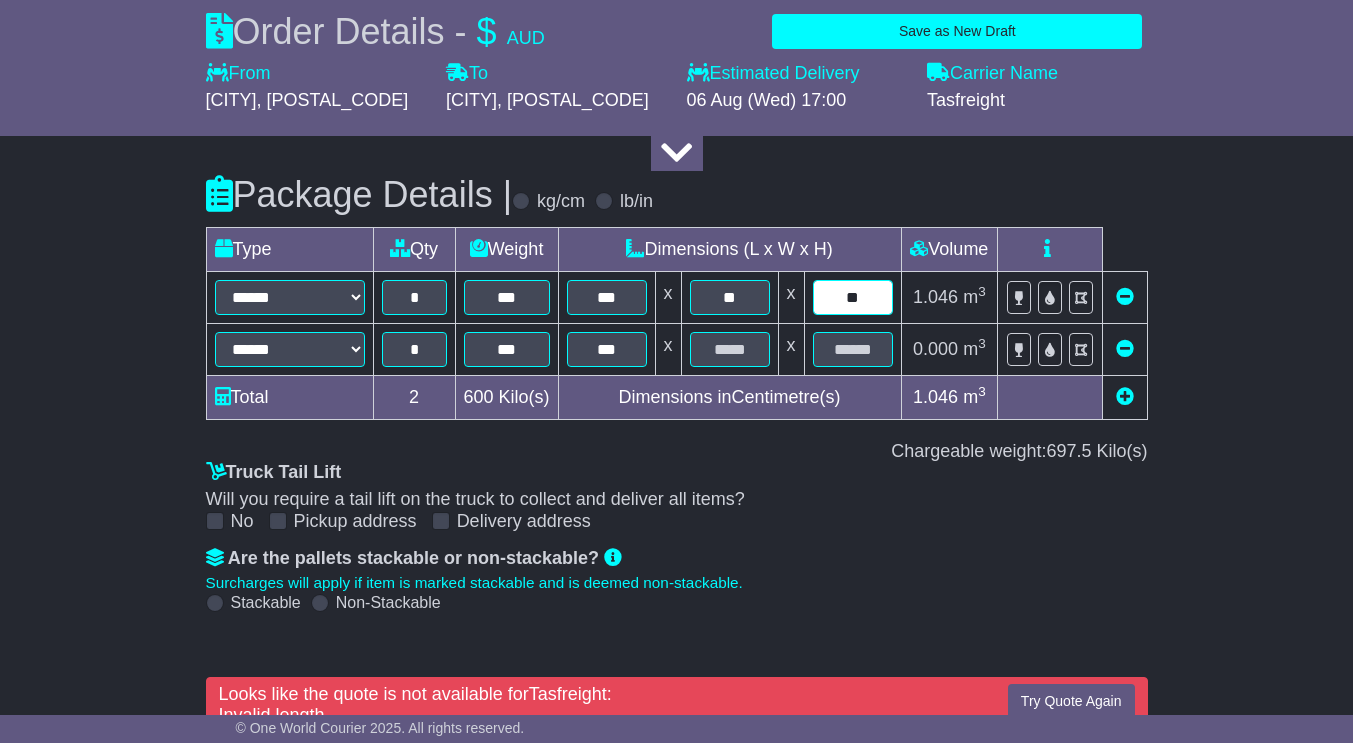click on "**" at bounding box center [853, 297] 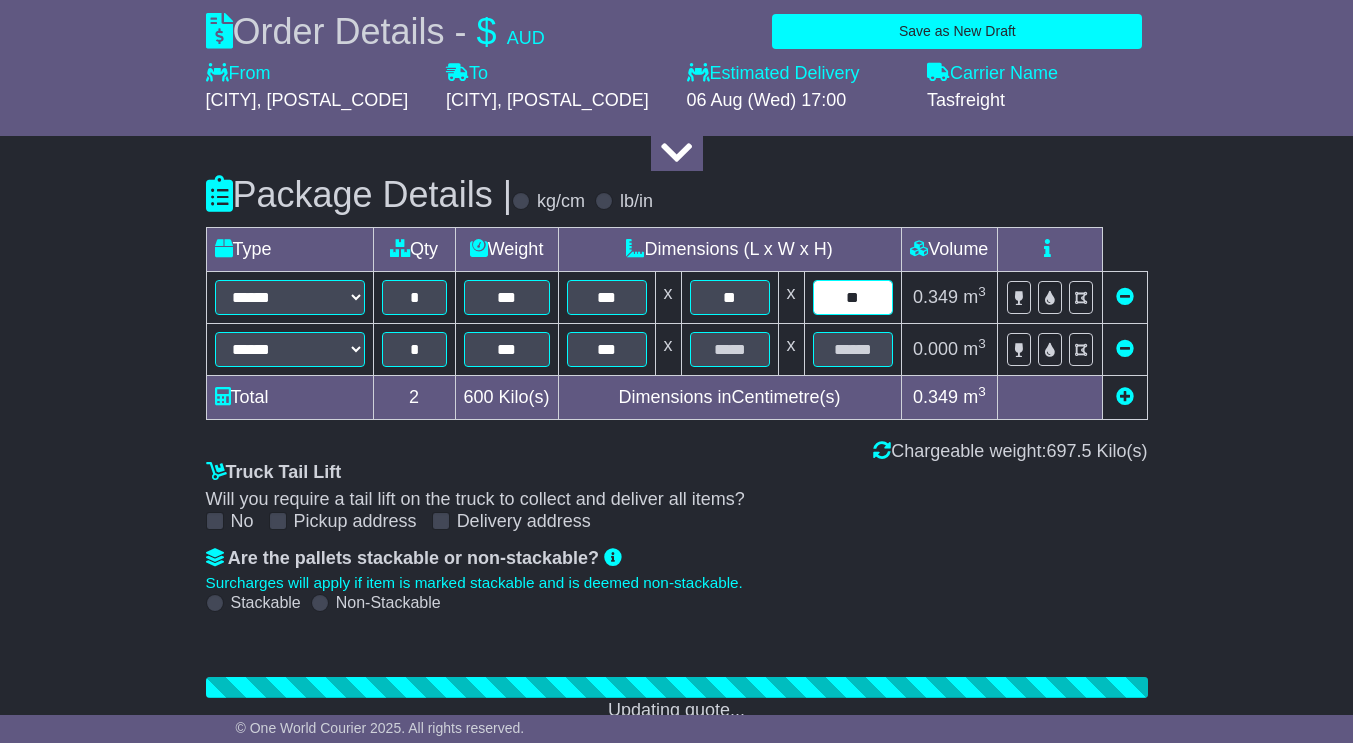 type on "*" 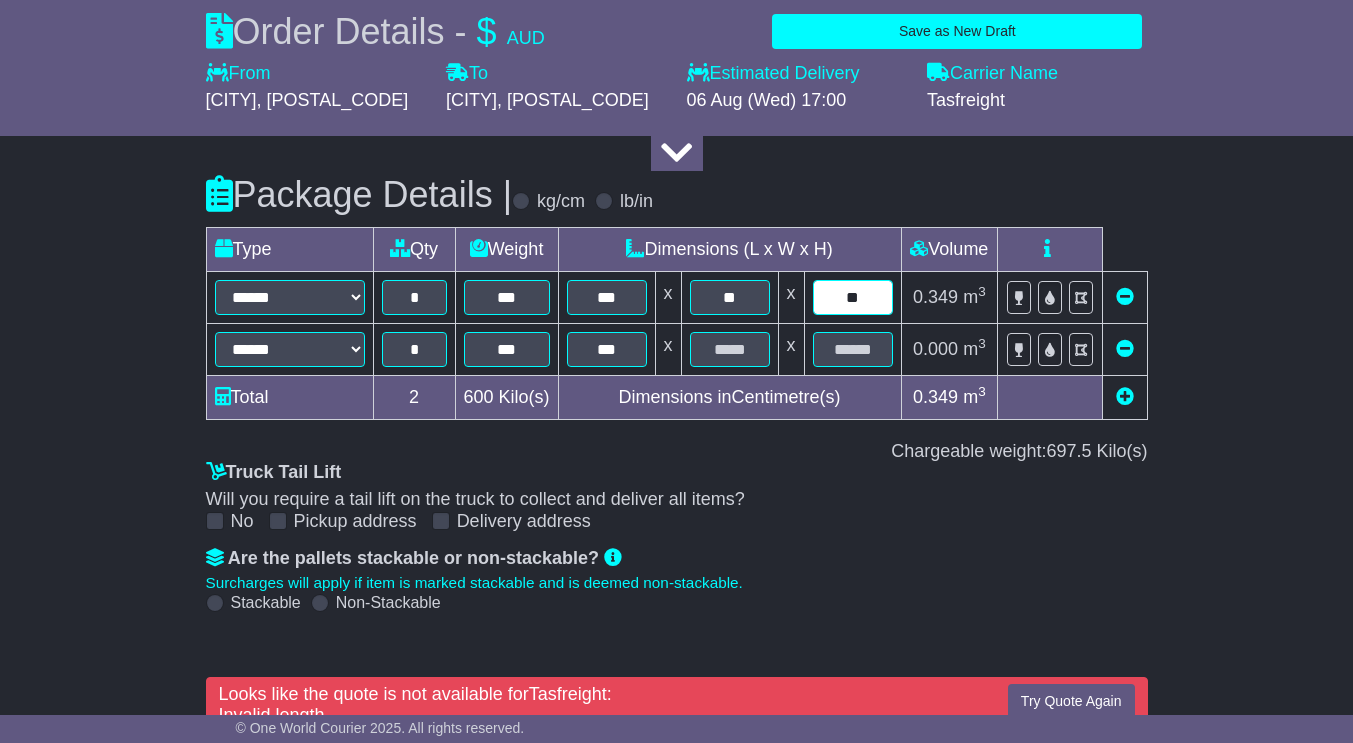 type on "**" 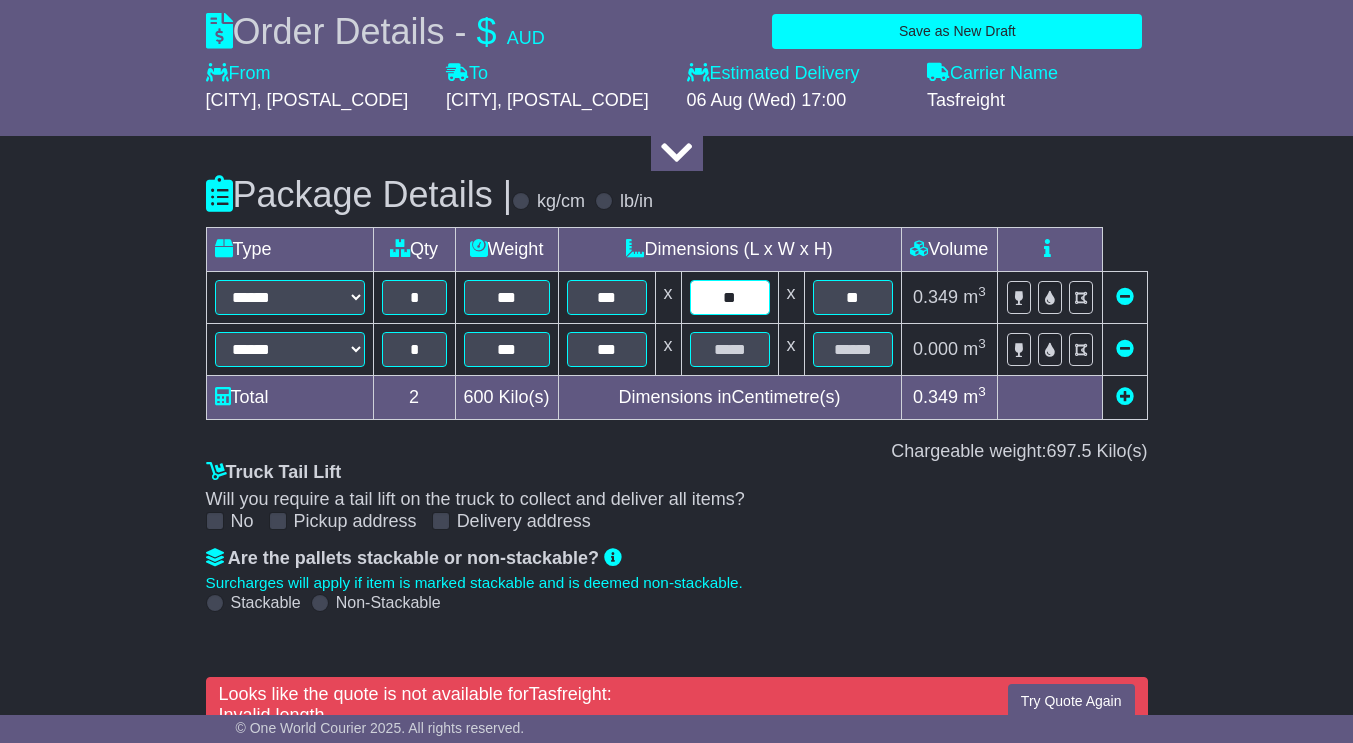 click on "**" at bounding box center [730, 297] 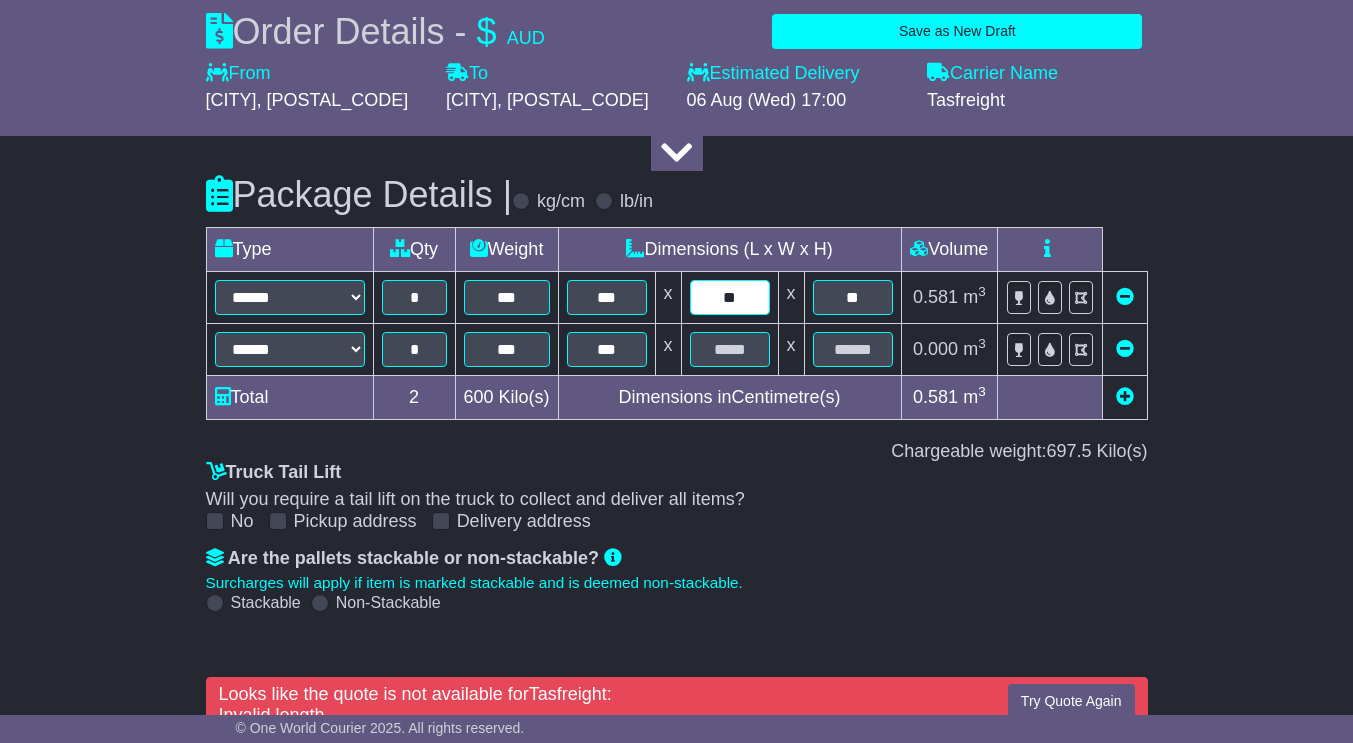 click on "**" at bounding box center (730, 297) 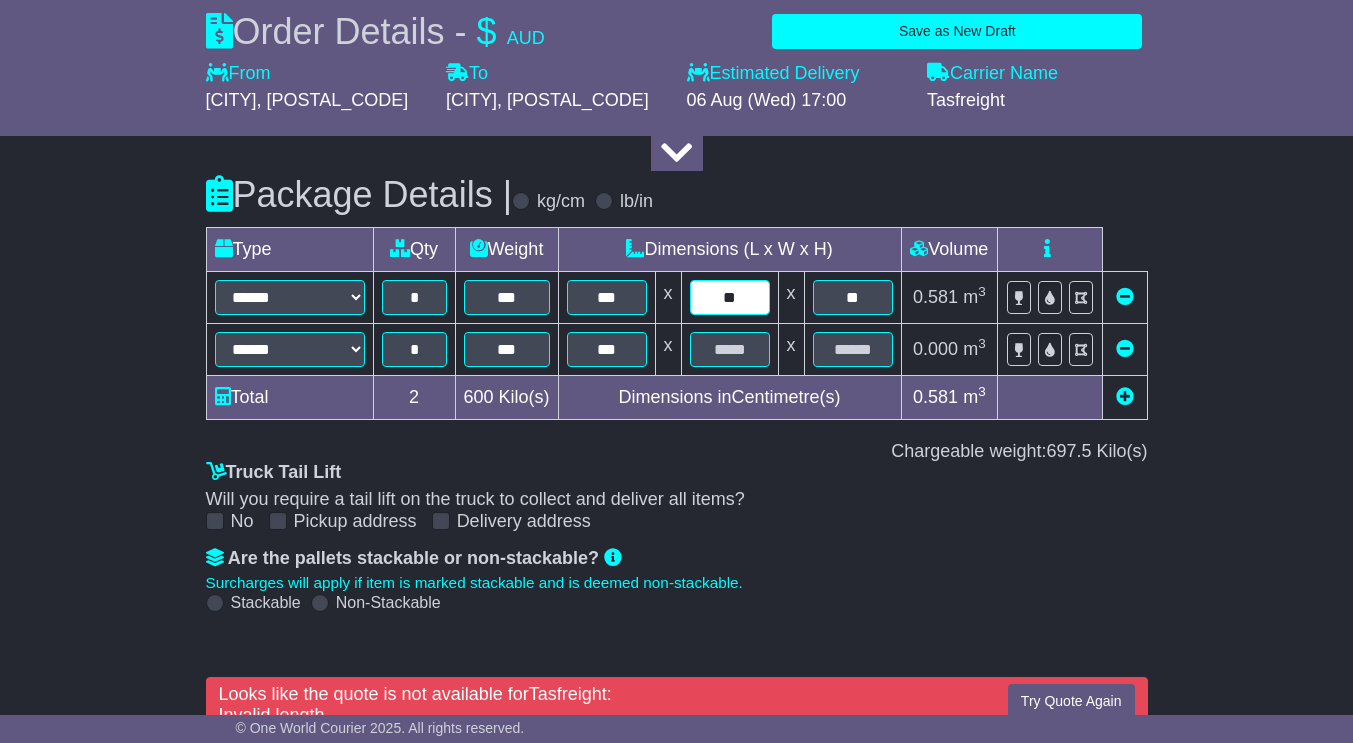 type on "**" 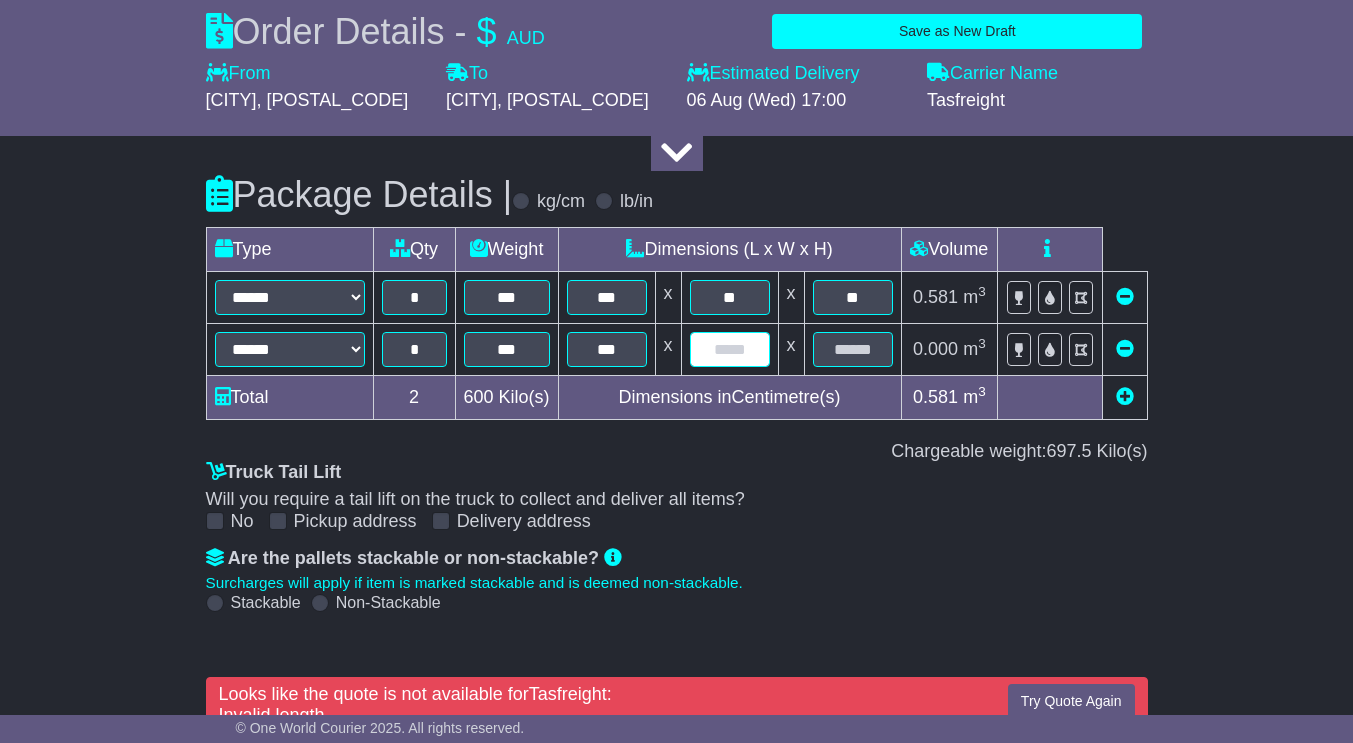 click at bounding box center [730, 349] 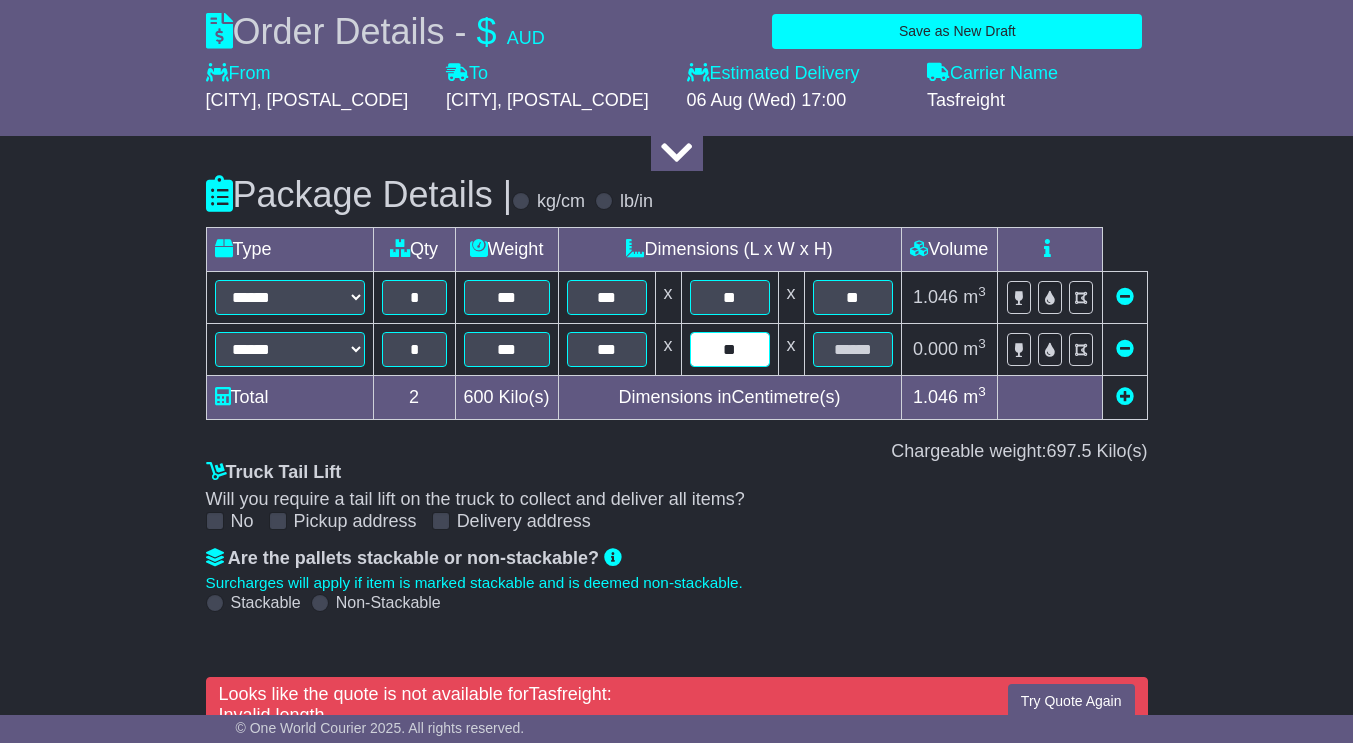 type on "**" 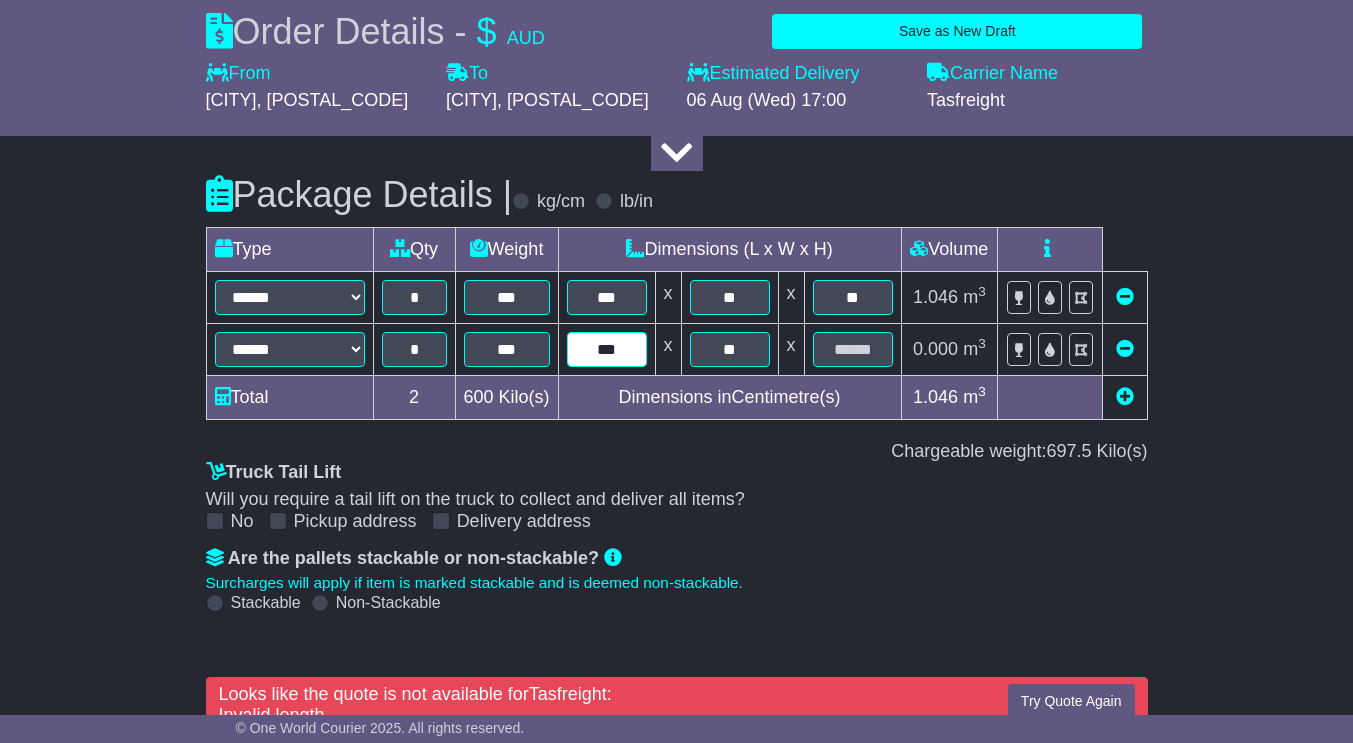 click on "***" at bounding box center (607, 349) 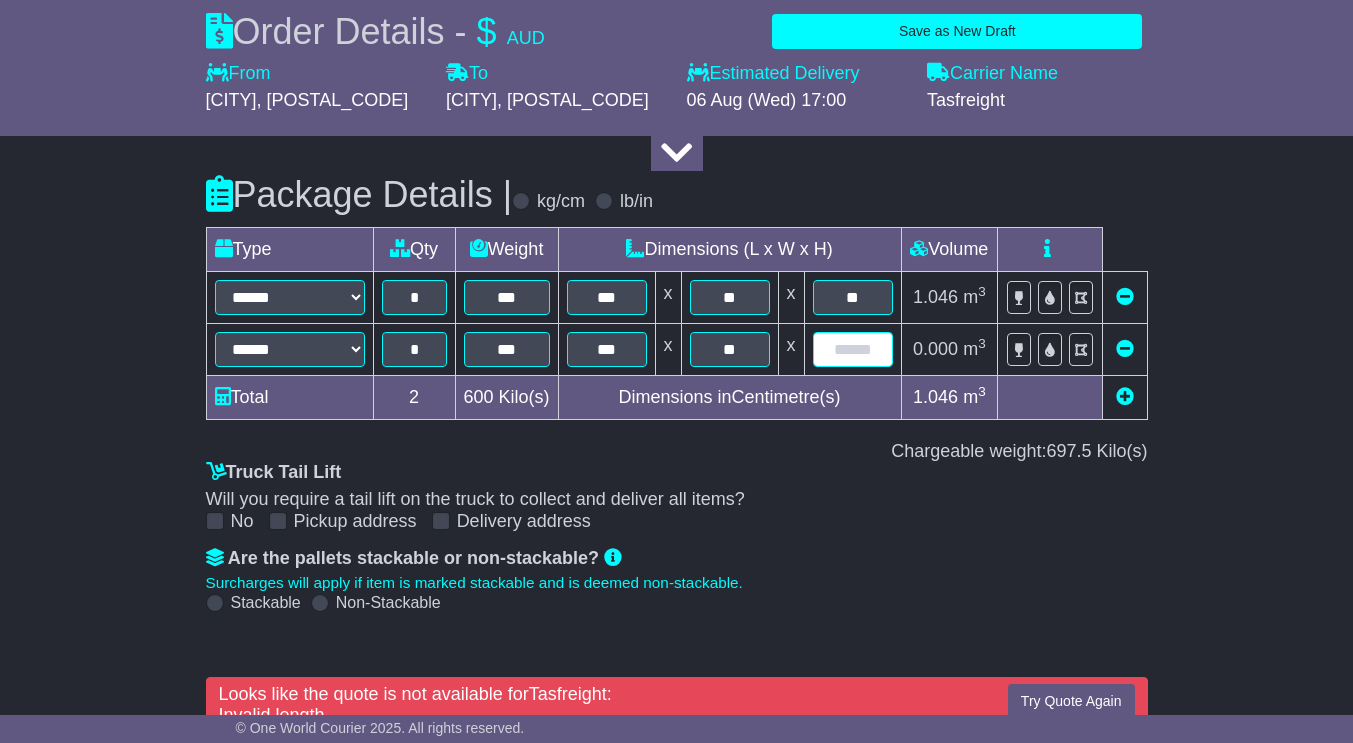 click at bounding box center [853, 349] 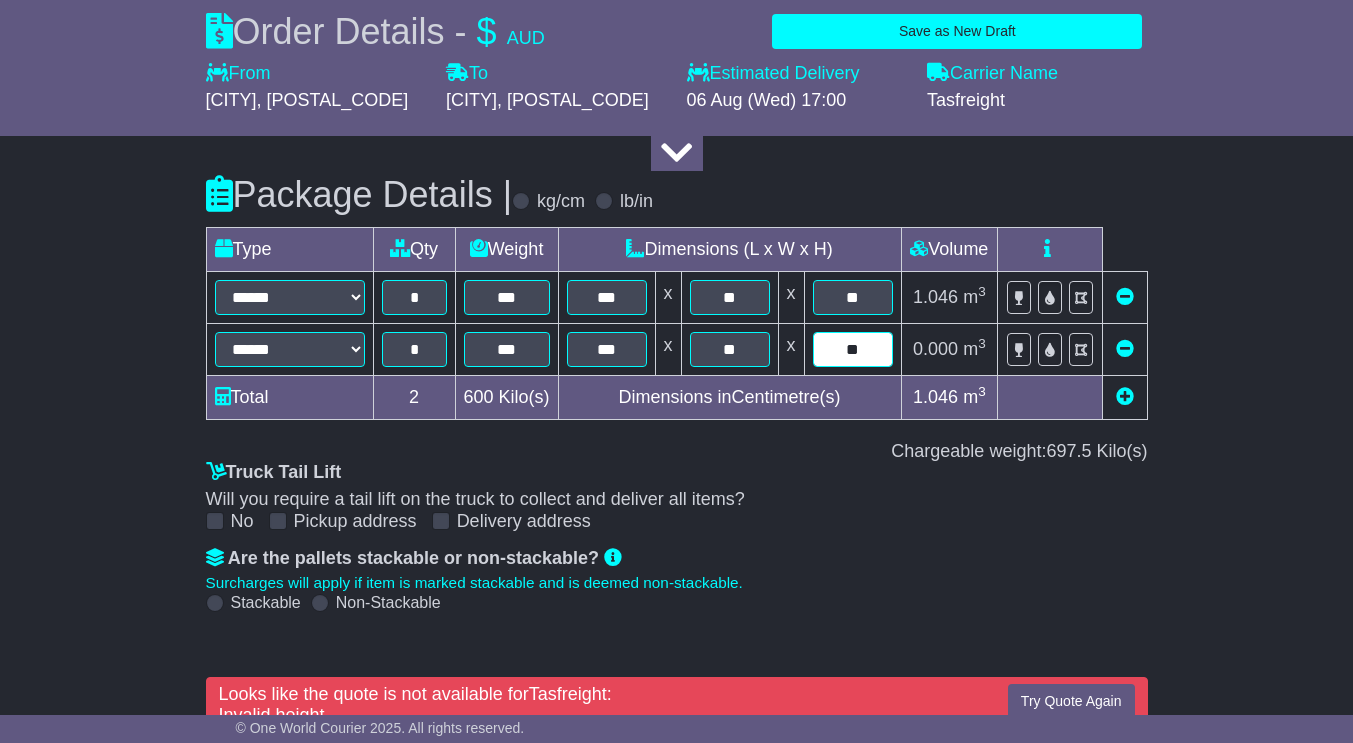 type on "**" 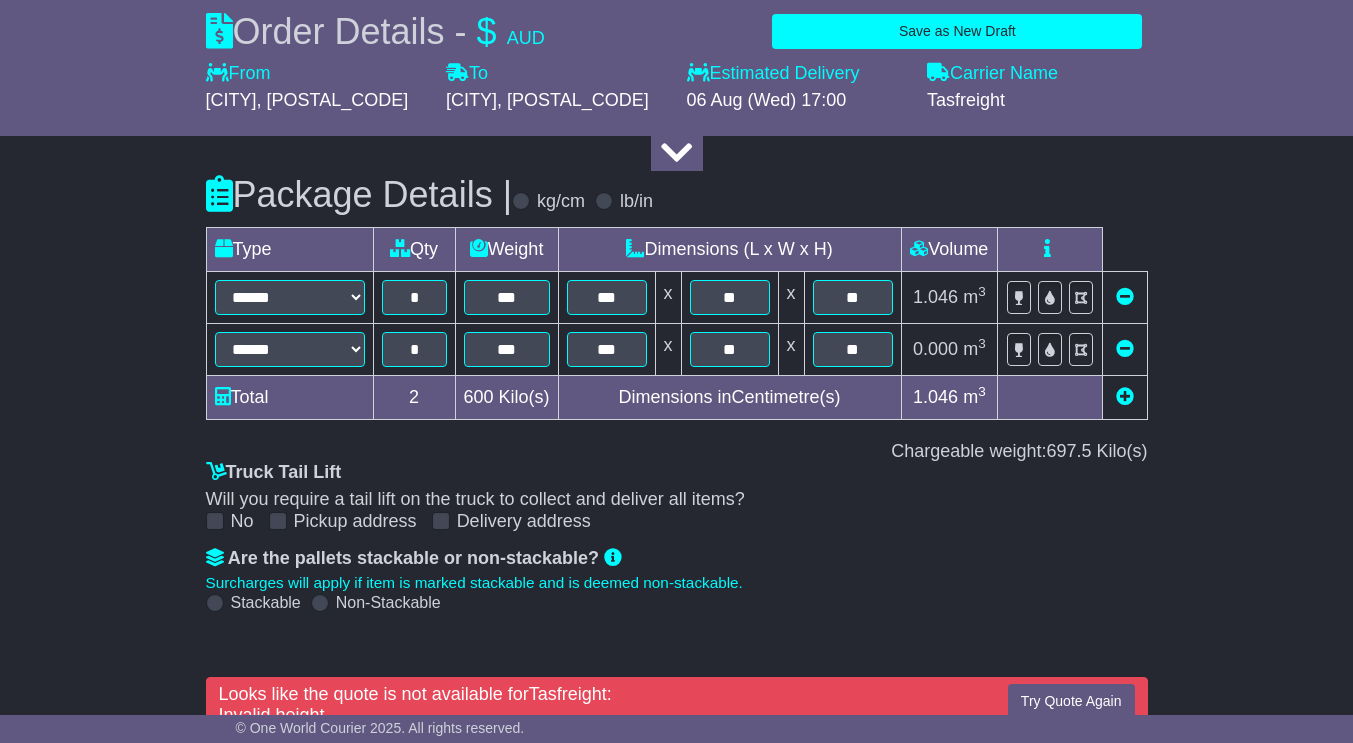 click on "About your package
What is your Package
Documents
Non-Documents
What are the Incoterms?
***
***
***
***
***
***
Description of Goods
Attention: dangerous goods are not allowed by service.
Your Internal Reference (required)
Any Dangerous Goods?
No" at bounding box center (676, -711) 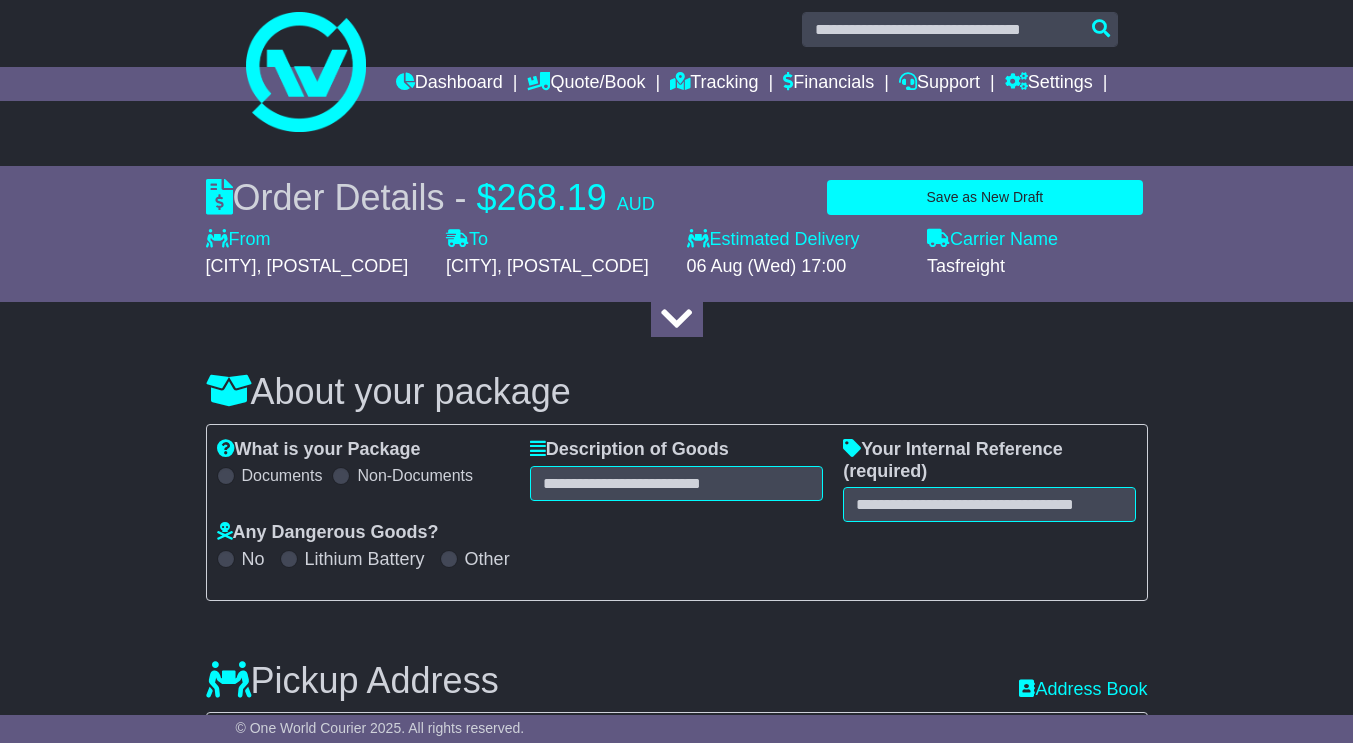 scroll, scrollTop: 11, scrollLeft: 0, axis: vertical 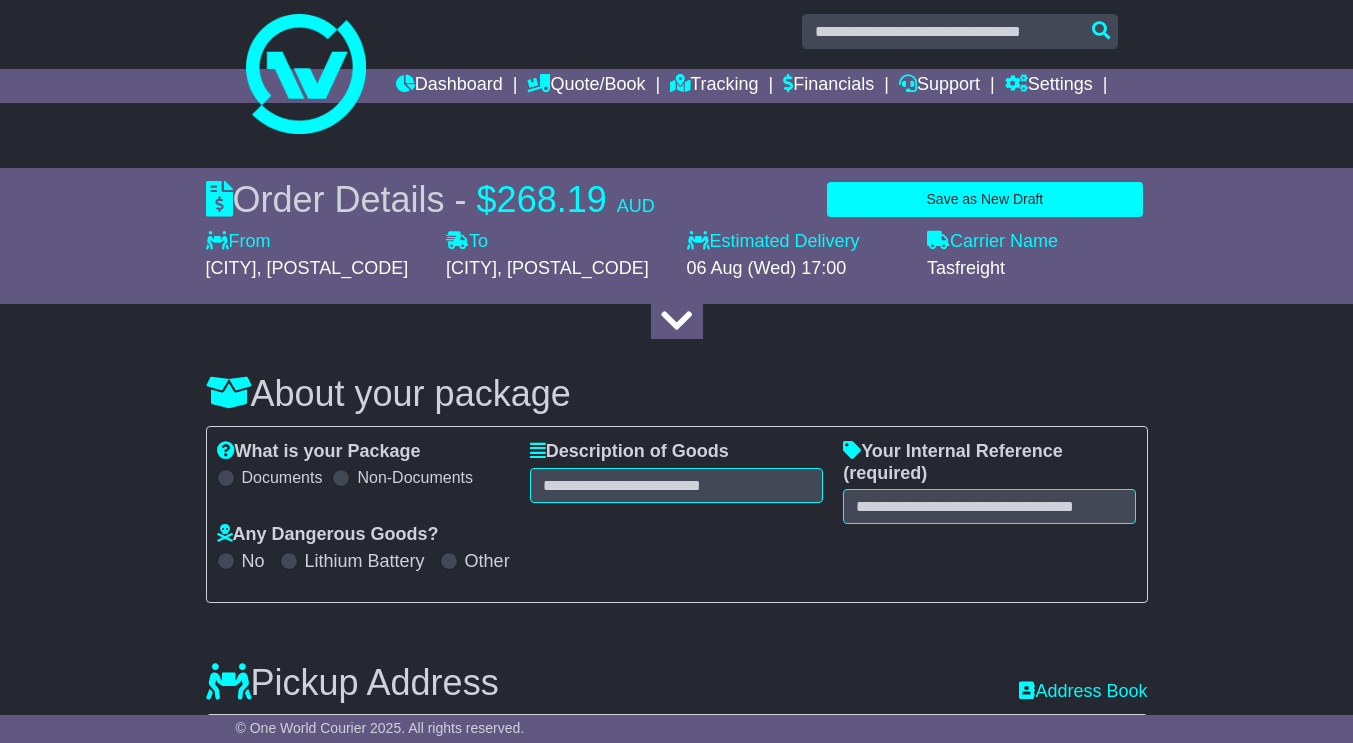 click on "Carrier Name" at bounding box center (992, 242) 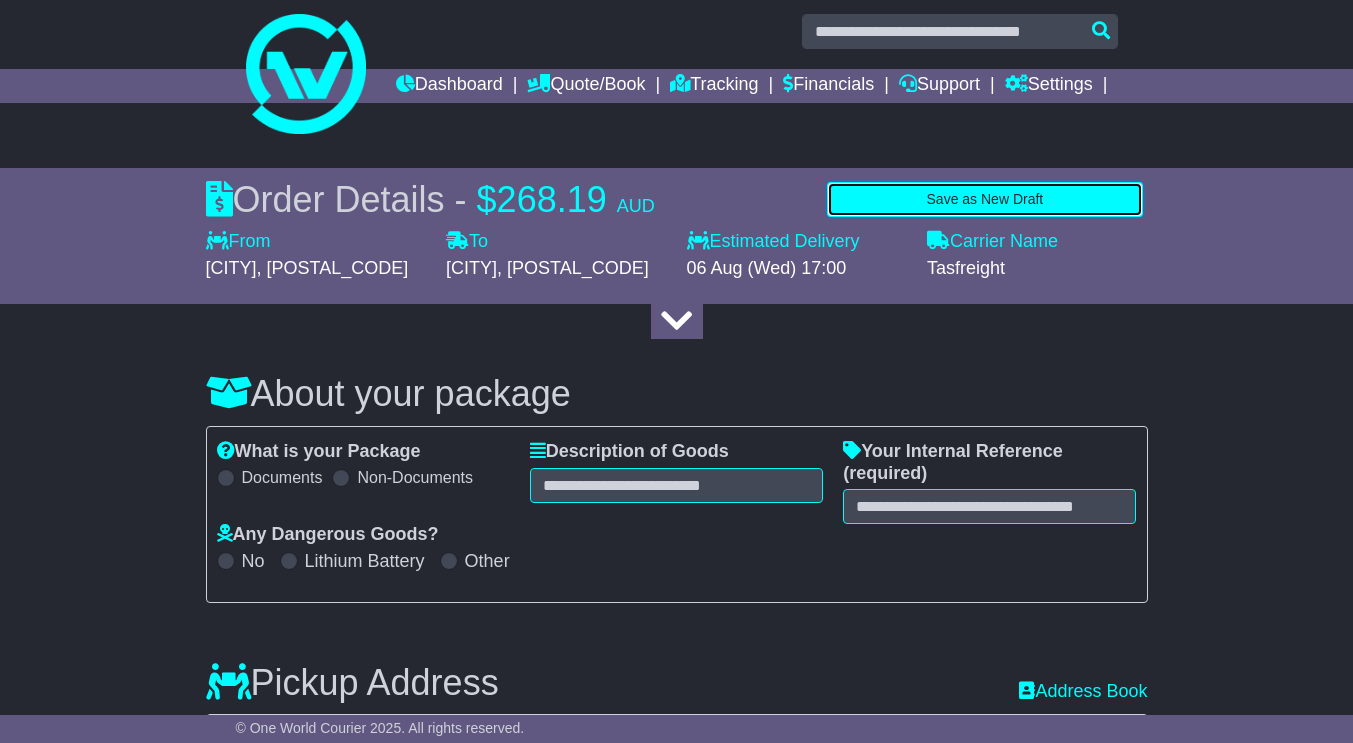 click on "Save as New Draft" at bounding box center (984, 199) 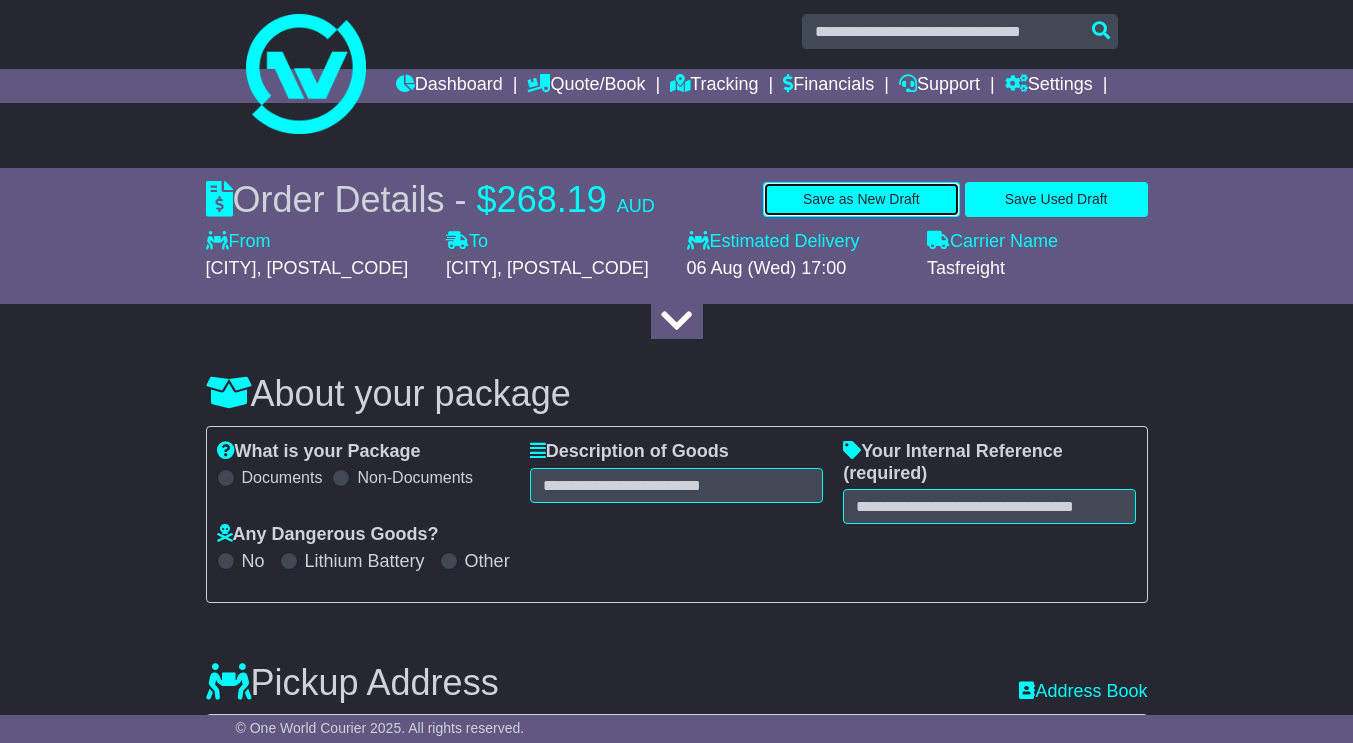 click on "Save as New Draft" at bounding box center [861, 199] 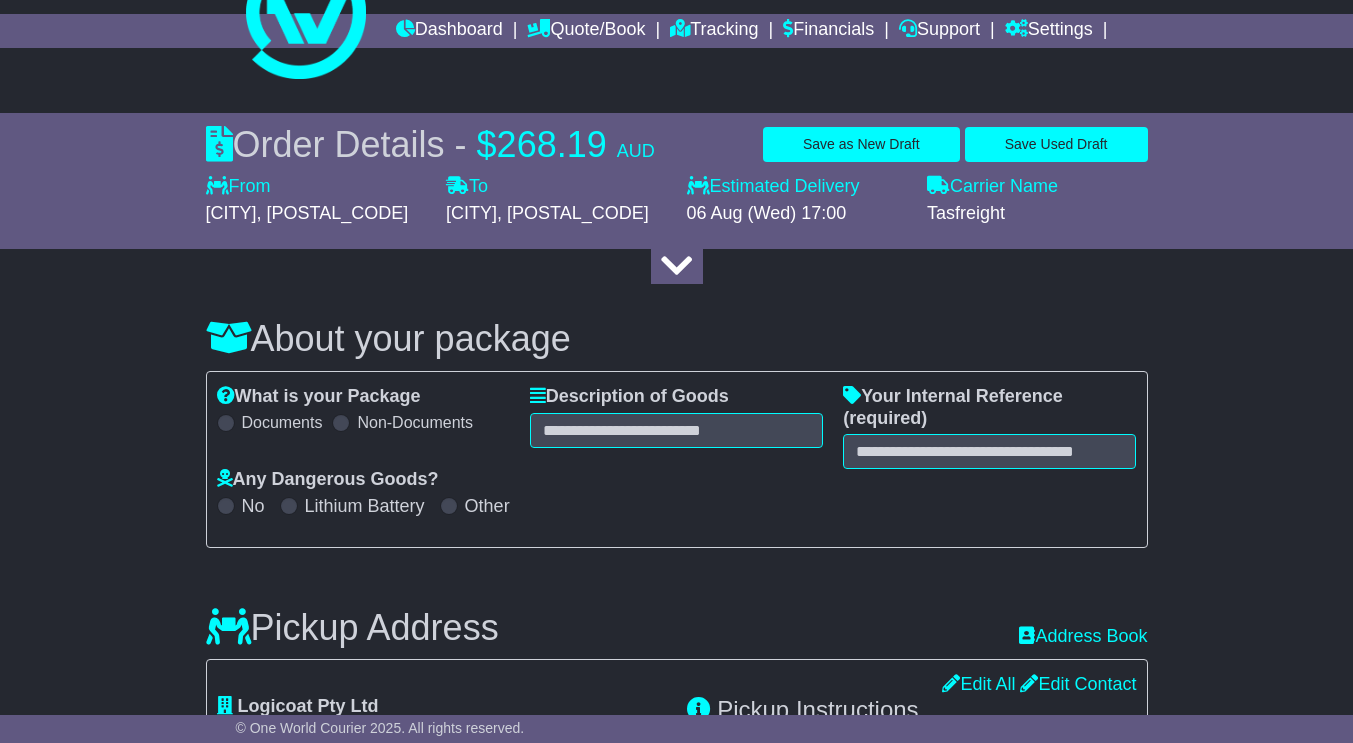 scroll, scrollTop: 89, scrollLeft: 0, axis: vertical 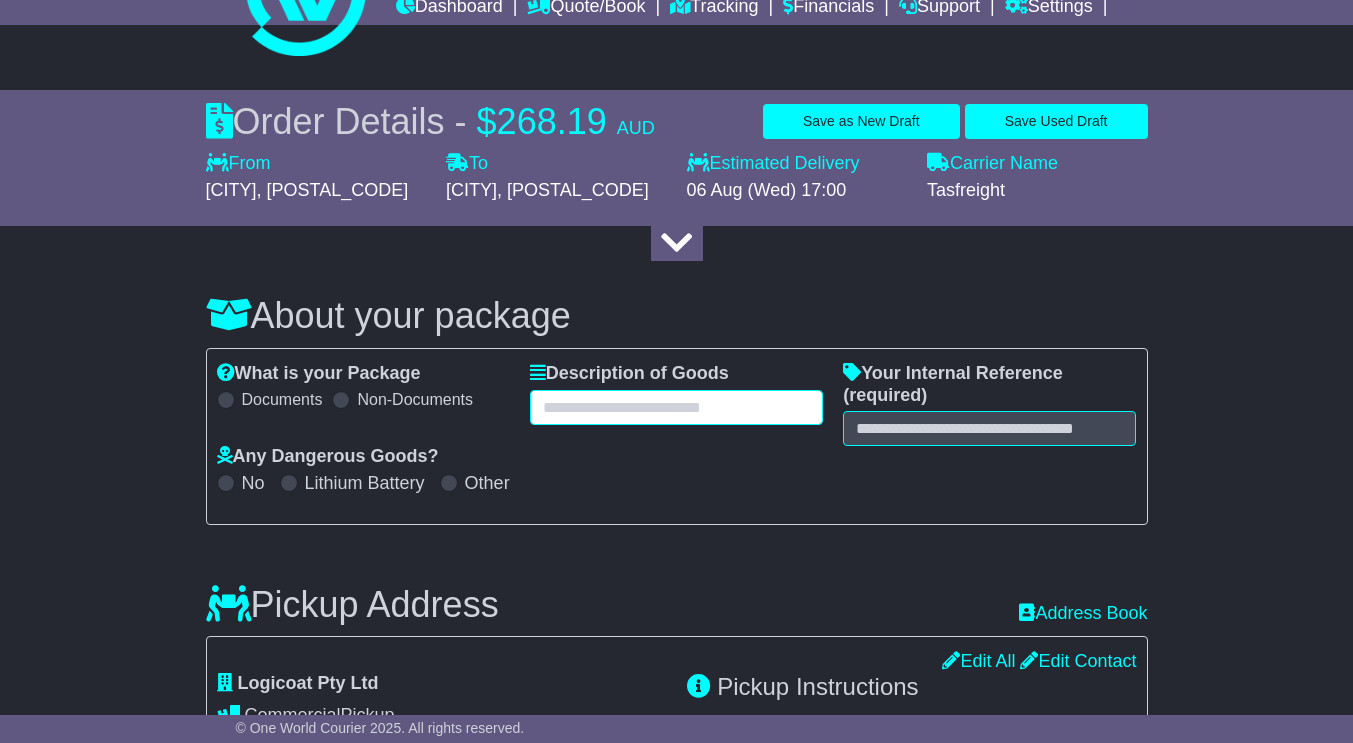 click at bounding box center [676, 407] 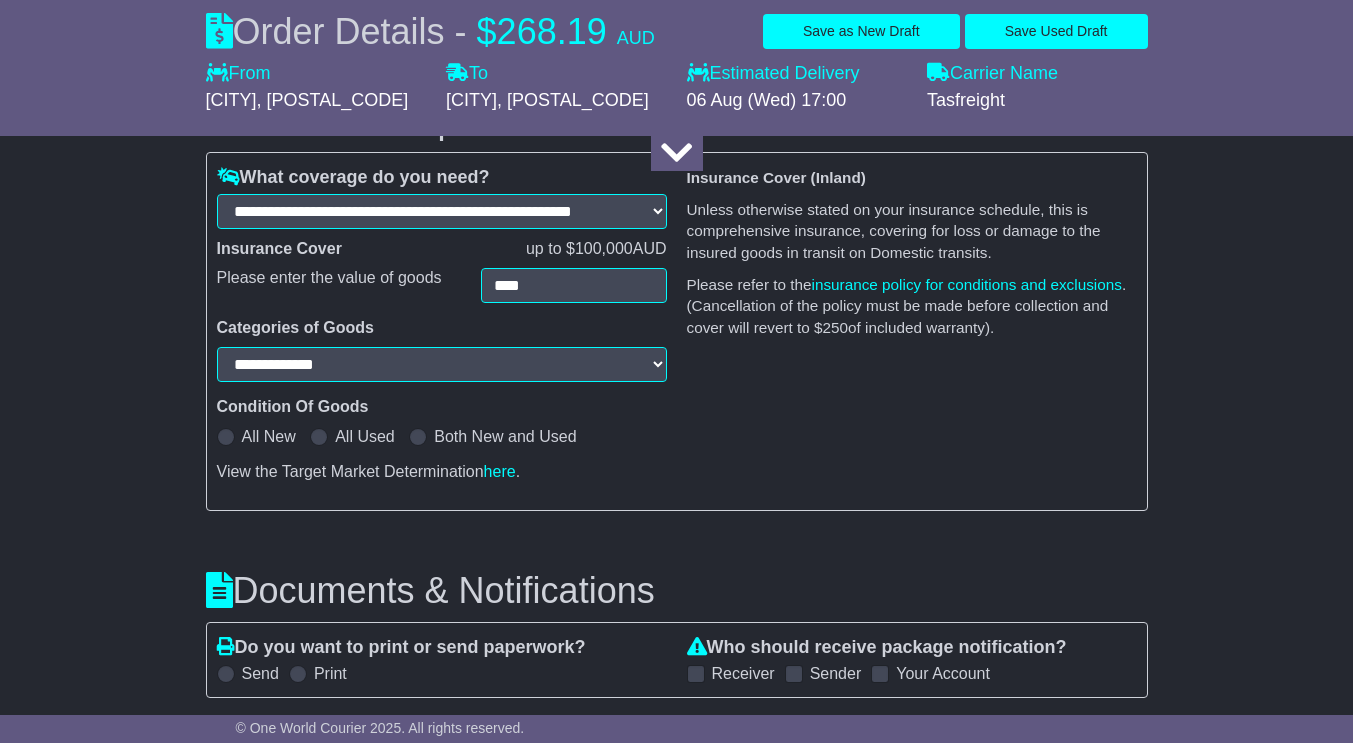 scroll, scrollTop: 1846, scrollLeft: 0, axis: vertical 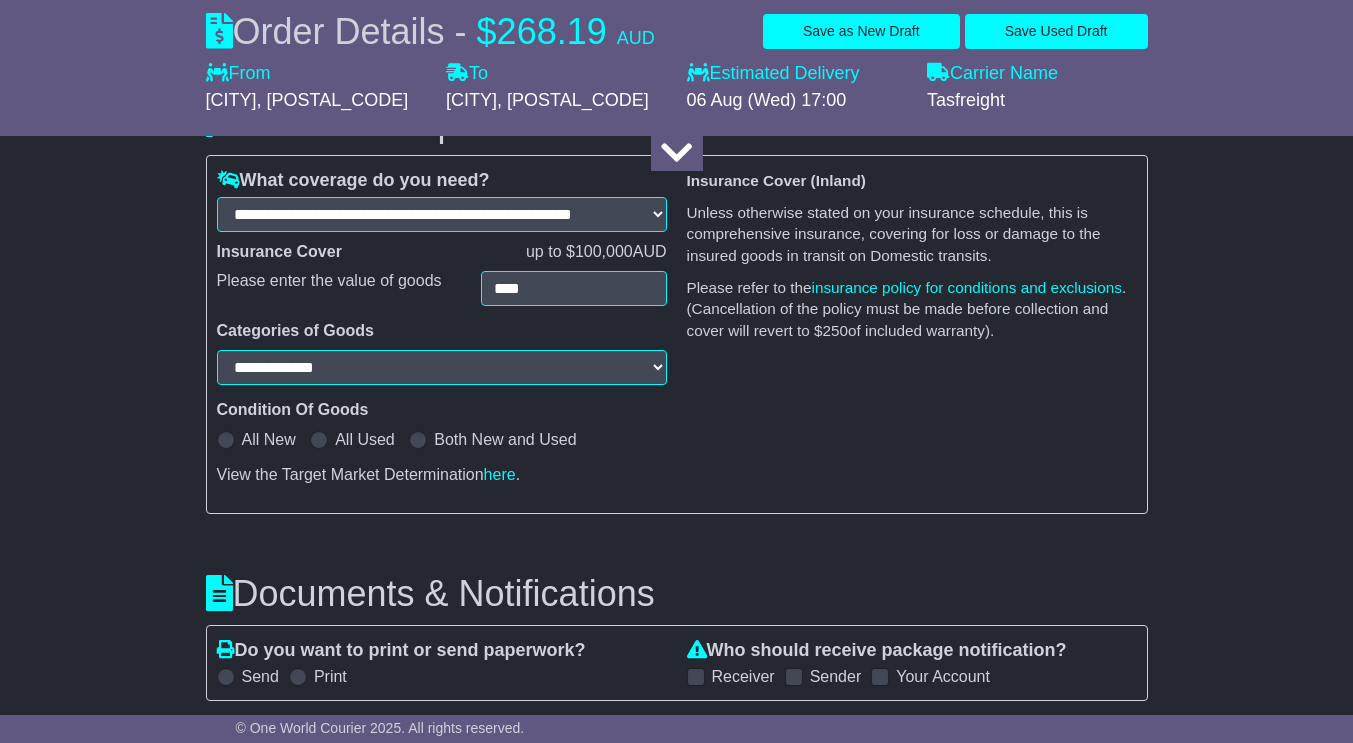 type on "**********" 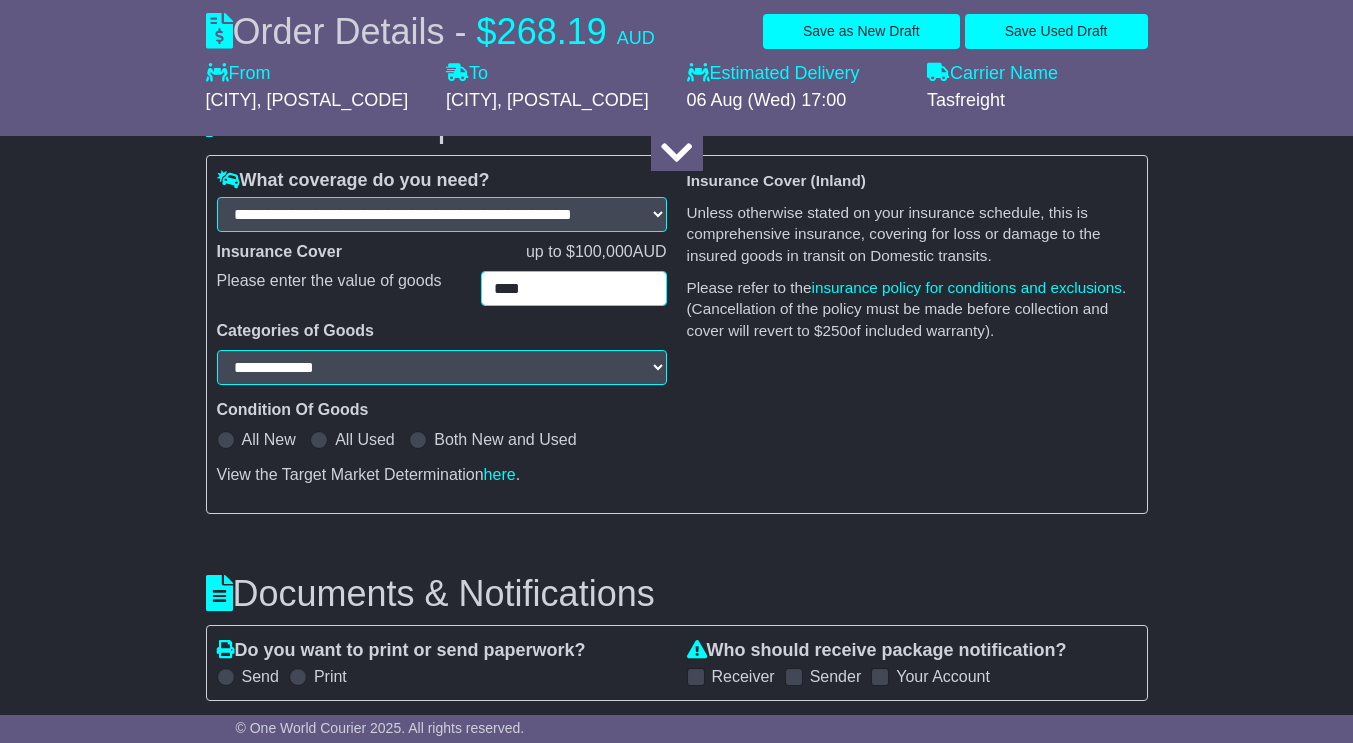 click on "****" at bounding box center [574, 288] 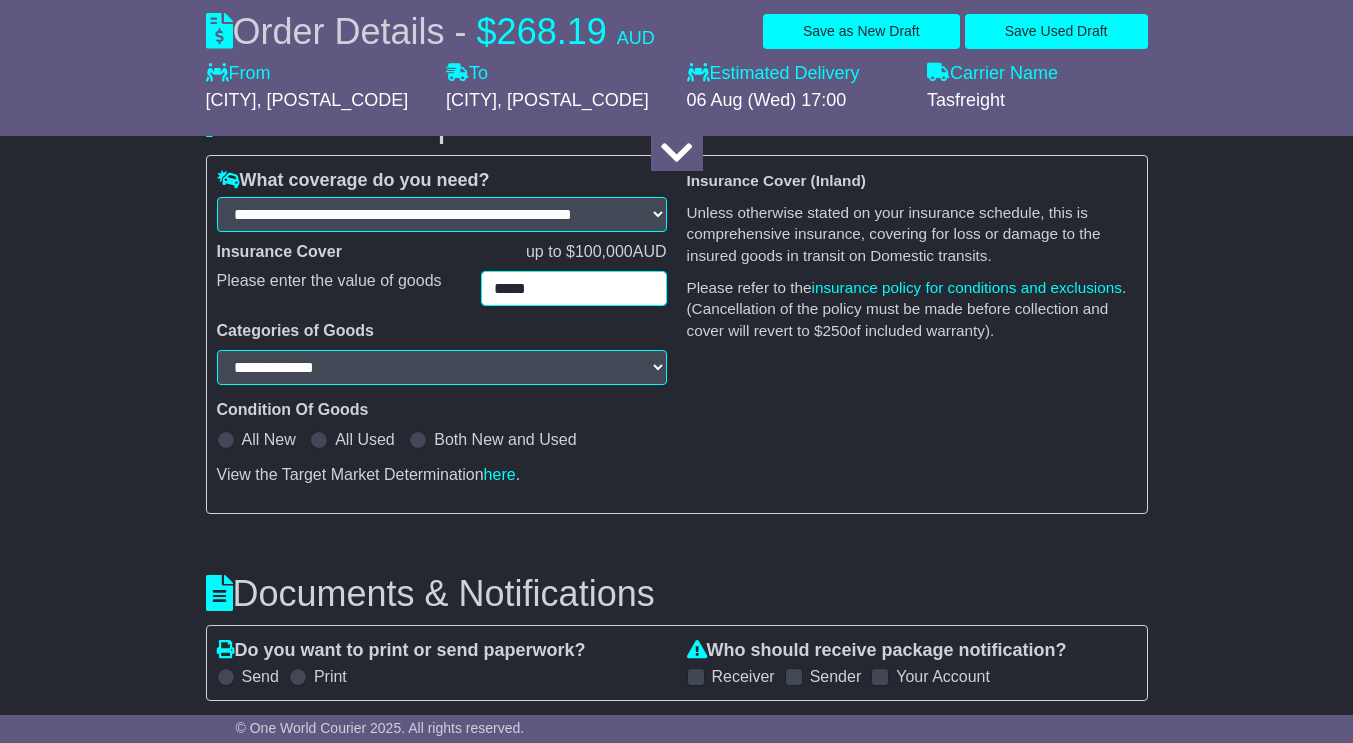 type on "*****" 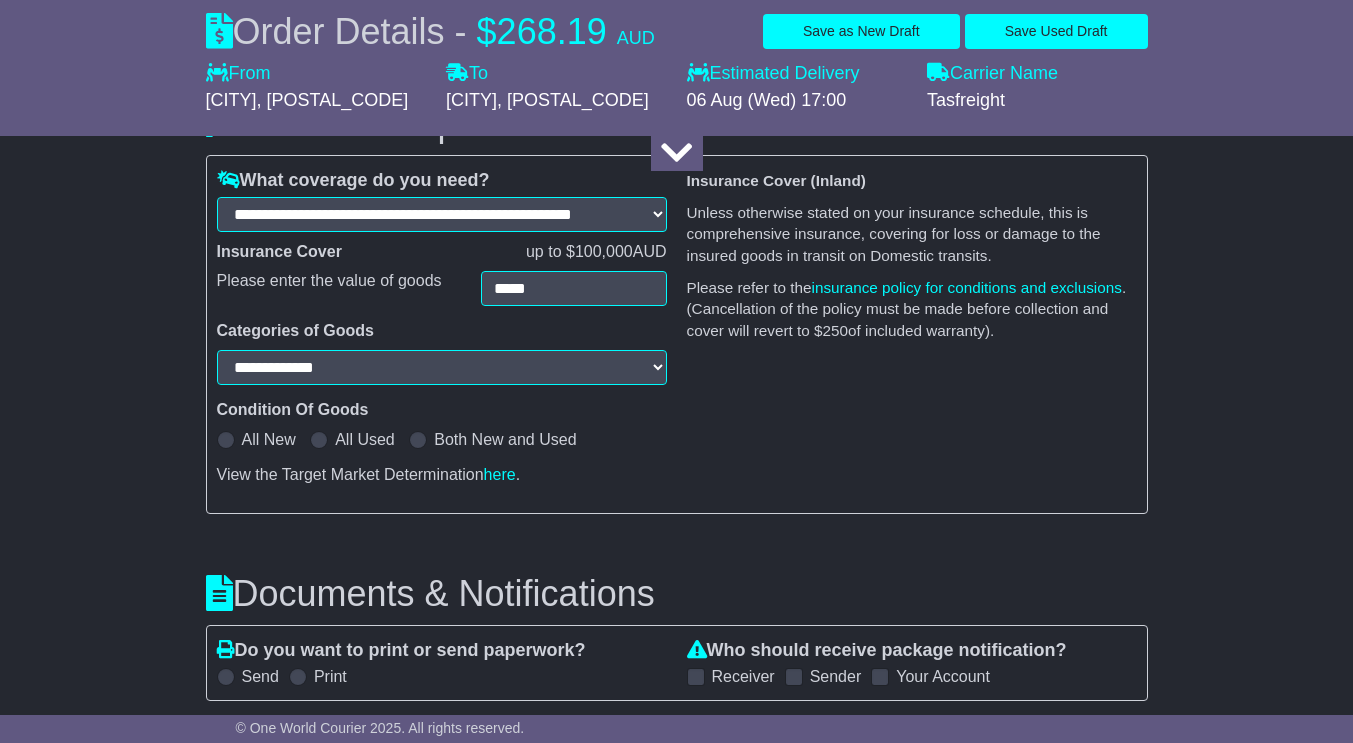 click on "**********" at bounding box center [676, 37] 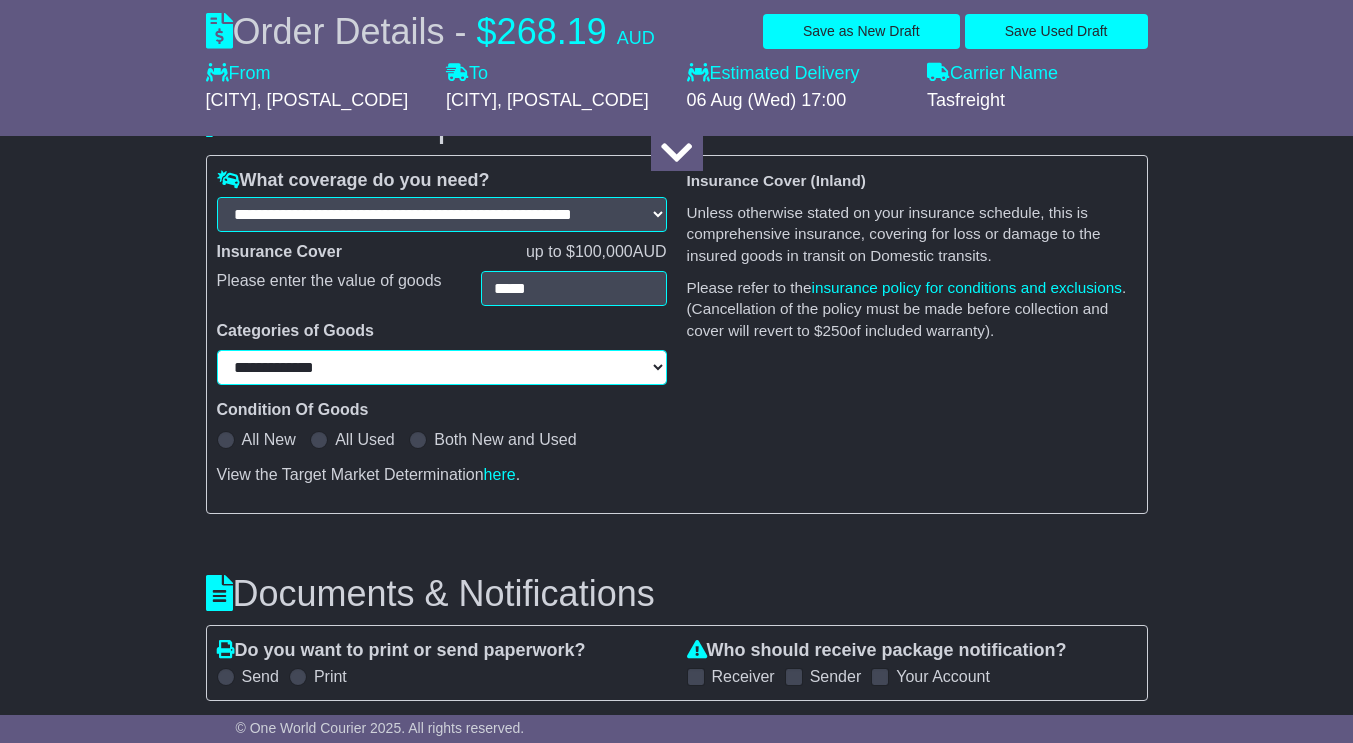 click on "**********" at bounding box center [442, 367] 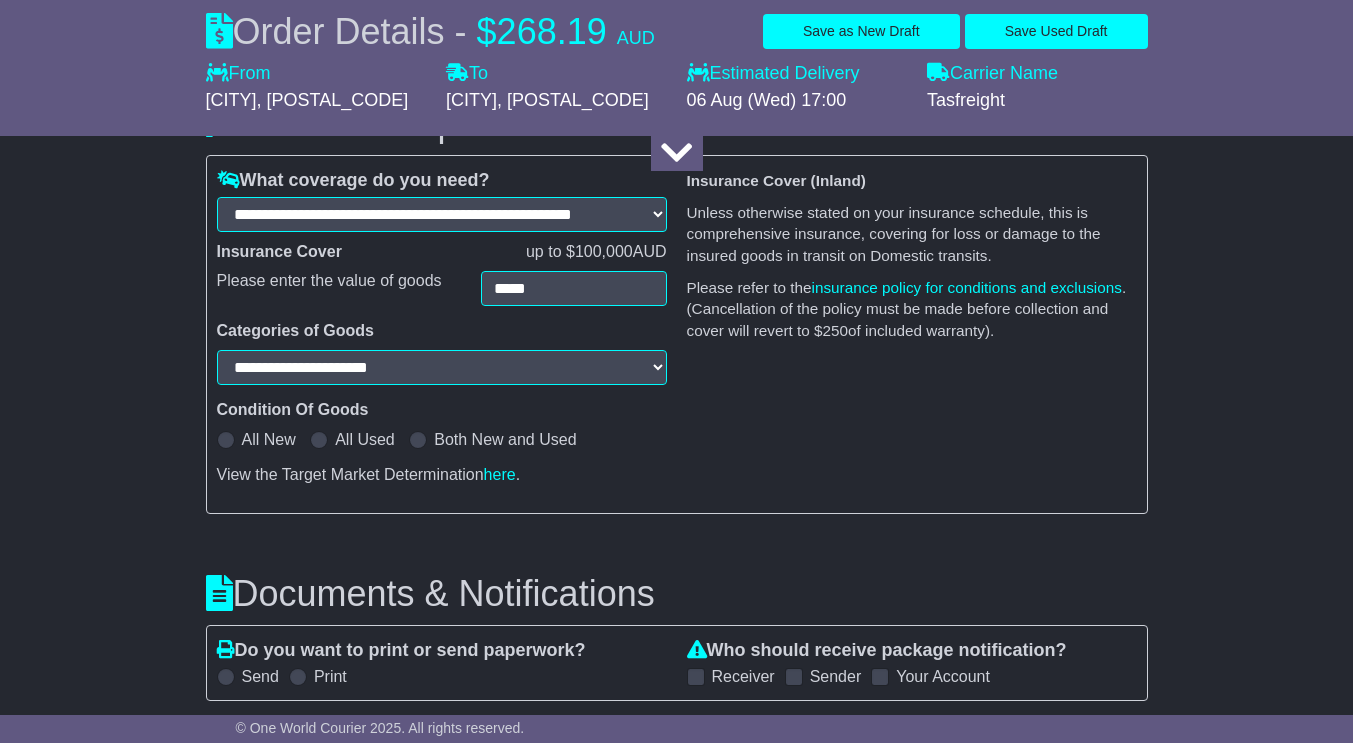 select on "**********" 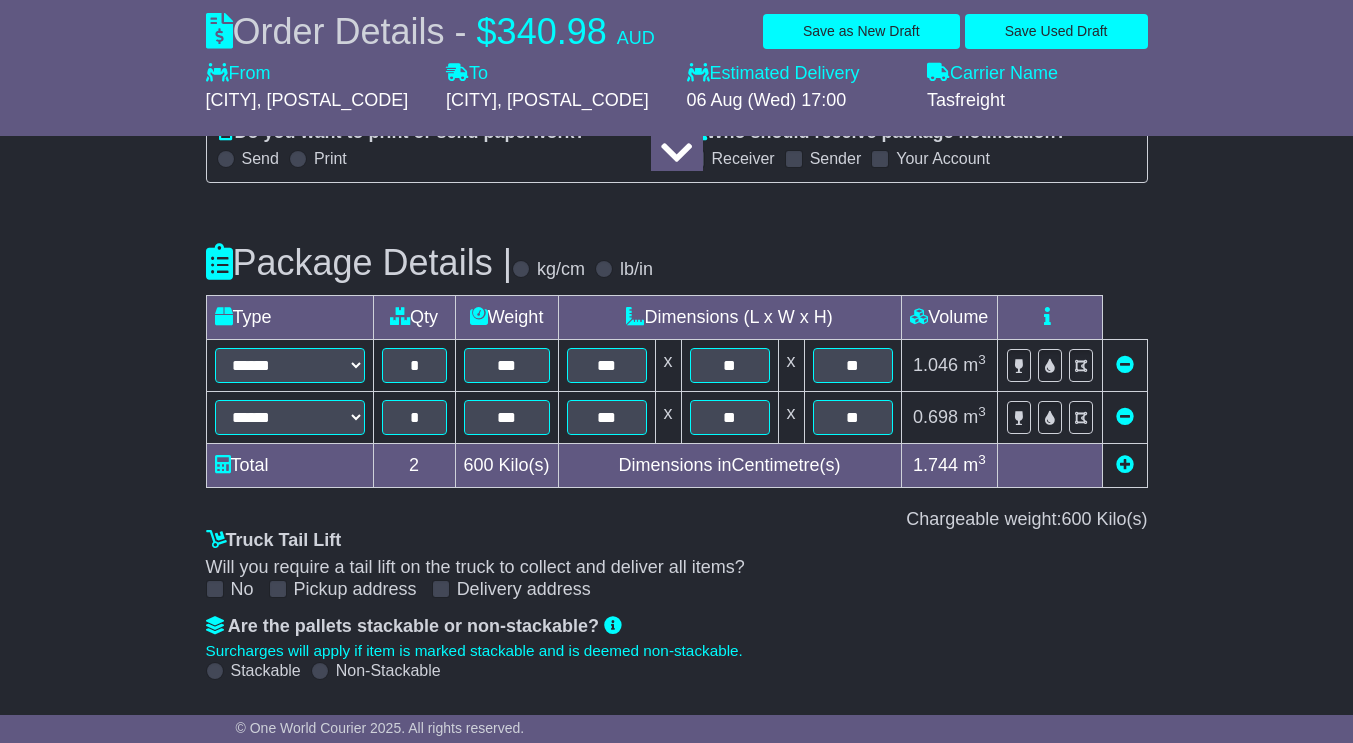 scroll, scrollTop: 2374, scrollLeft: 0, axis: vertical 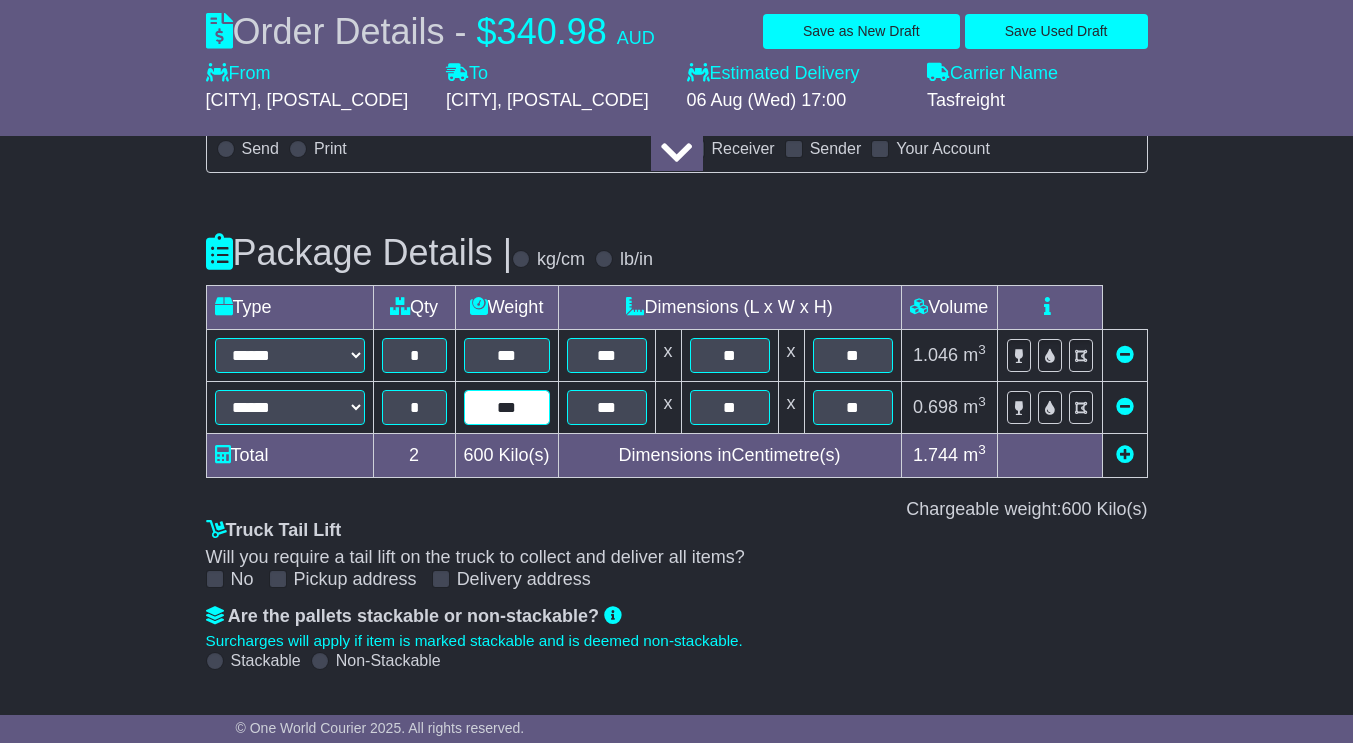 click on "***" at bounding box center [507, 407] 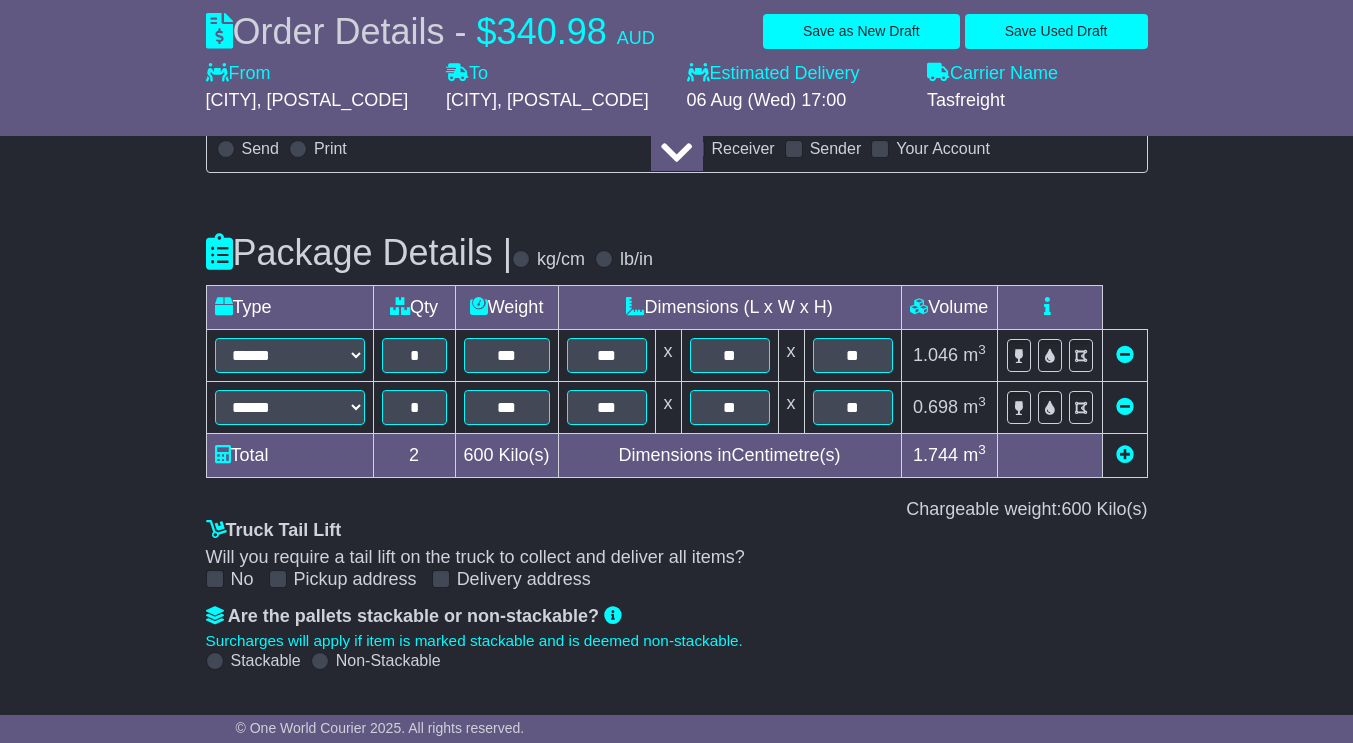 click on "**********" at bounding box center (676, -491) 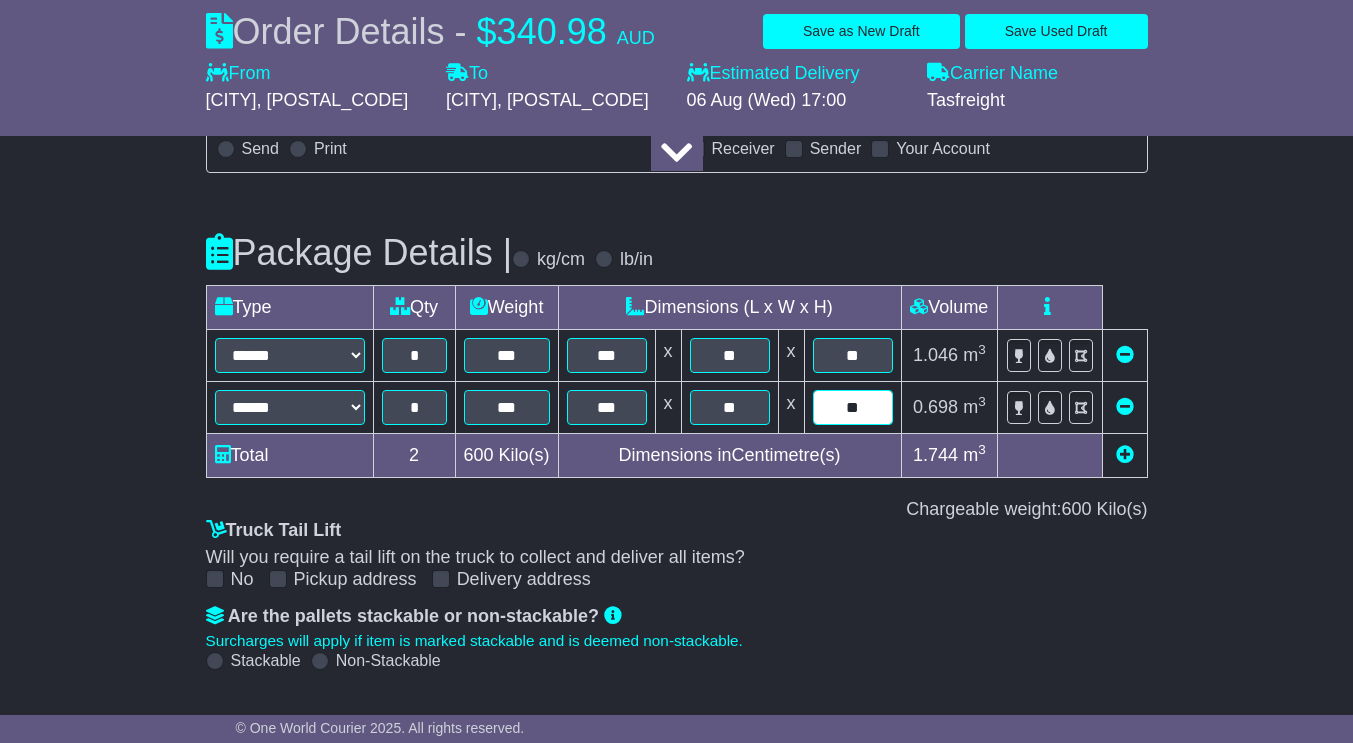 click on "**" at bounding box center [853, 407] 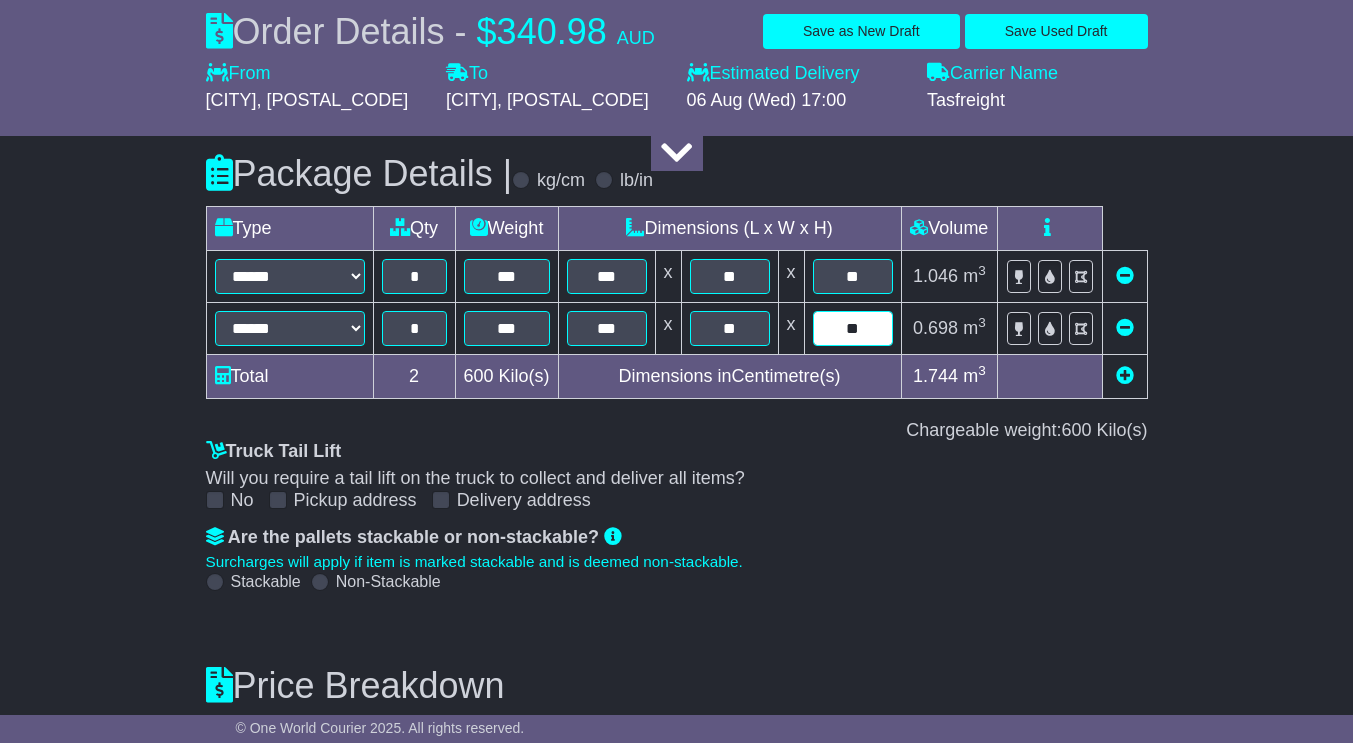scroll, scrollTop: 2613, scrollLeft: 0, axis: vertical 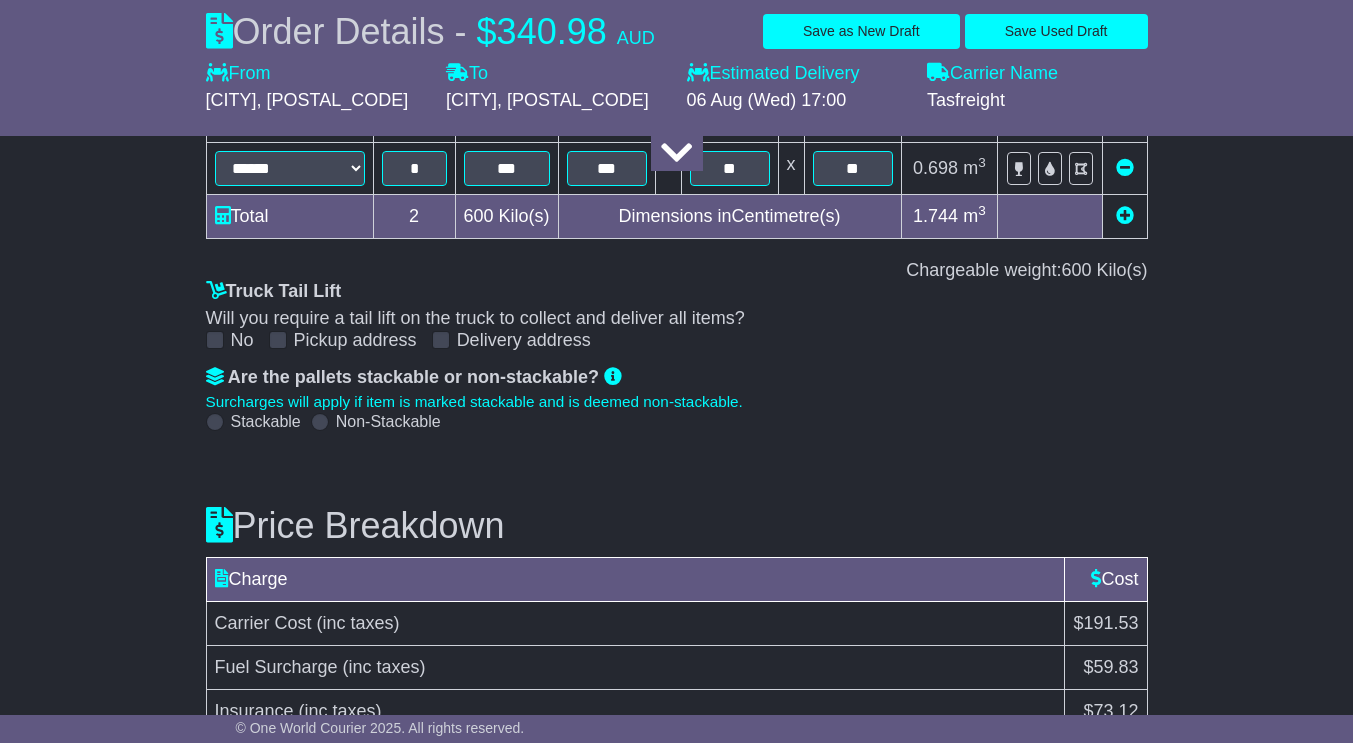 click on "**********" at bounding box center (676, -730) 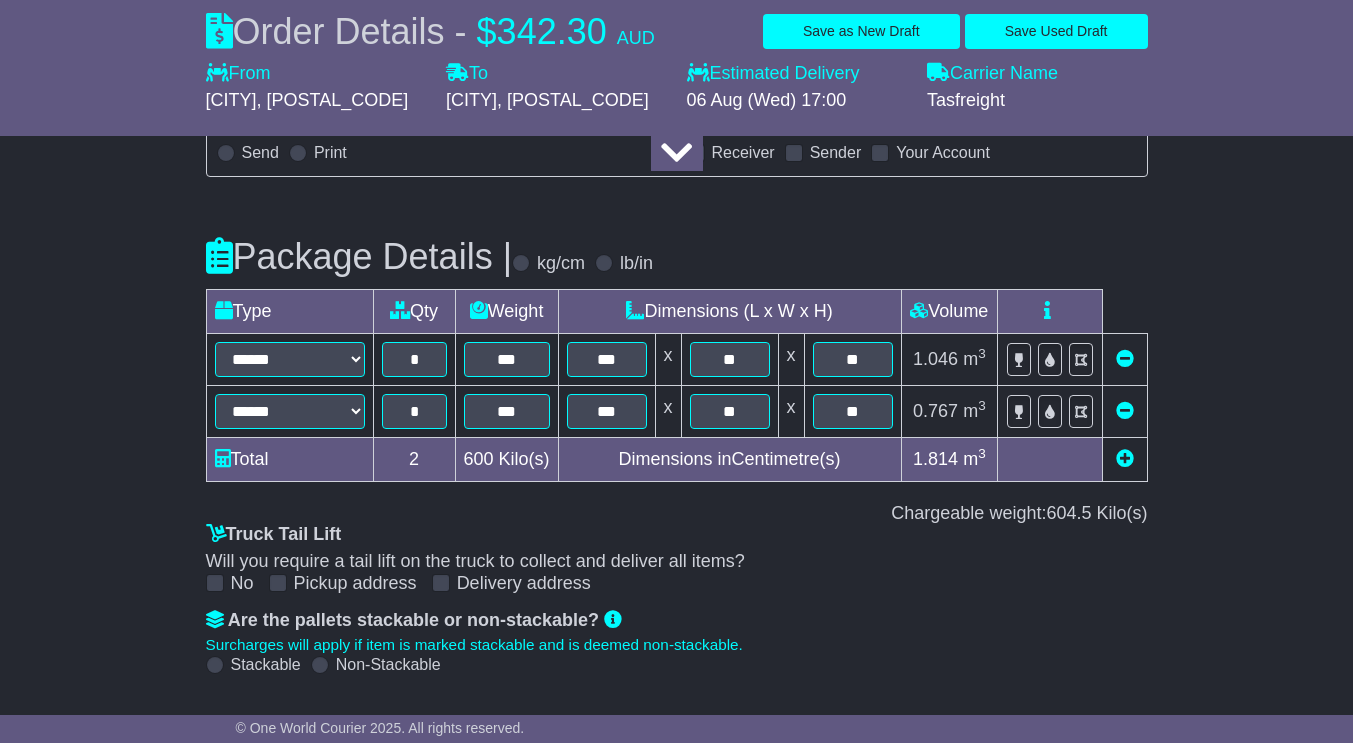 scroll, scrollTop: 2371, scrollLeft: 0, axis: vertical 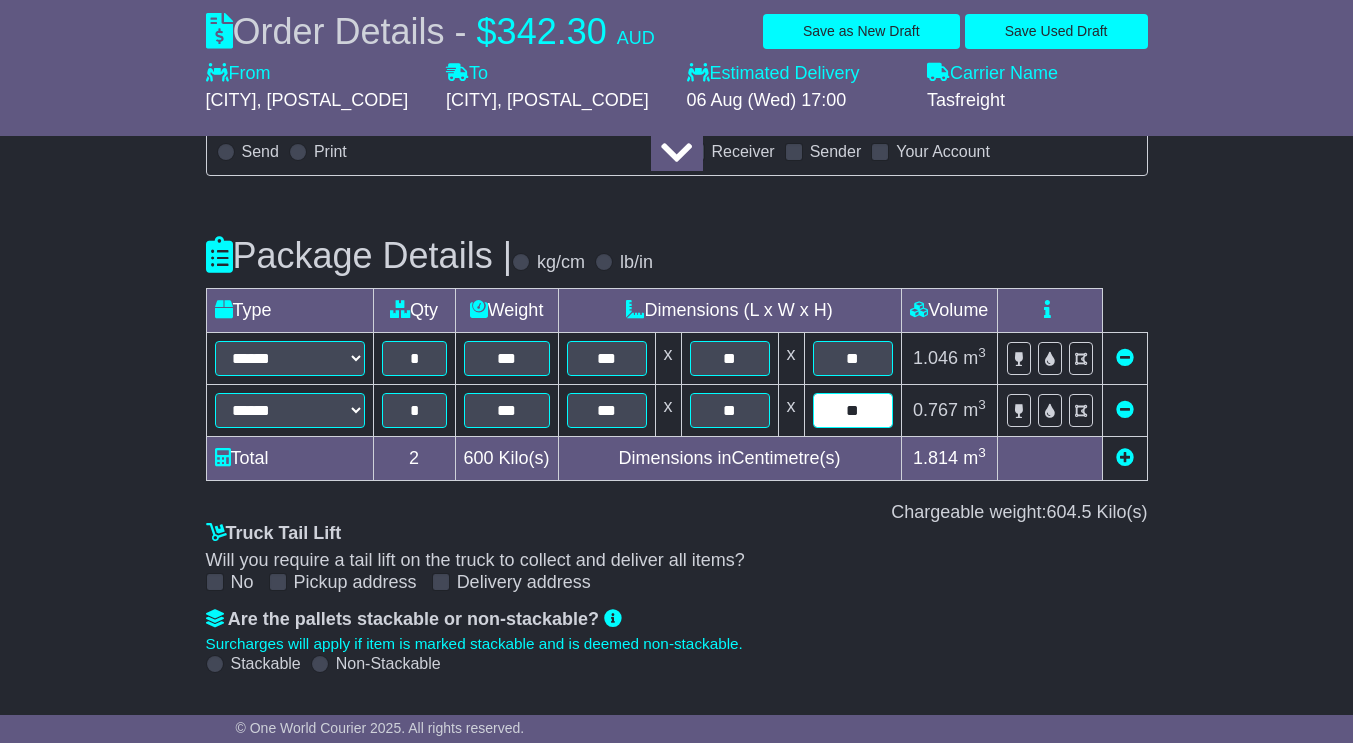 click on "**" at bounding box center [853, 410] 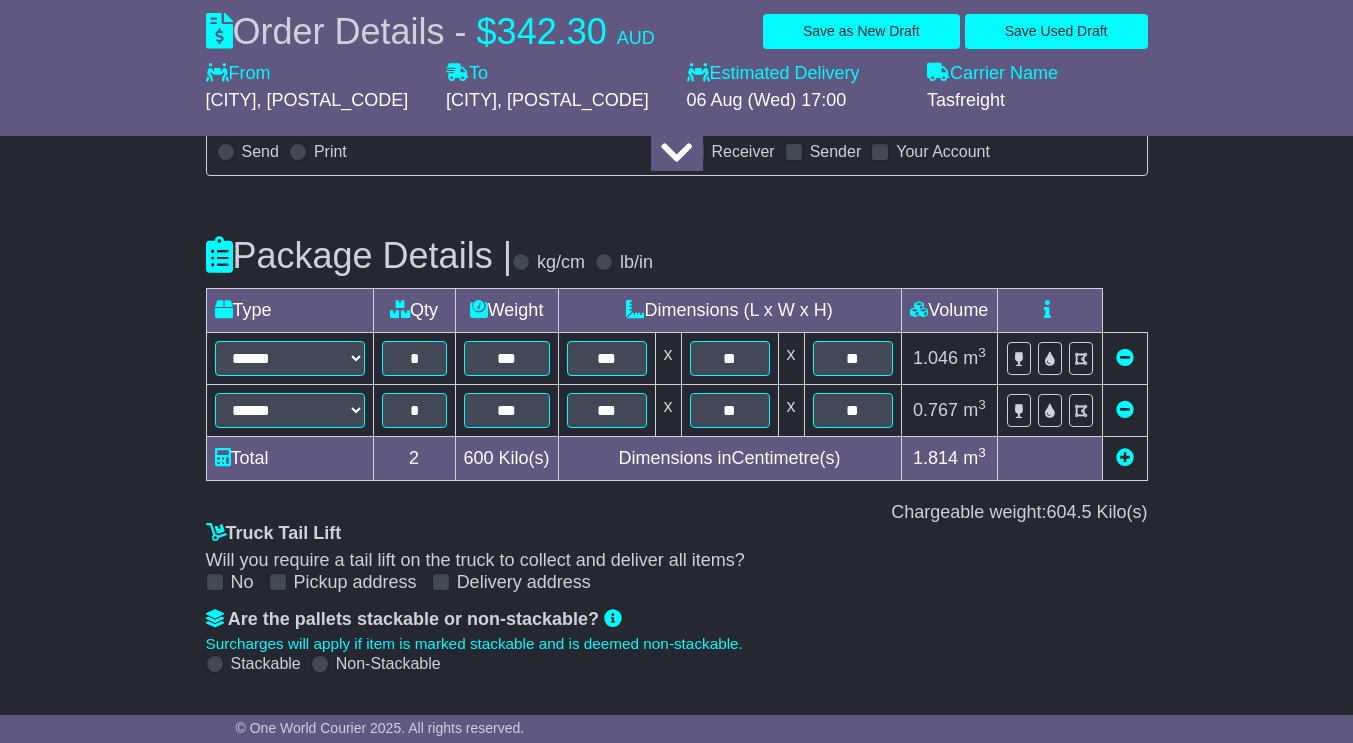 click on "**********" at bounding box center (676, -488) 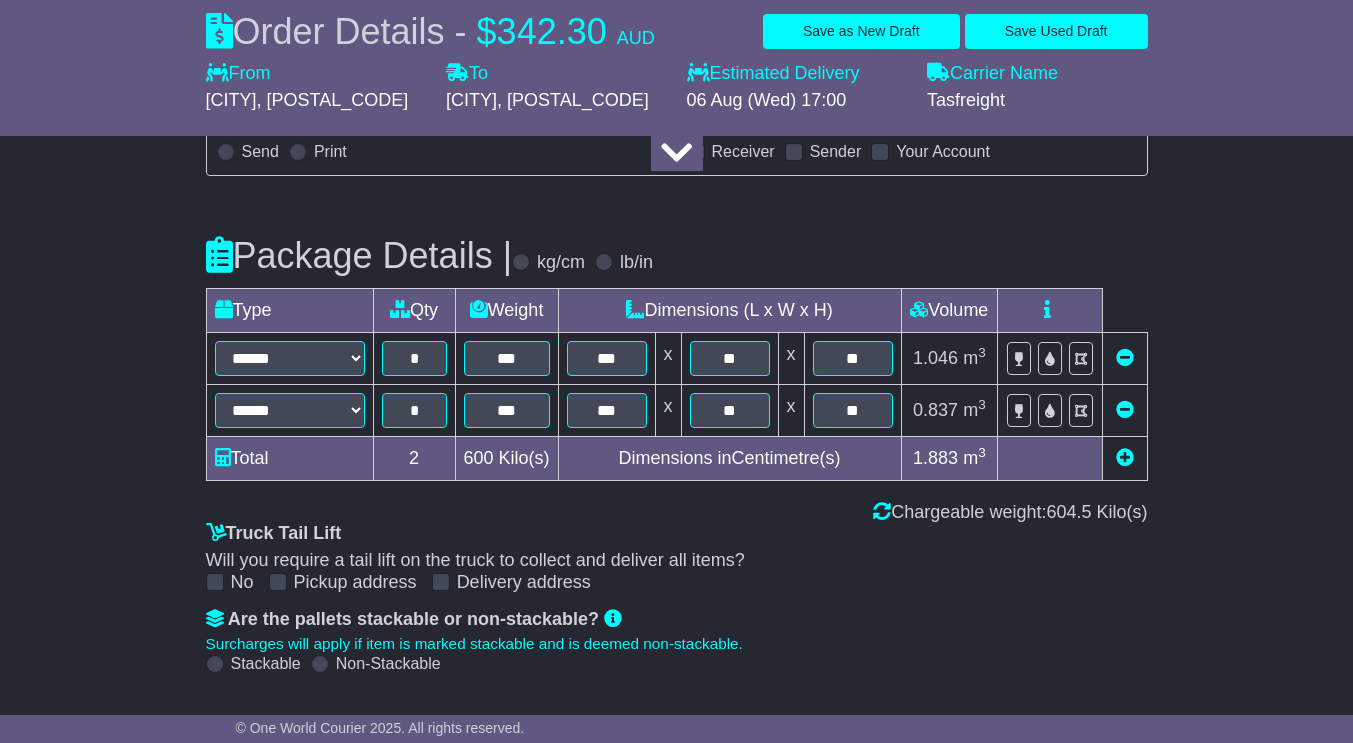 click on "**********" at bounding box center (676, -650) 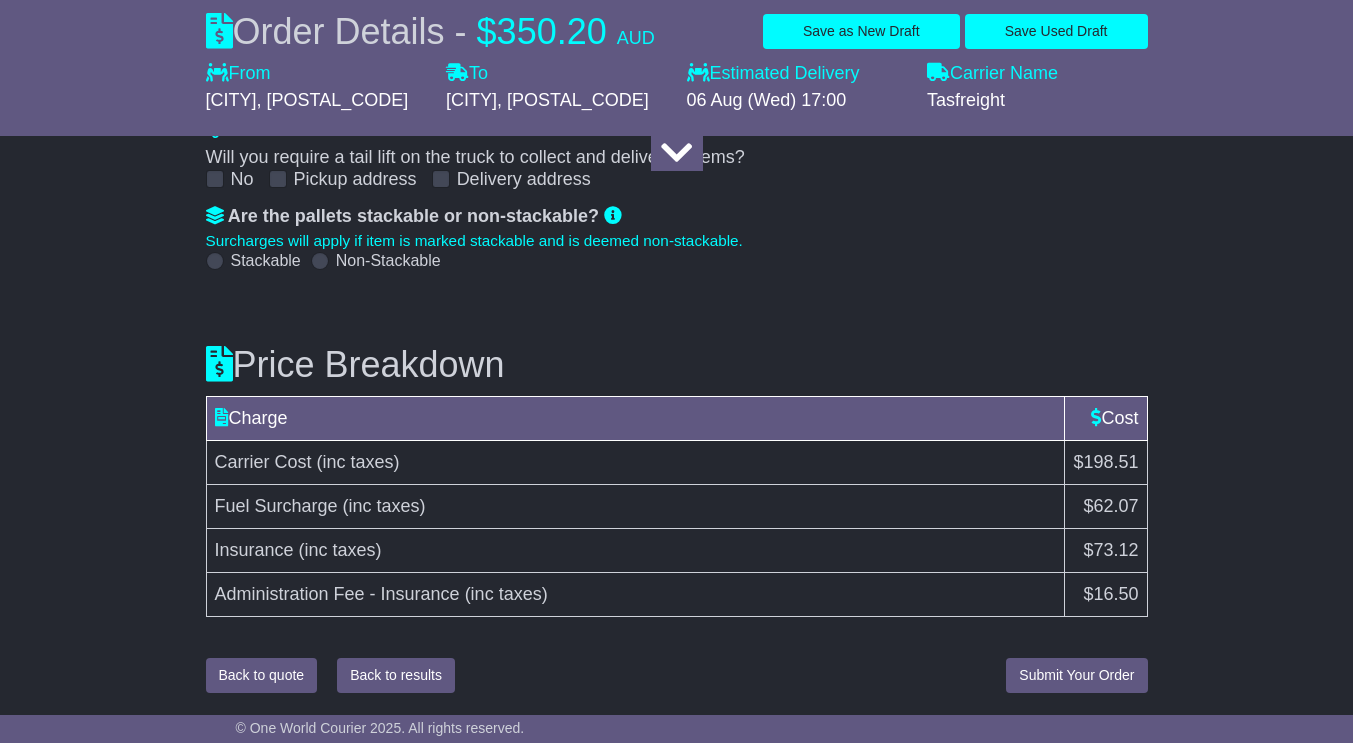 scroll, scrollTop: 2835, scrollLeft: 0, axis: vertical 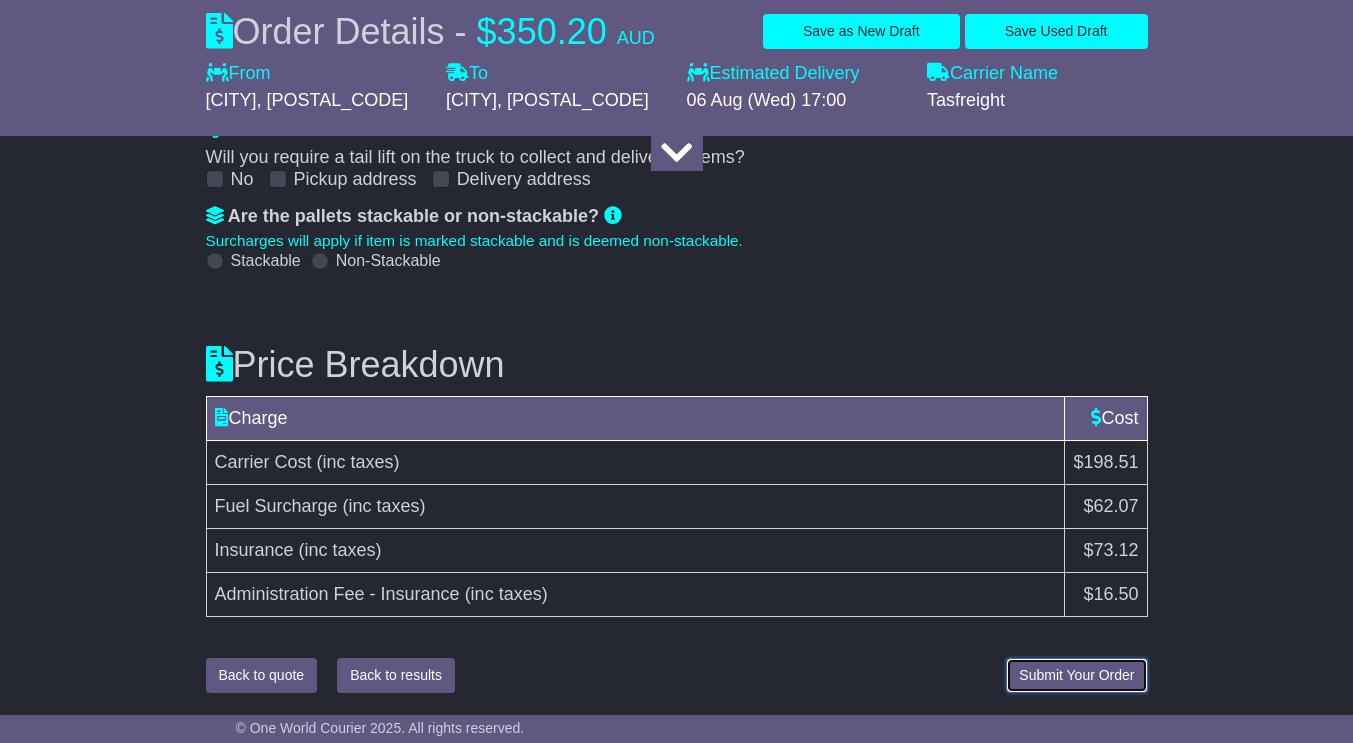 click on "Submit Your Order" at bounding box center (1076, 675) 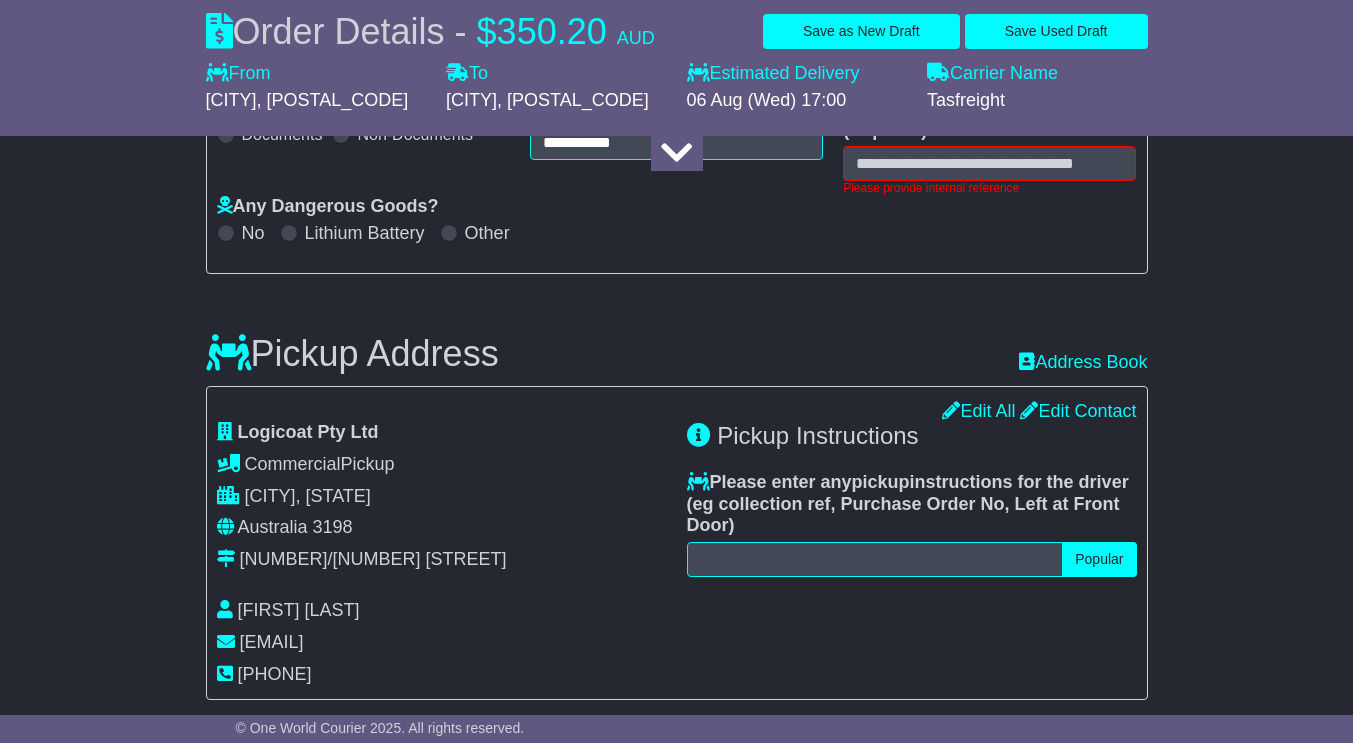 scroll, scrollTop: 348, scrollLeft: 0, axis: vertical 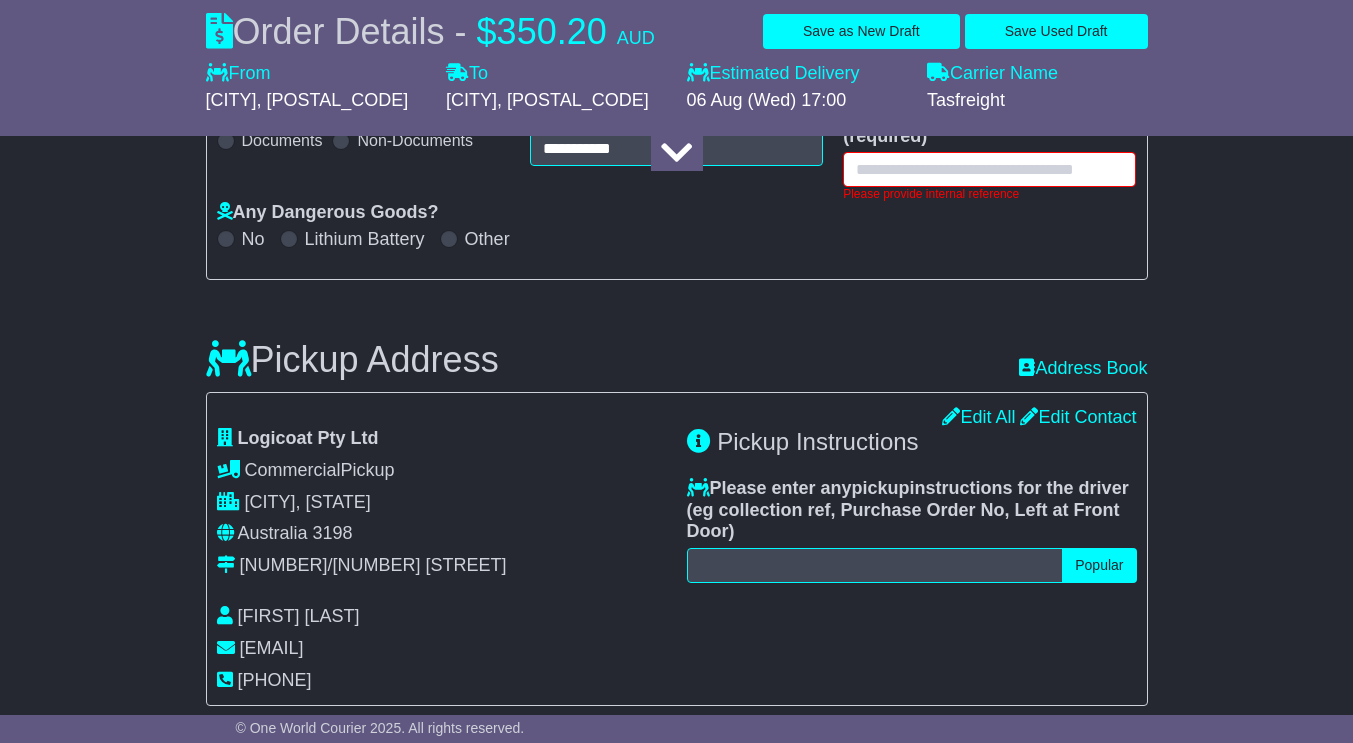click at bounding box center (989, 169) 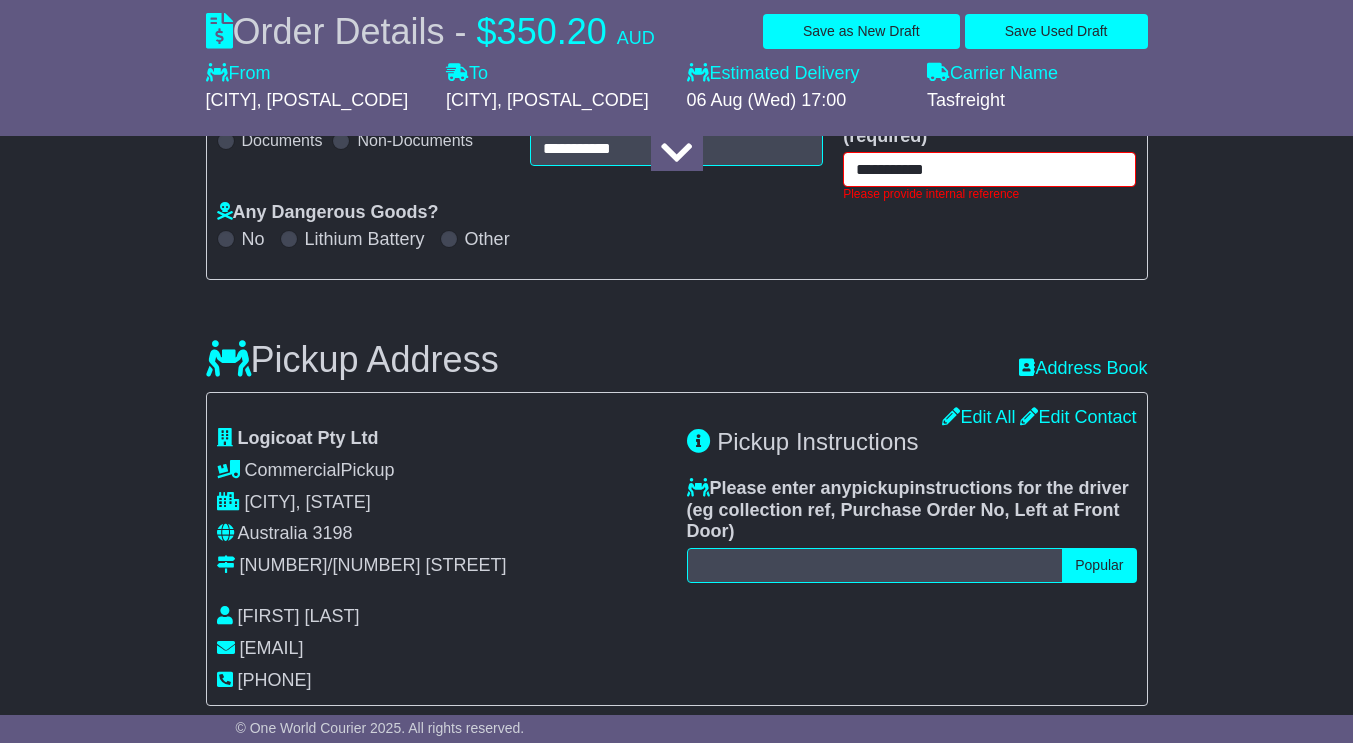 type on "**********" 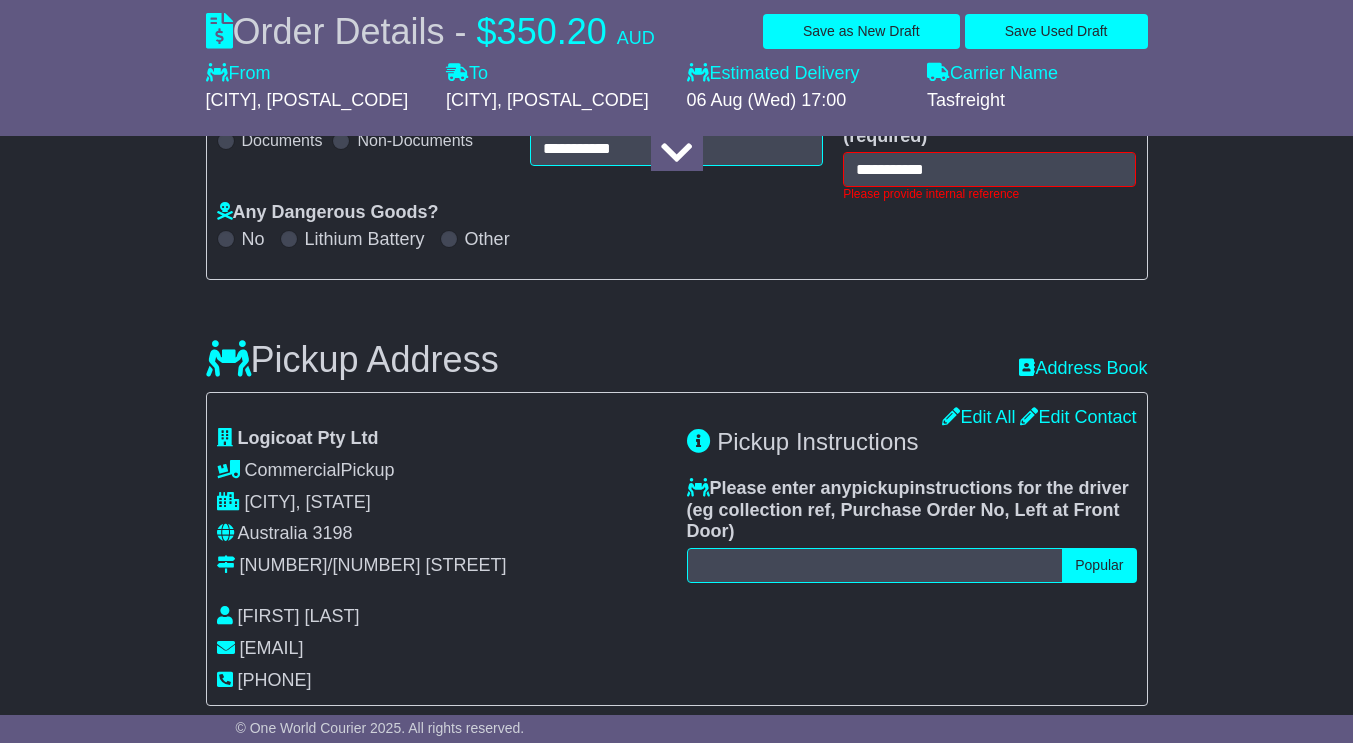 click on "**********" at bounding box center (676, 1504) 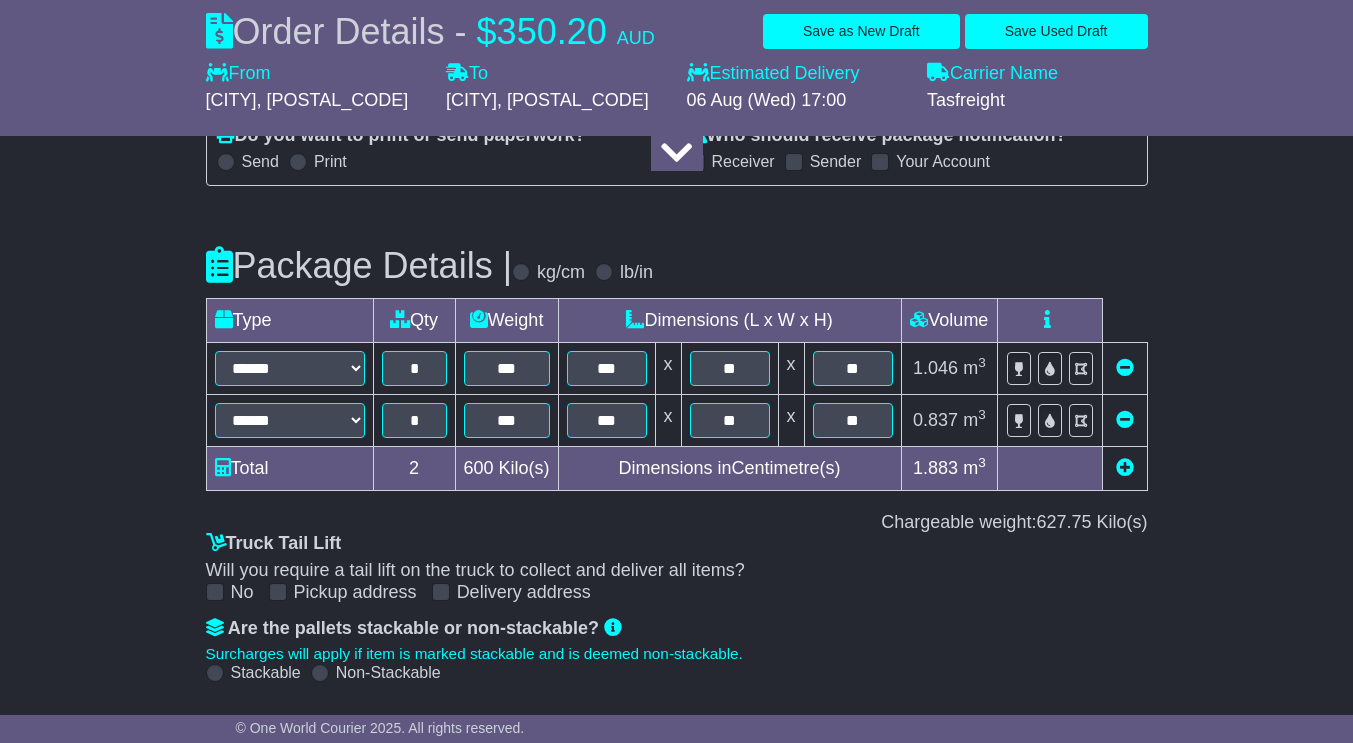 scroll, scrollTop: 2284, scrollLeft: 0, axis: vertical 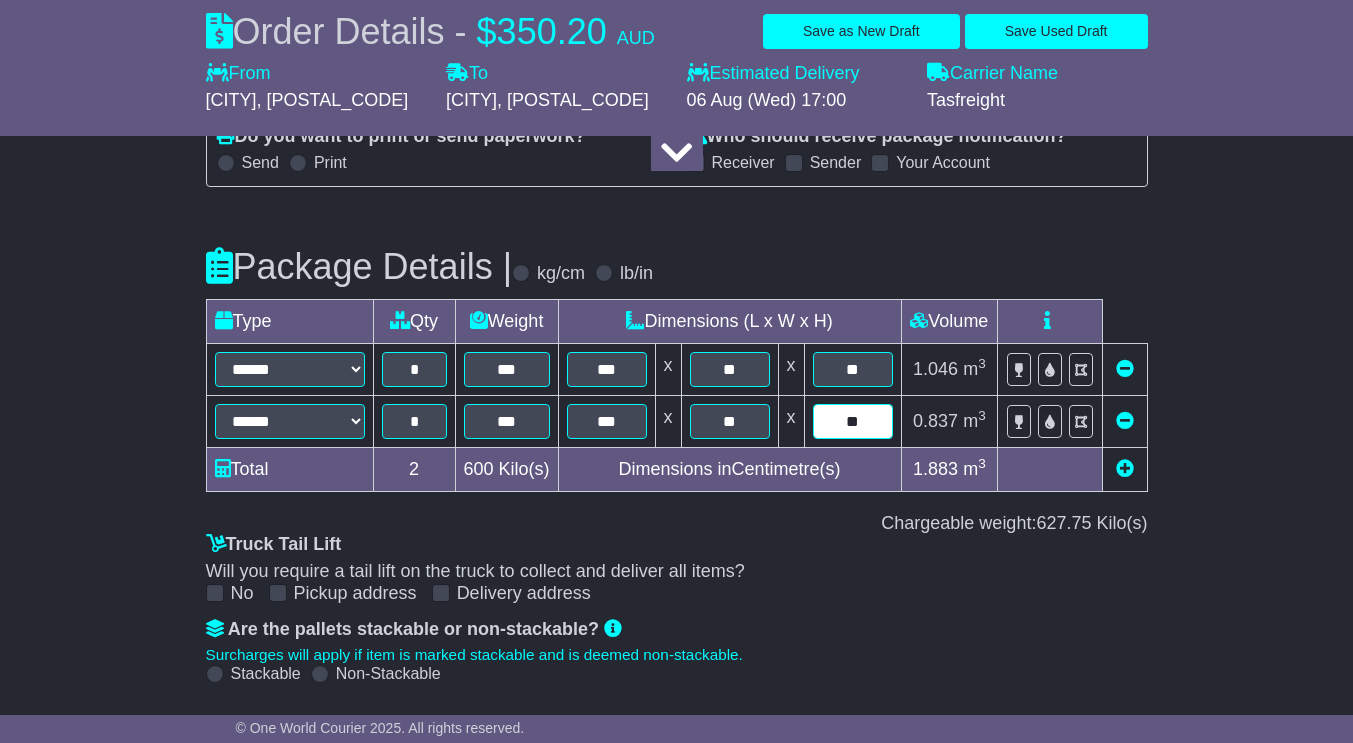 click on "**" at bounding box center (853, 421) 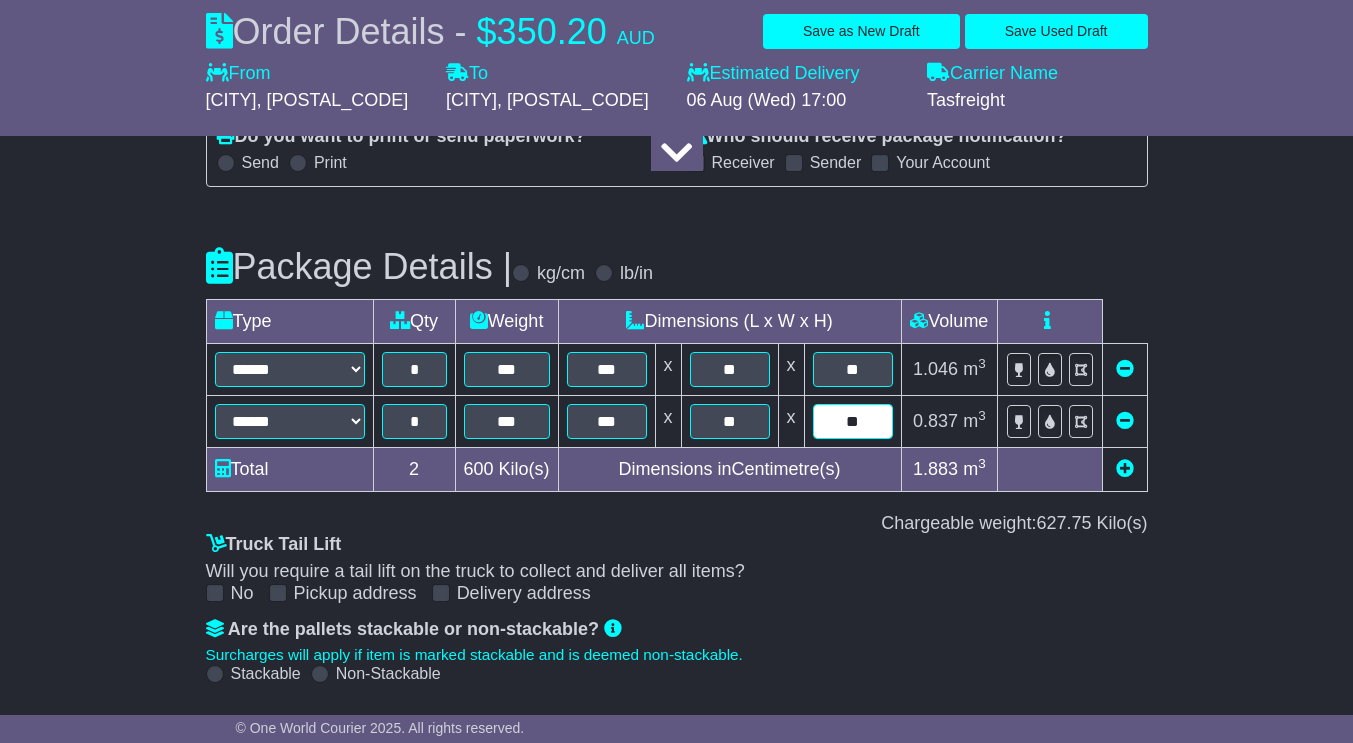 type on "*" 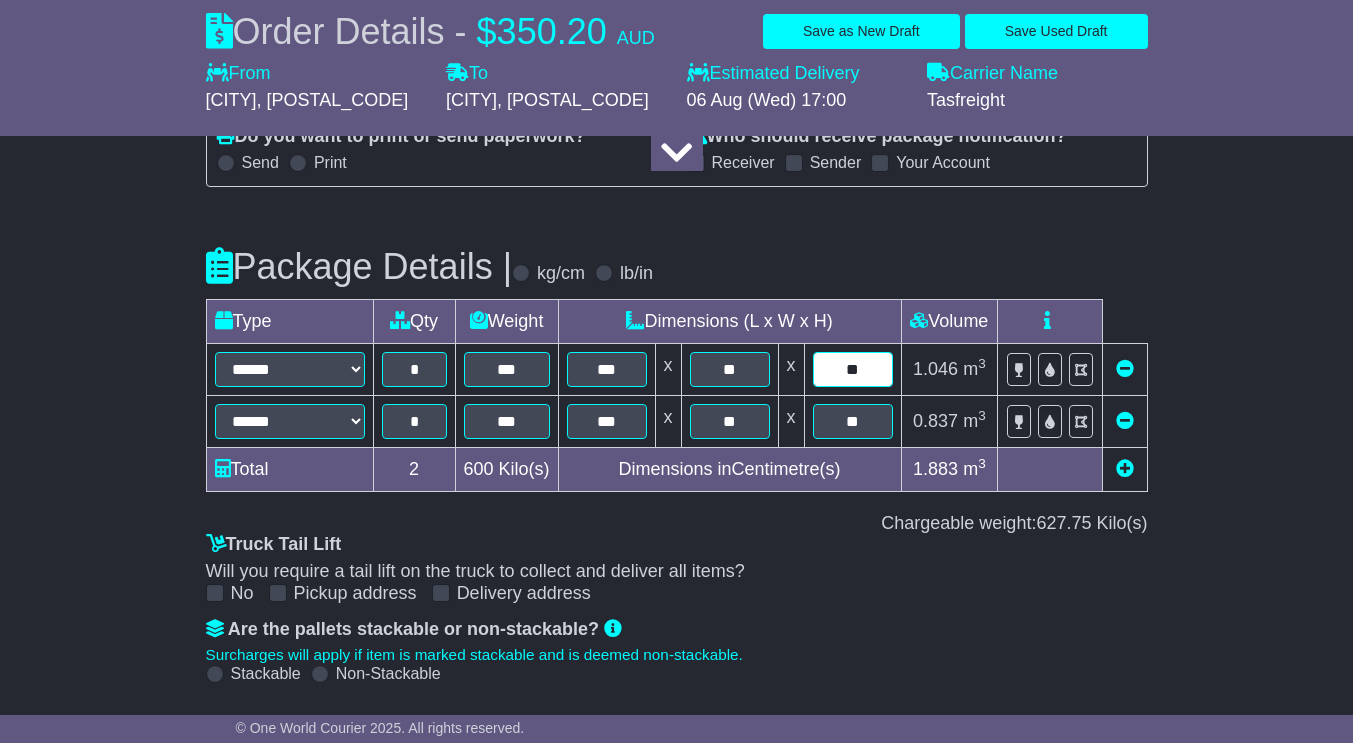 click on "**" at bounding box center (853, 369) 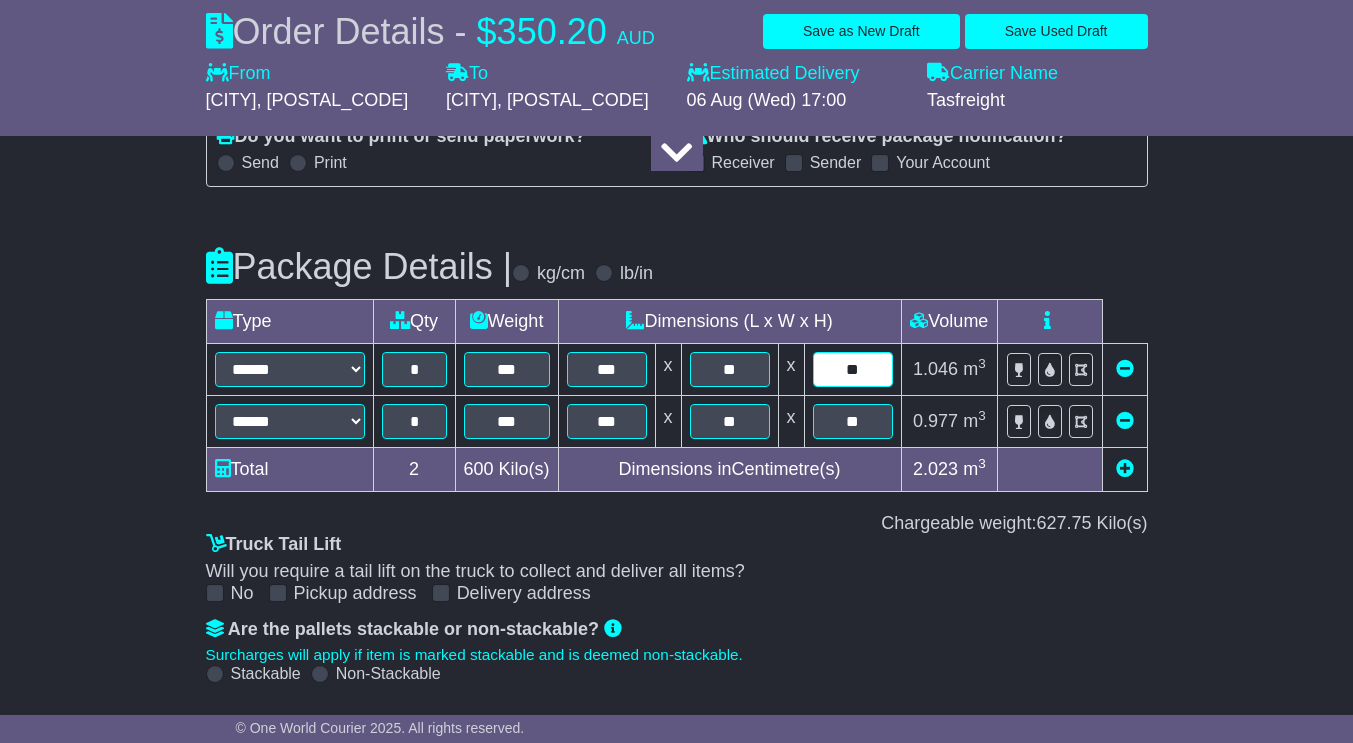scroll, scrollTop: 2270, scrollLeft: 0, axis: vertical 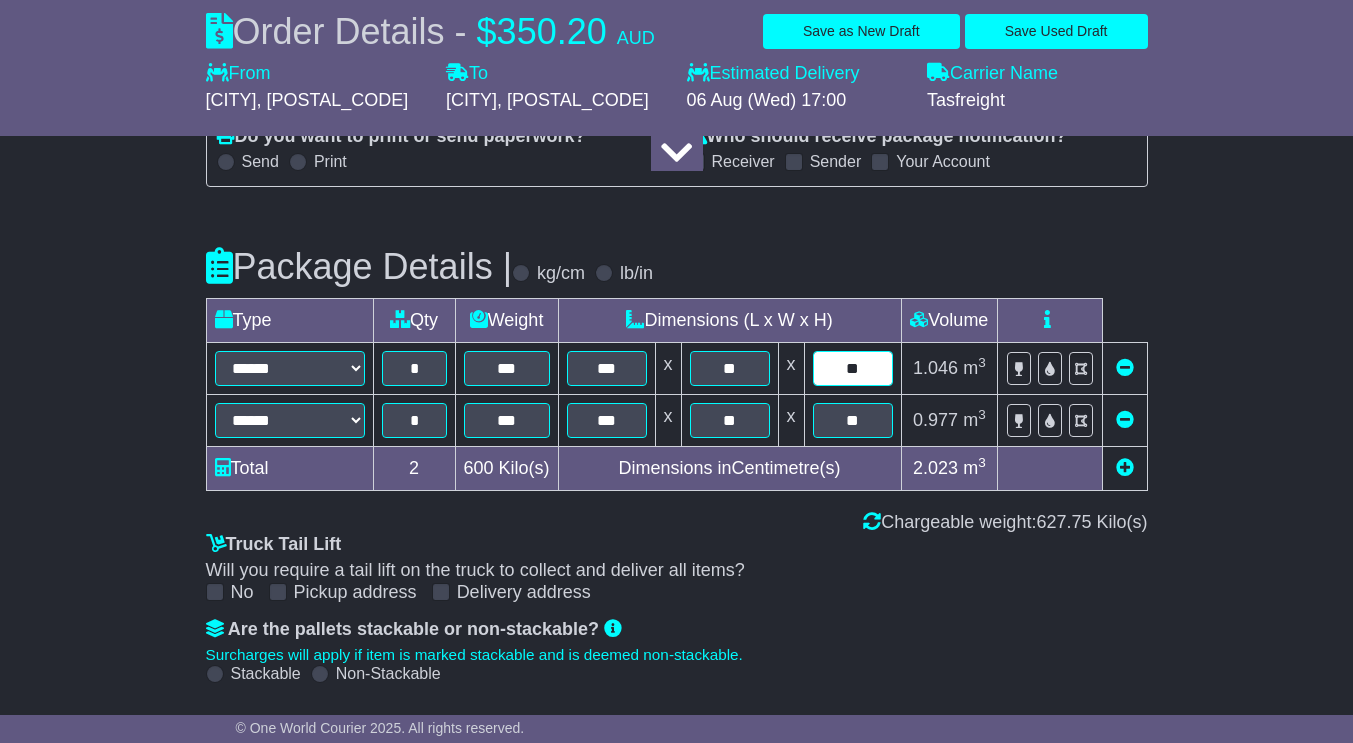 click on "**" at bounding box center [853, 368] 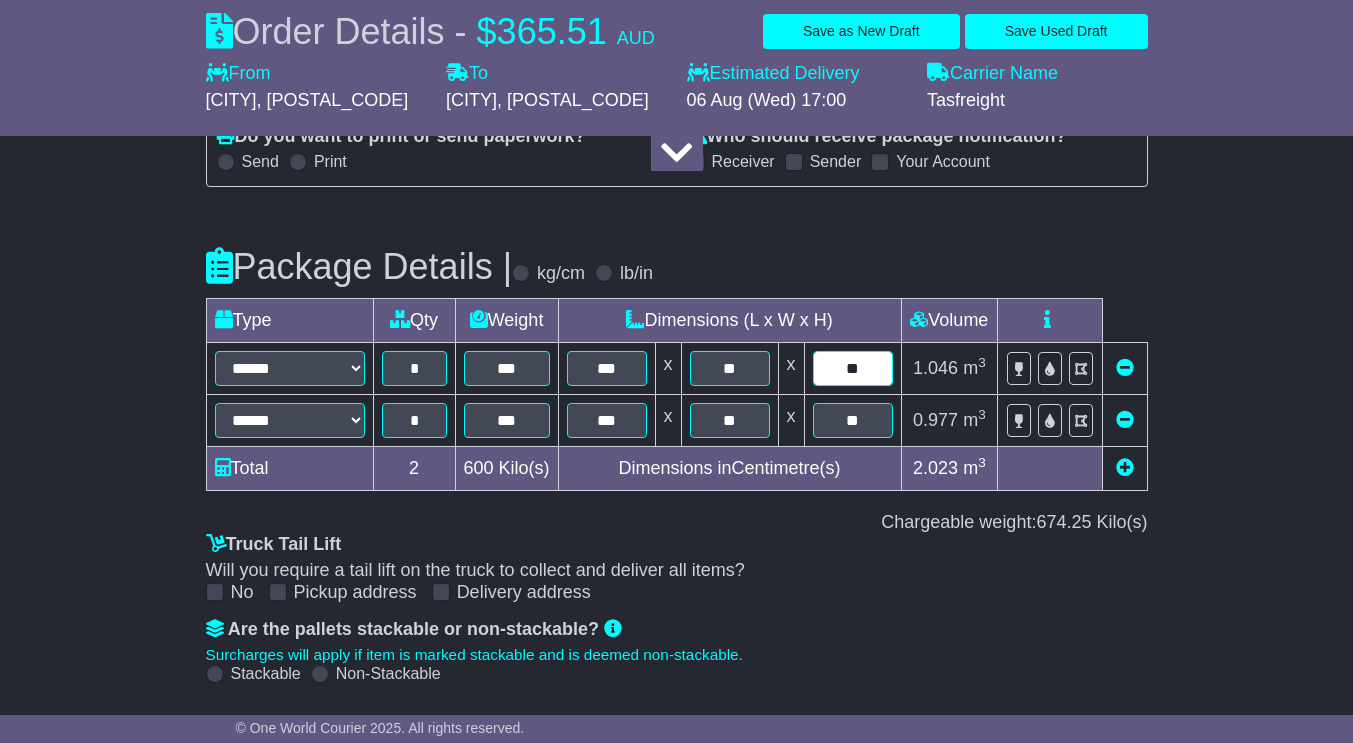 type on "**" 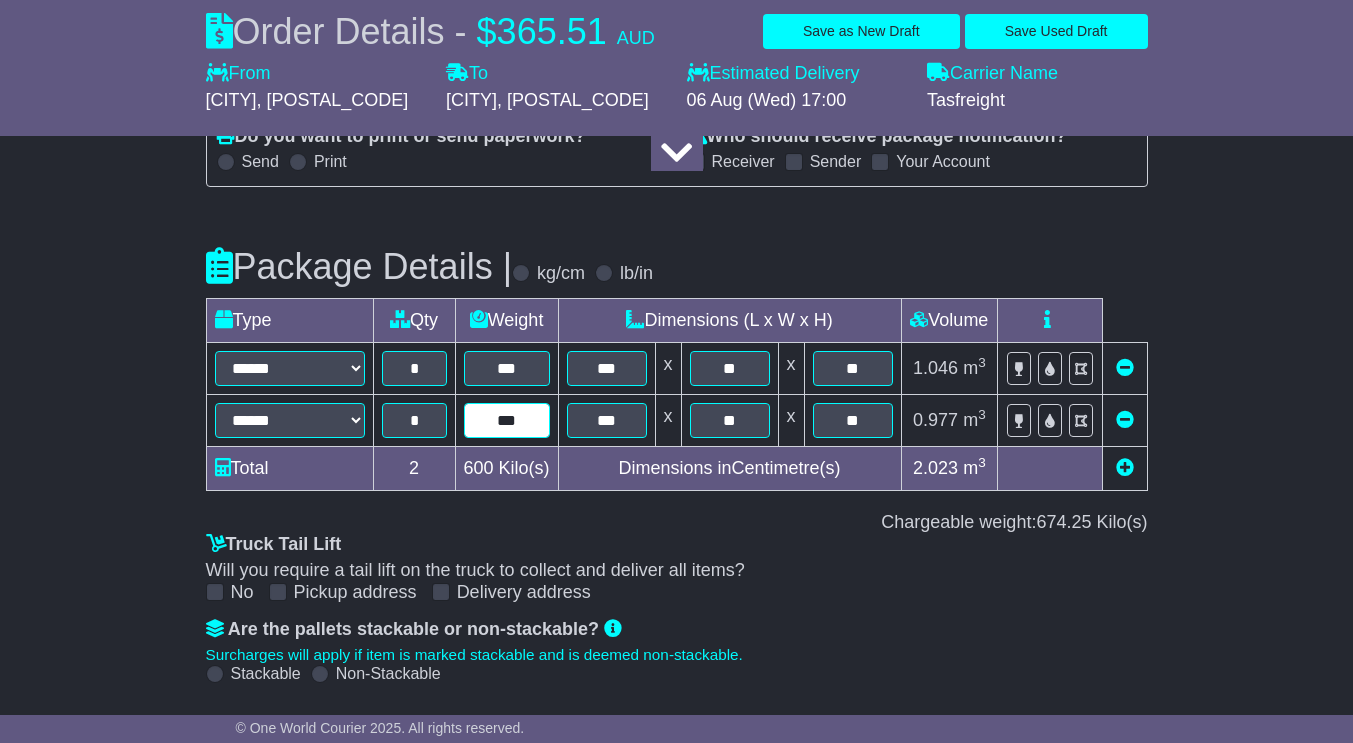 click on "***" at bounding box center (507, 420) 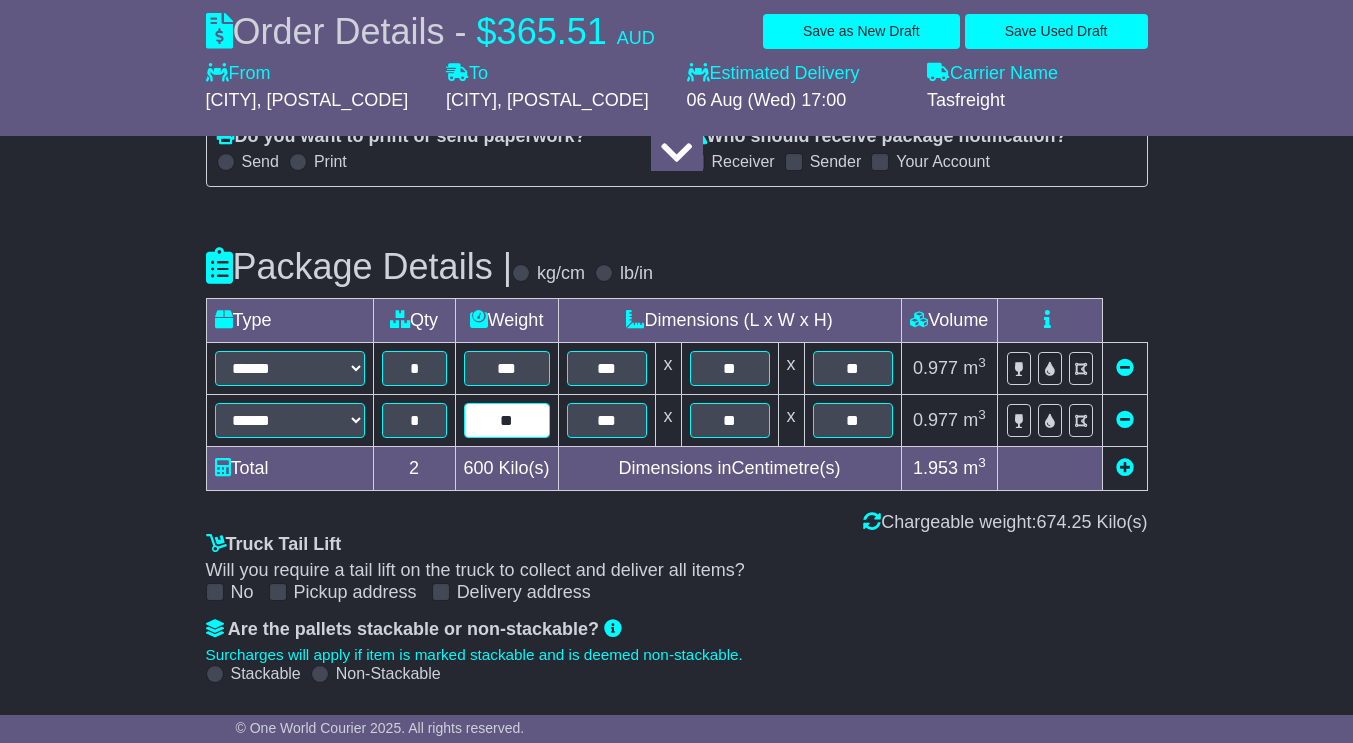 type on "*" 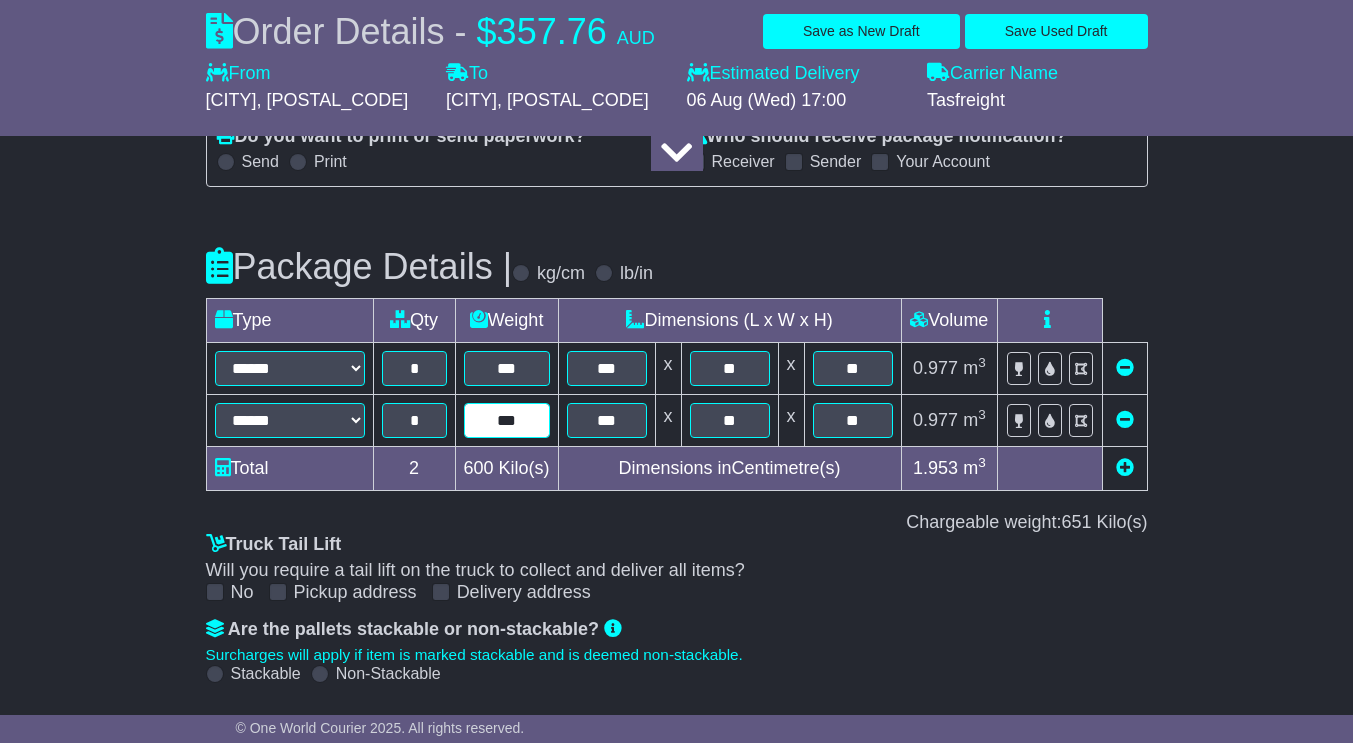 type on "***" 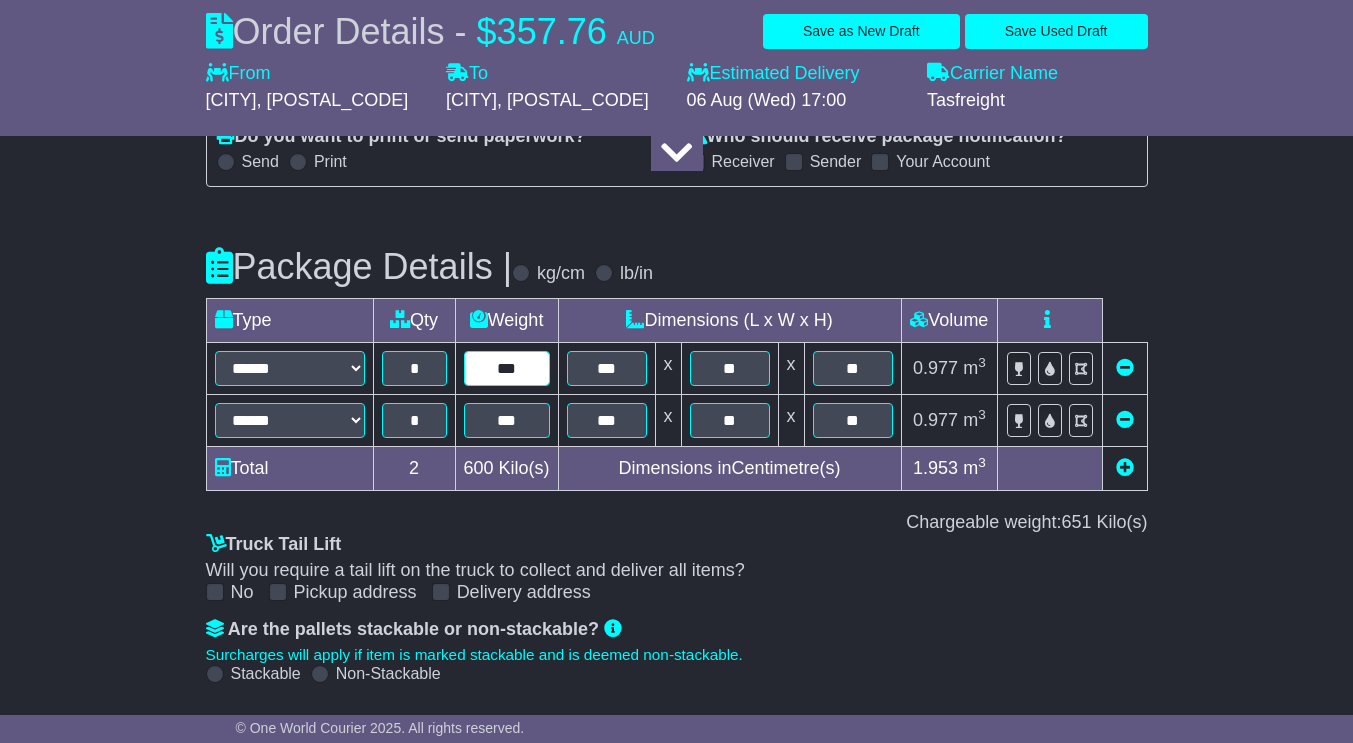 click on "***" at bounding box center (507, 368) 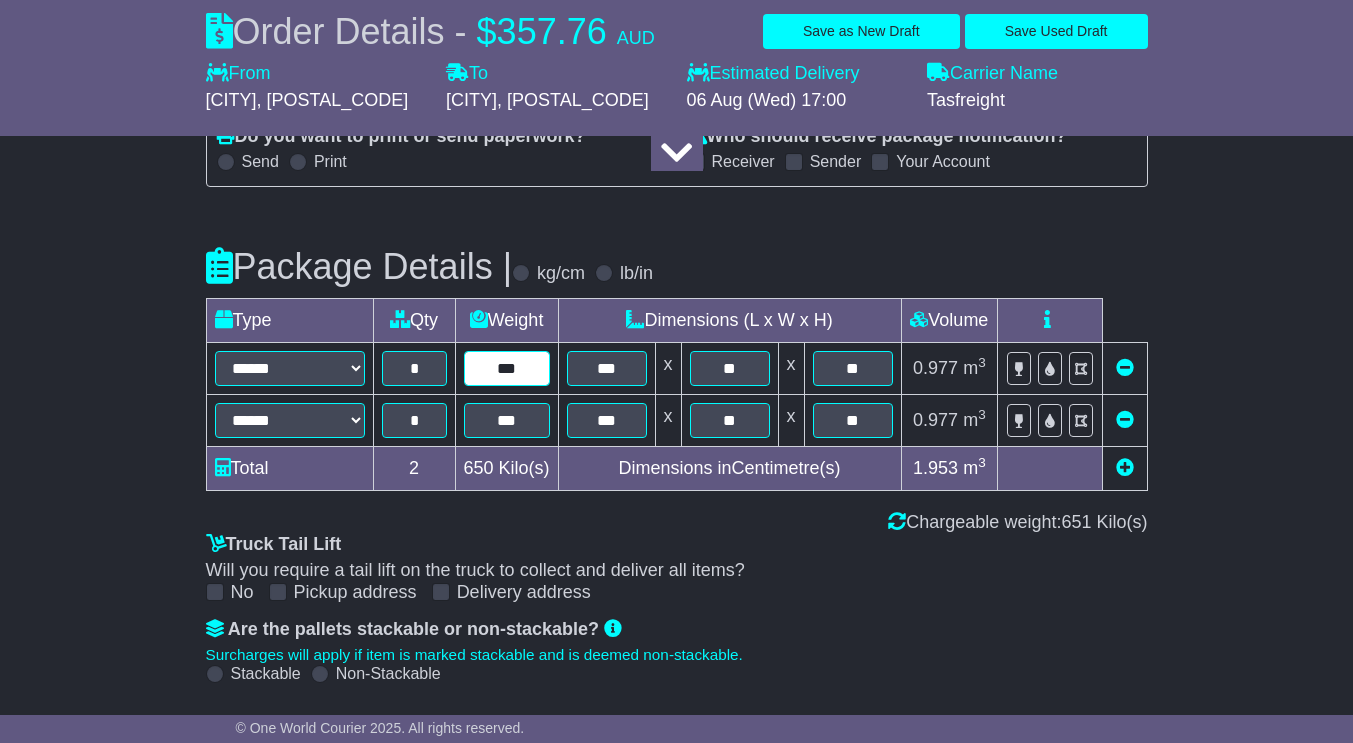 type on "***" 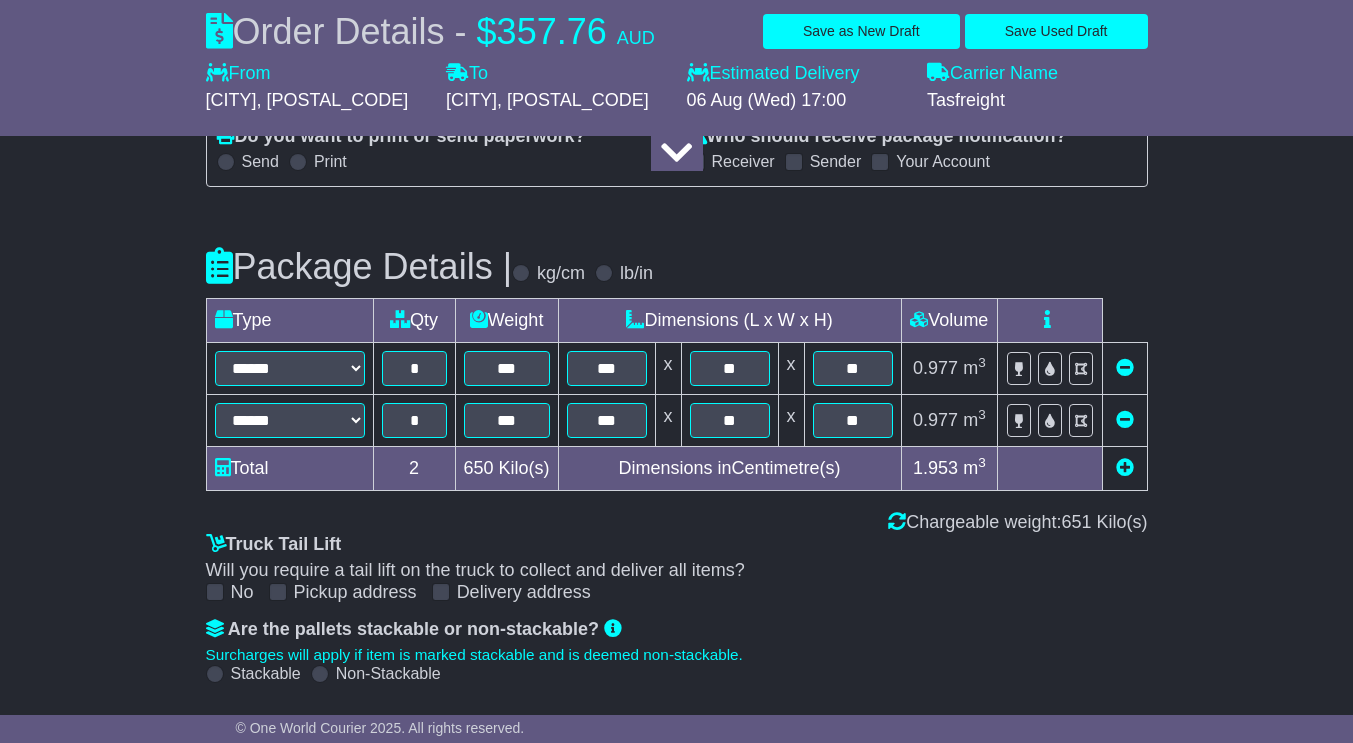 click on "**********" at bounding box center [676, -594] 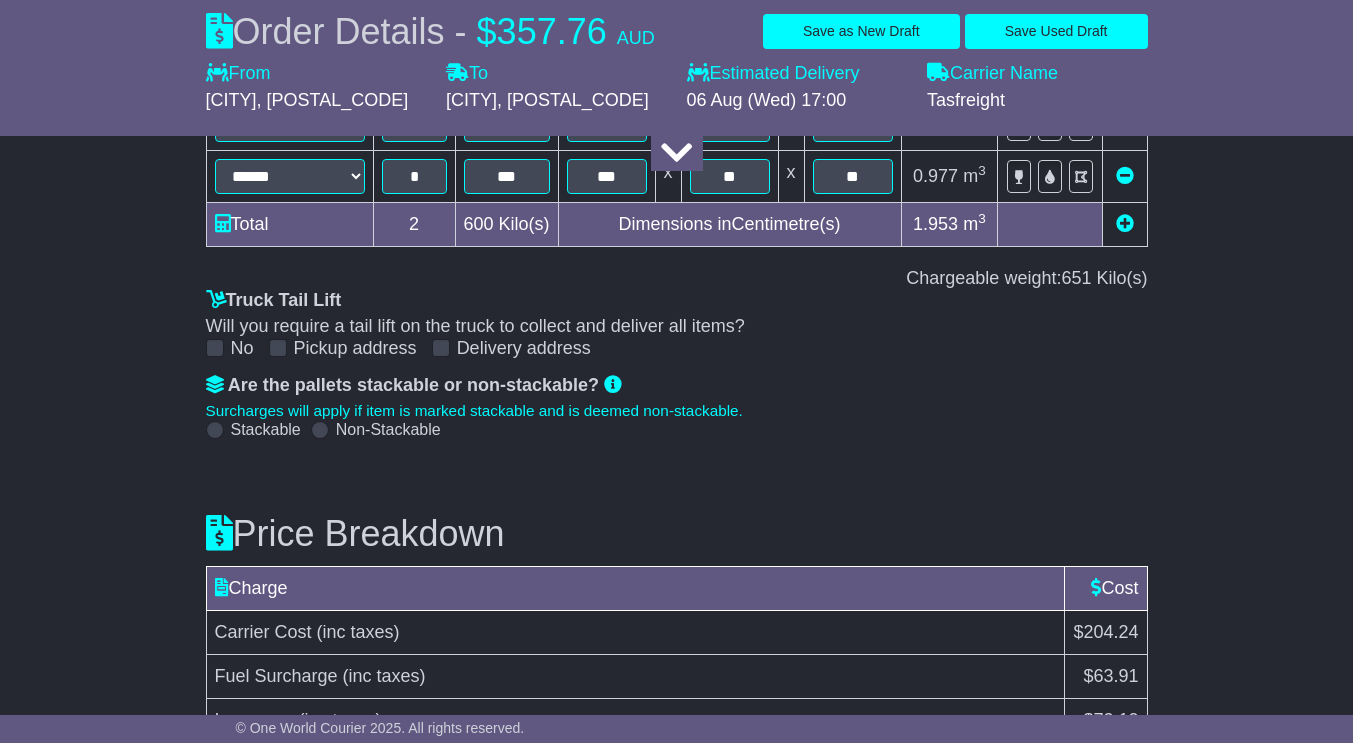 scroll, scrollTop: 2745, scrollLeft: 0, axis: vertical 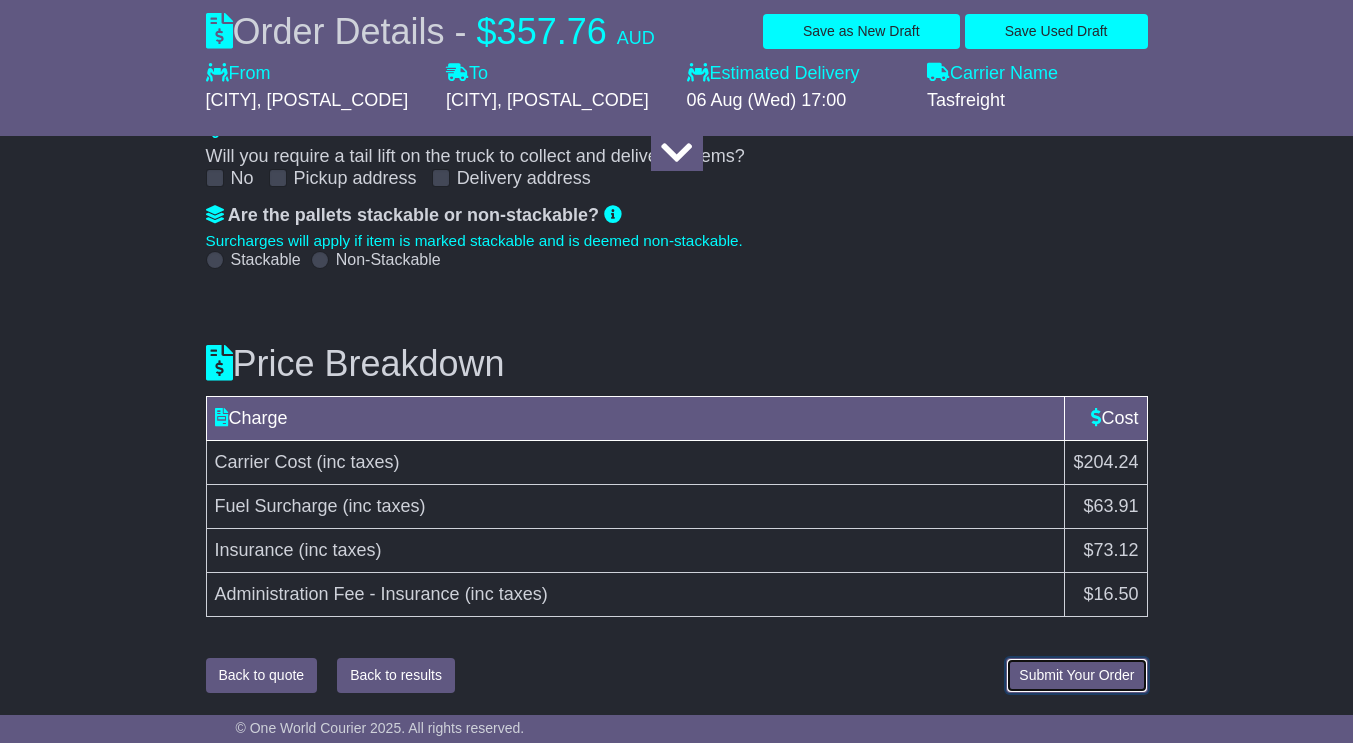 click on "Submit Your Order" at bounding box center [1076, 675] 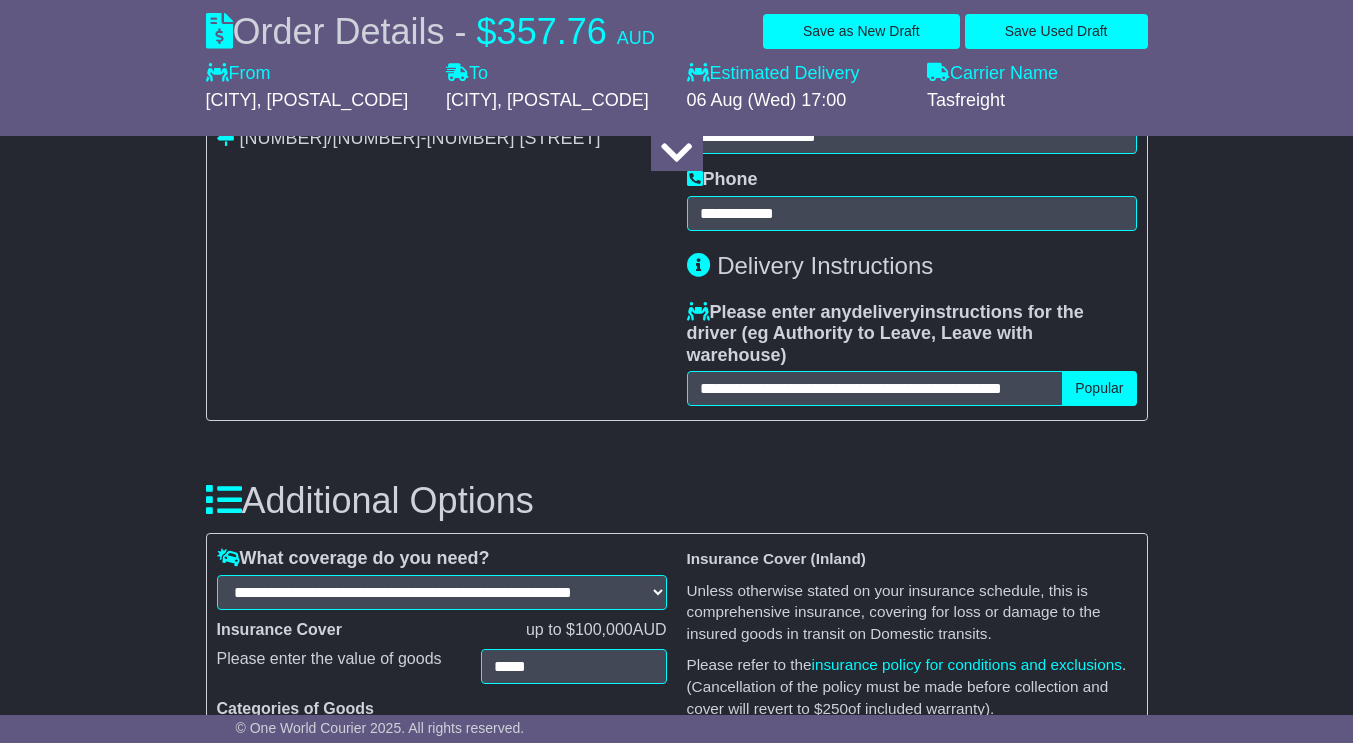 scroll, scrollTop: 1269, scrollLeft: 0, axis: vertical 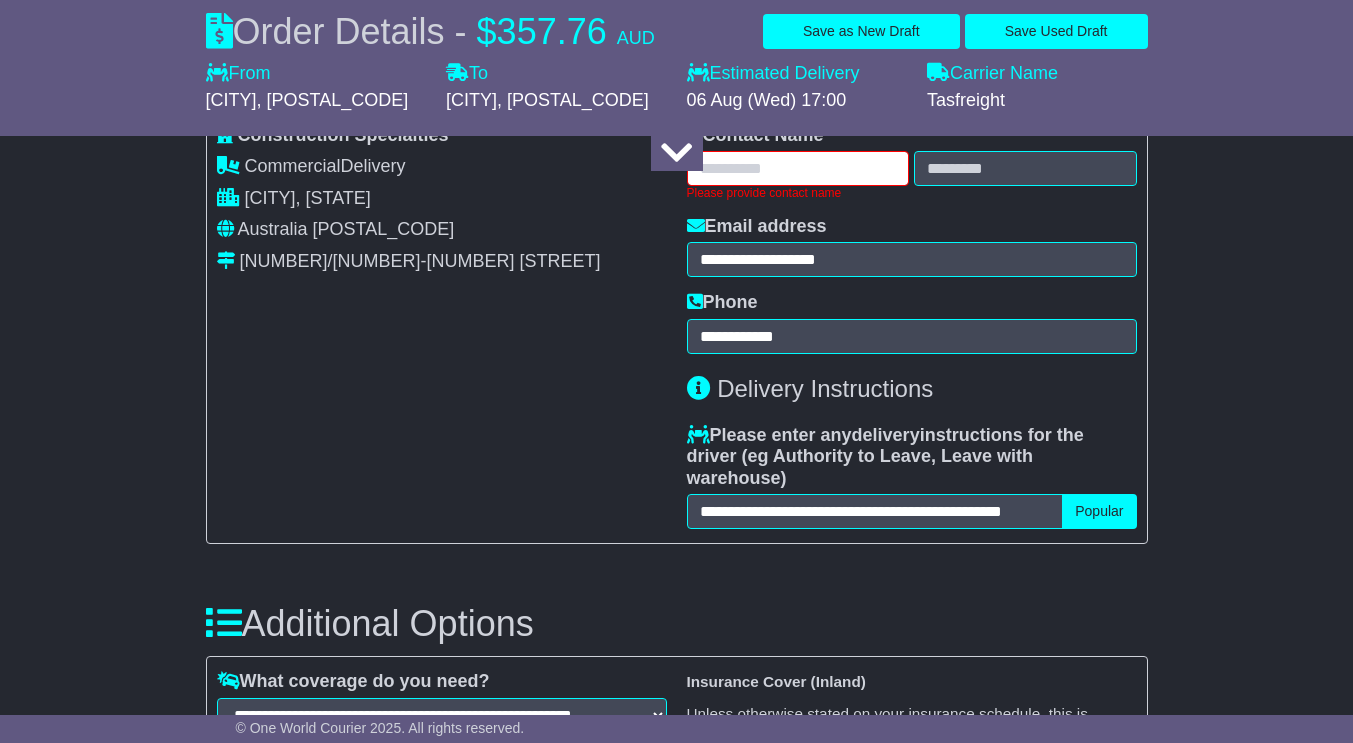click at bounding box center [798, 168] 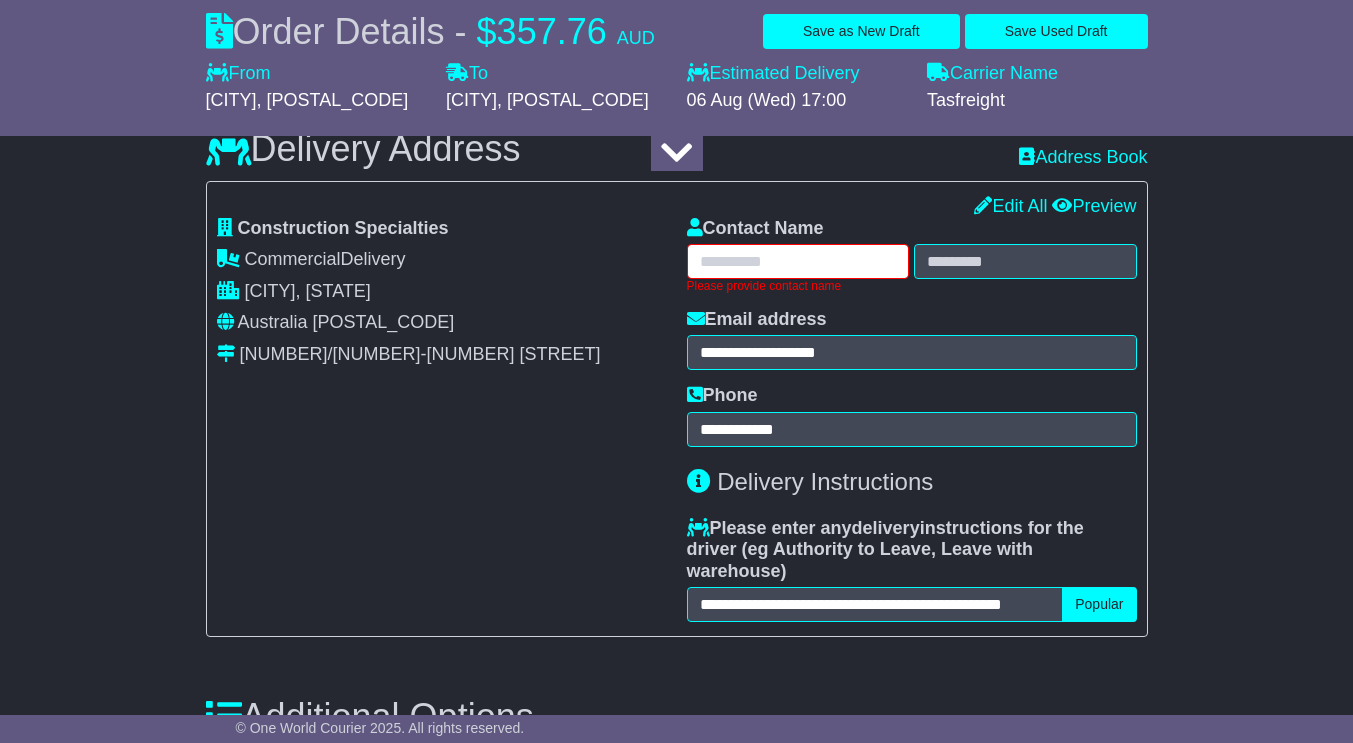 scroll, scrollTop: 1185, scrollLeft: 0, axis: vertical 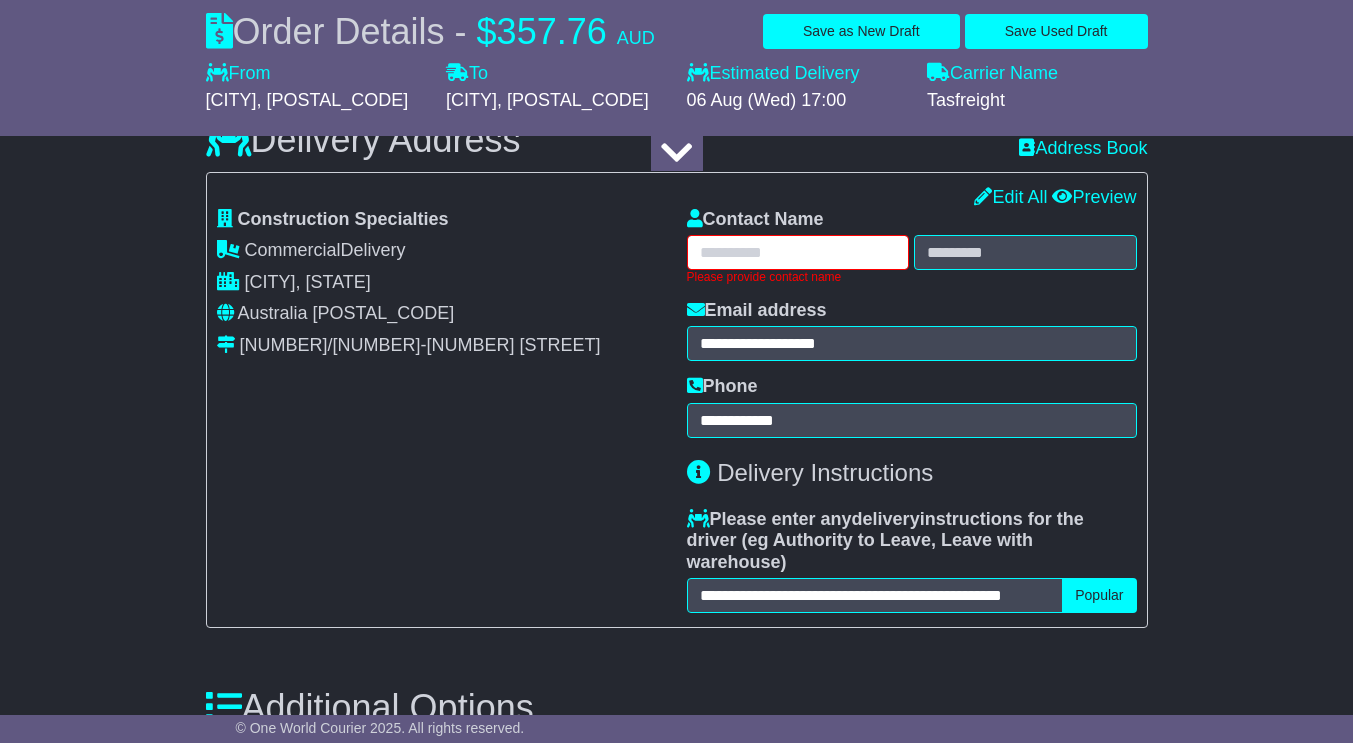 click at bounding box center [798, 252] 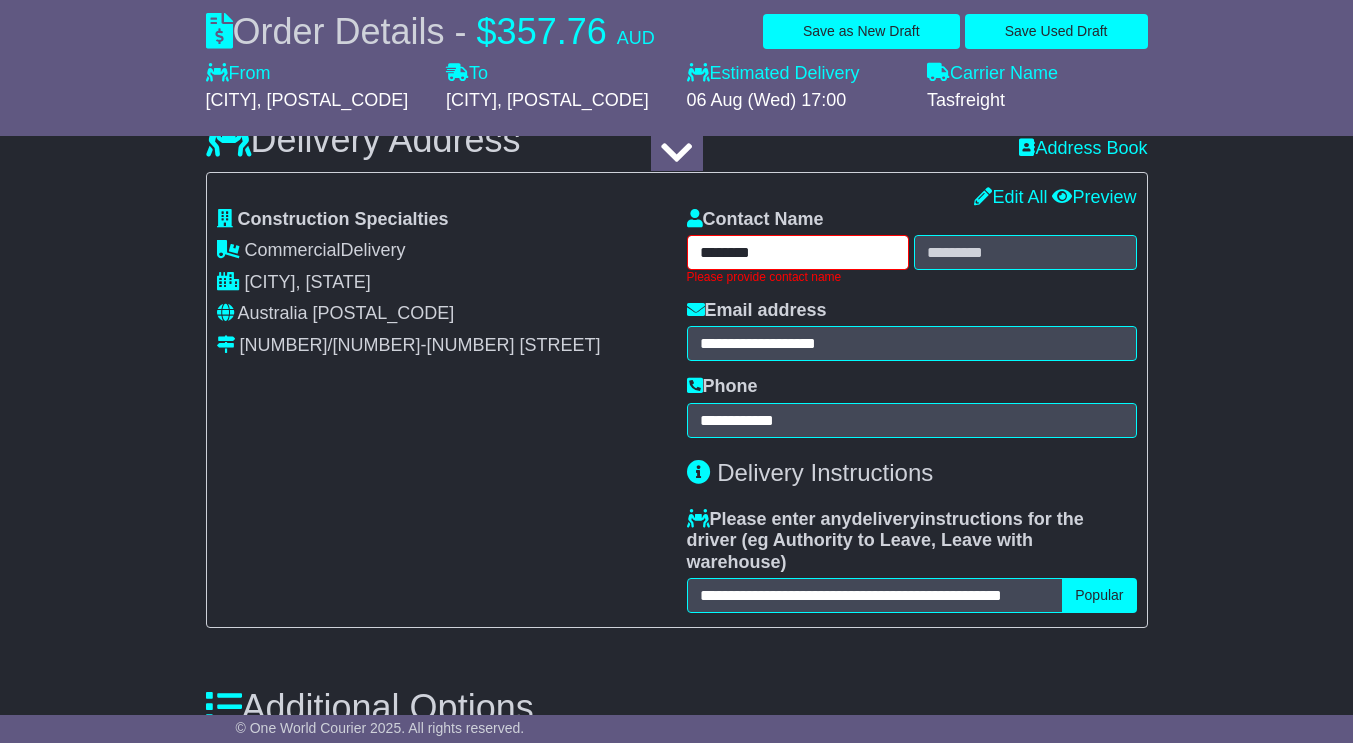 type on "*******" 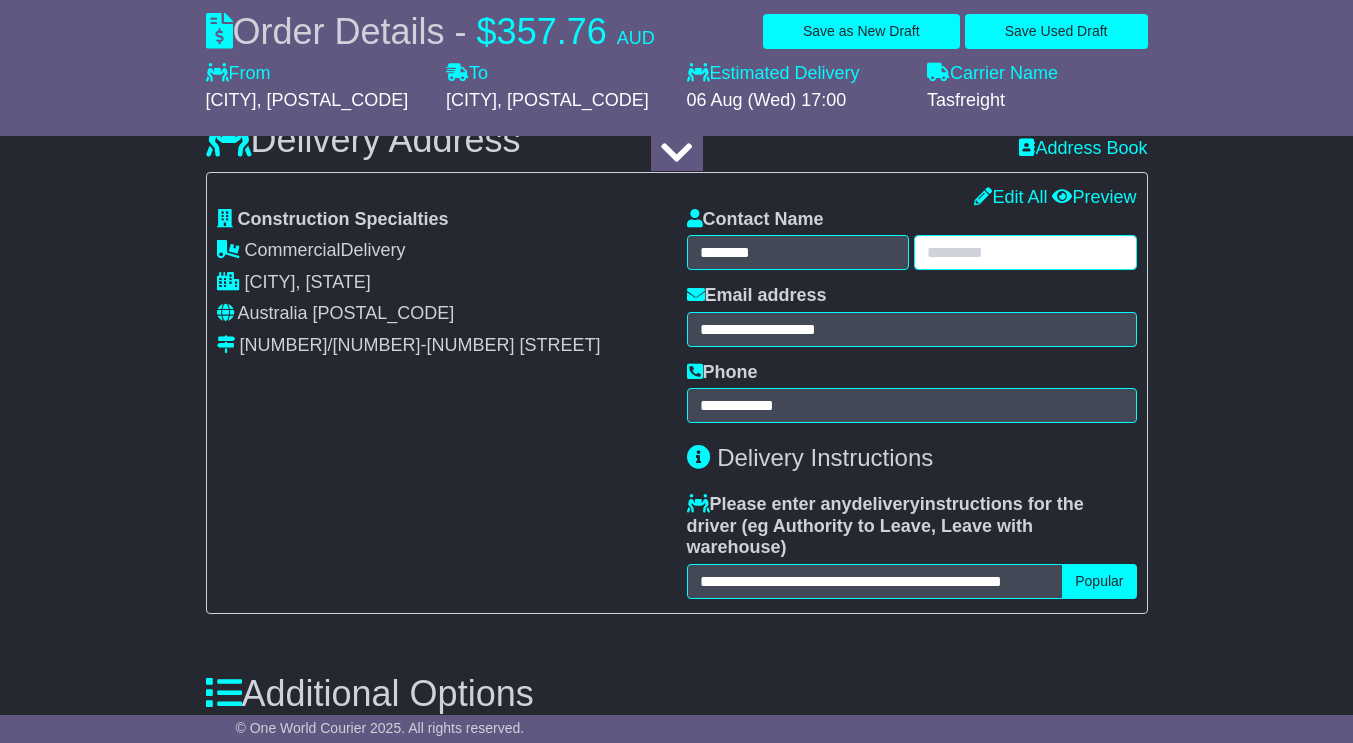 paste on "*****" 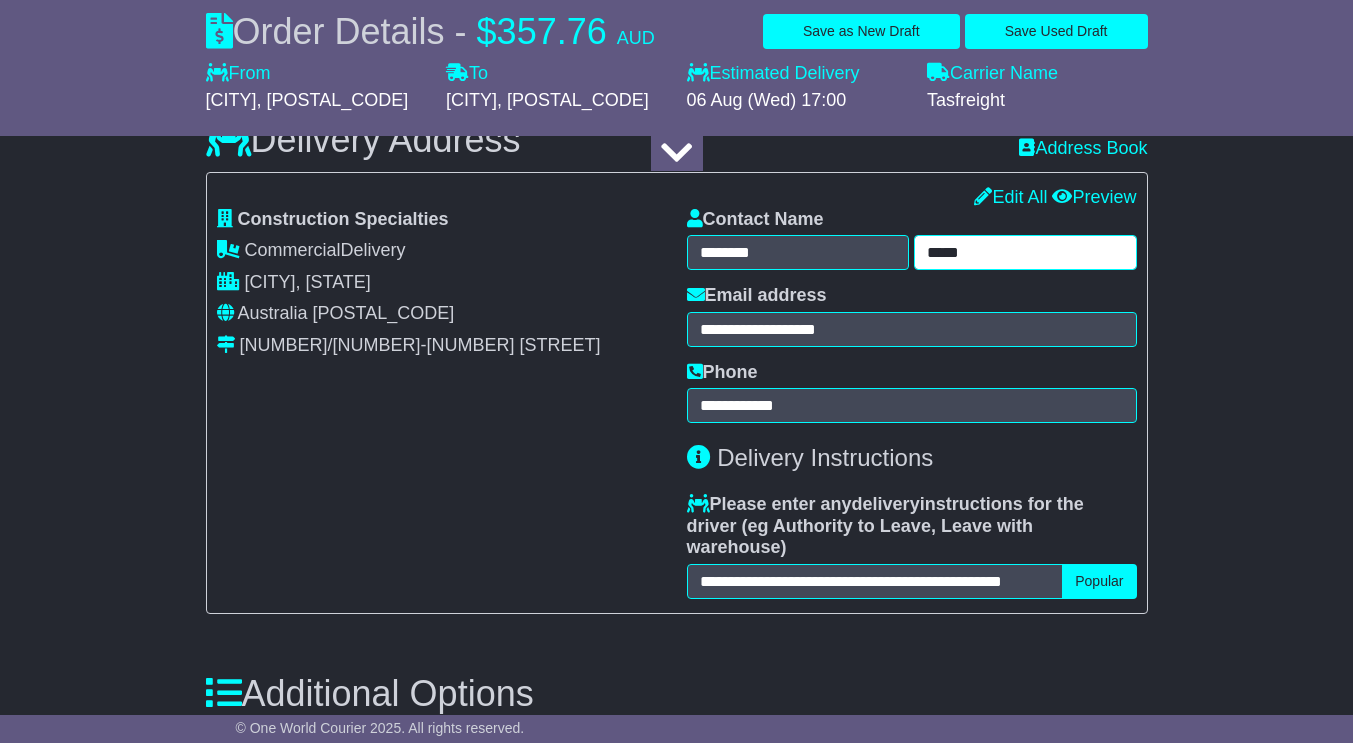 type on "*****" 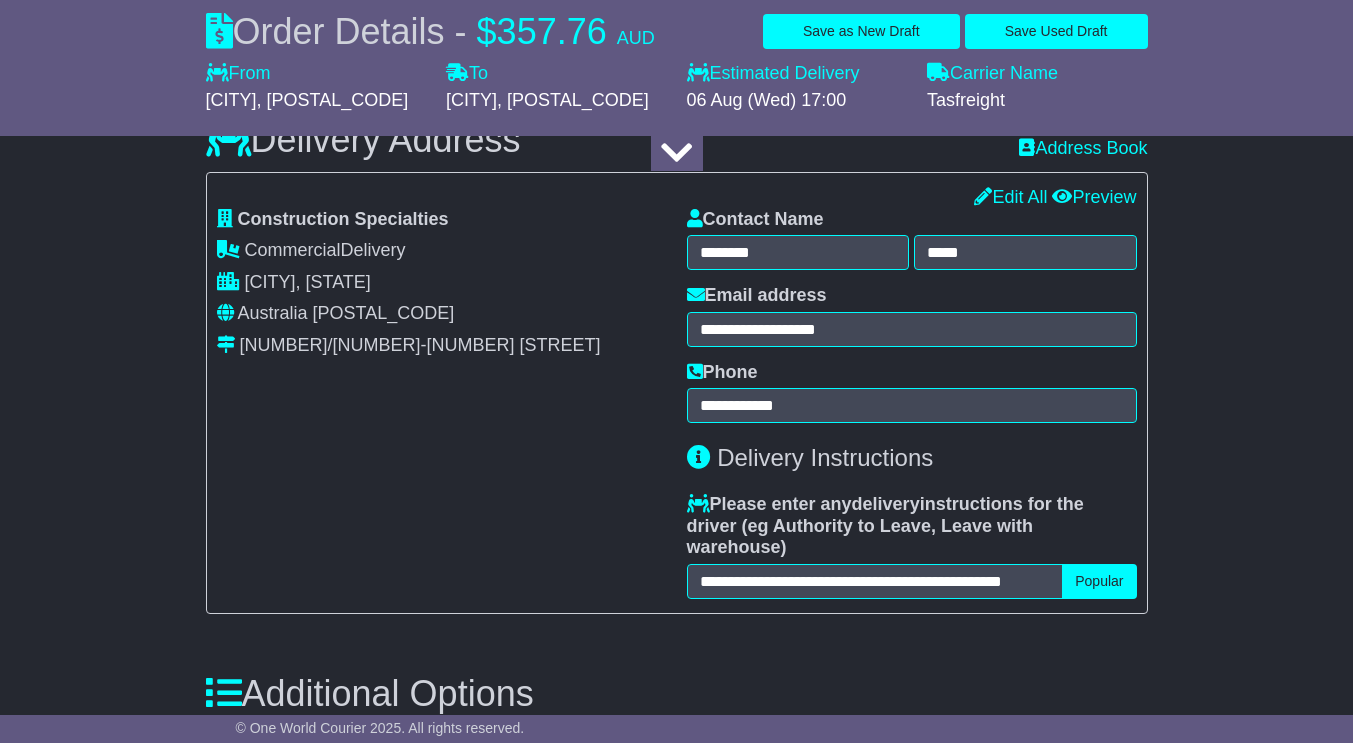 click on "**********" at bounding box center [676, 653] 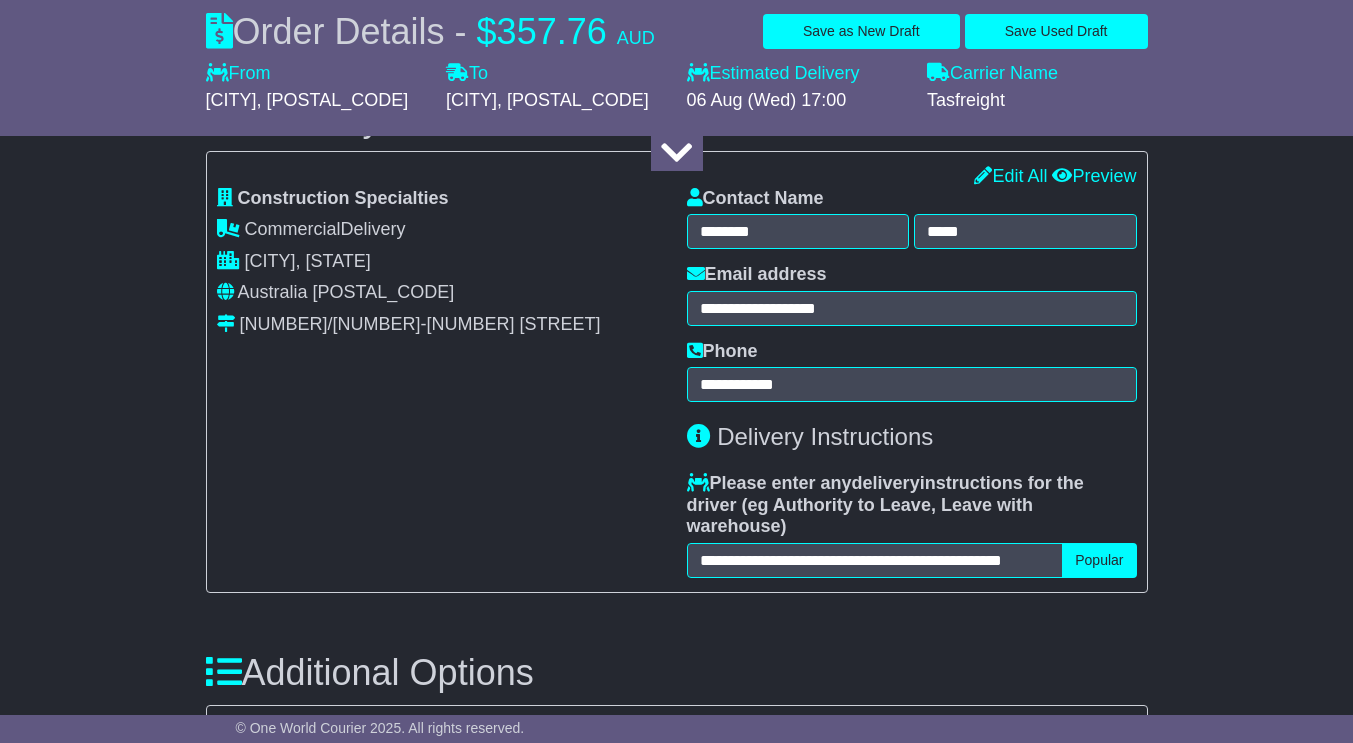 scroll, scrollTop: 1220, scrollLeft: 0, axis: vertical 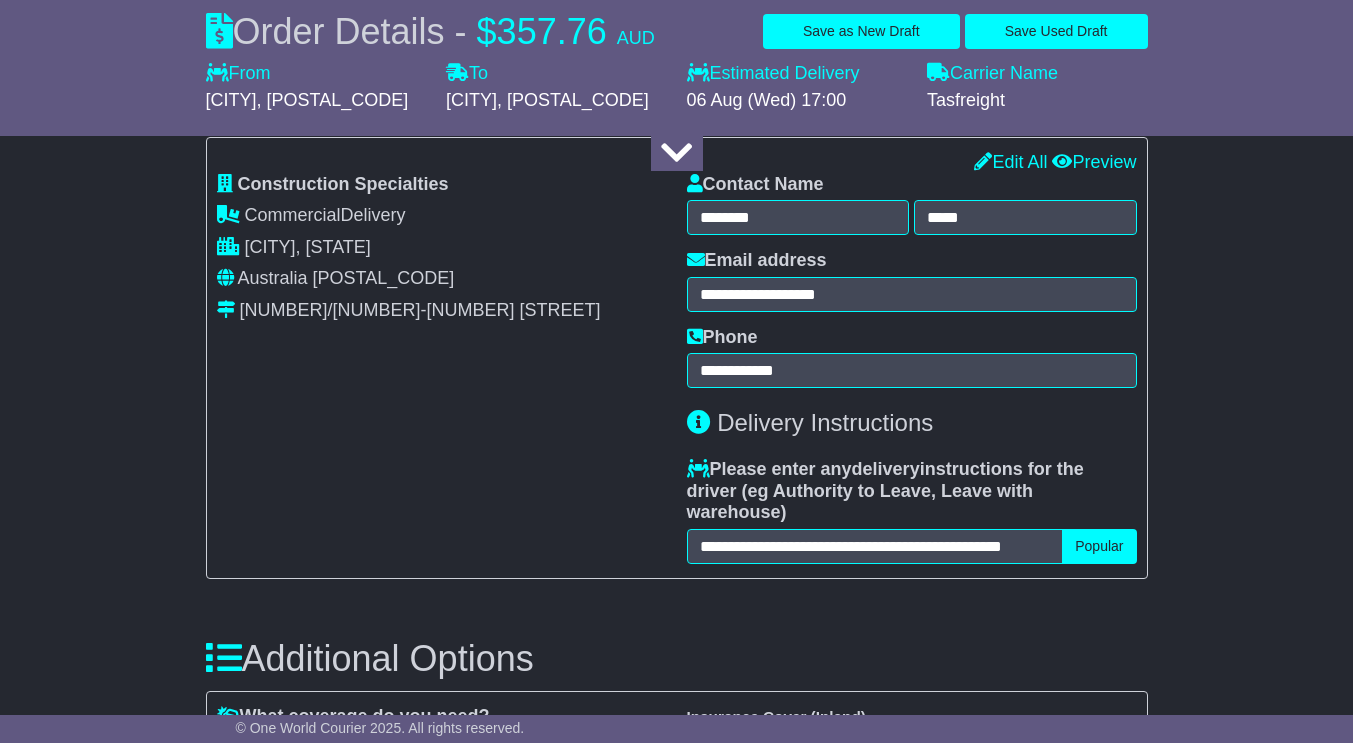click on "**********" at bounding box center [676, 618] 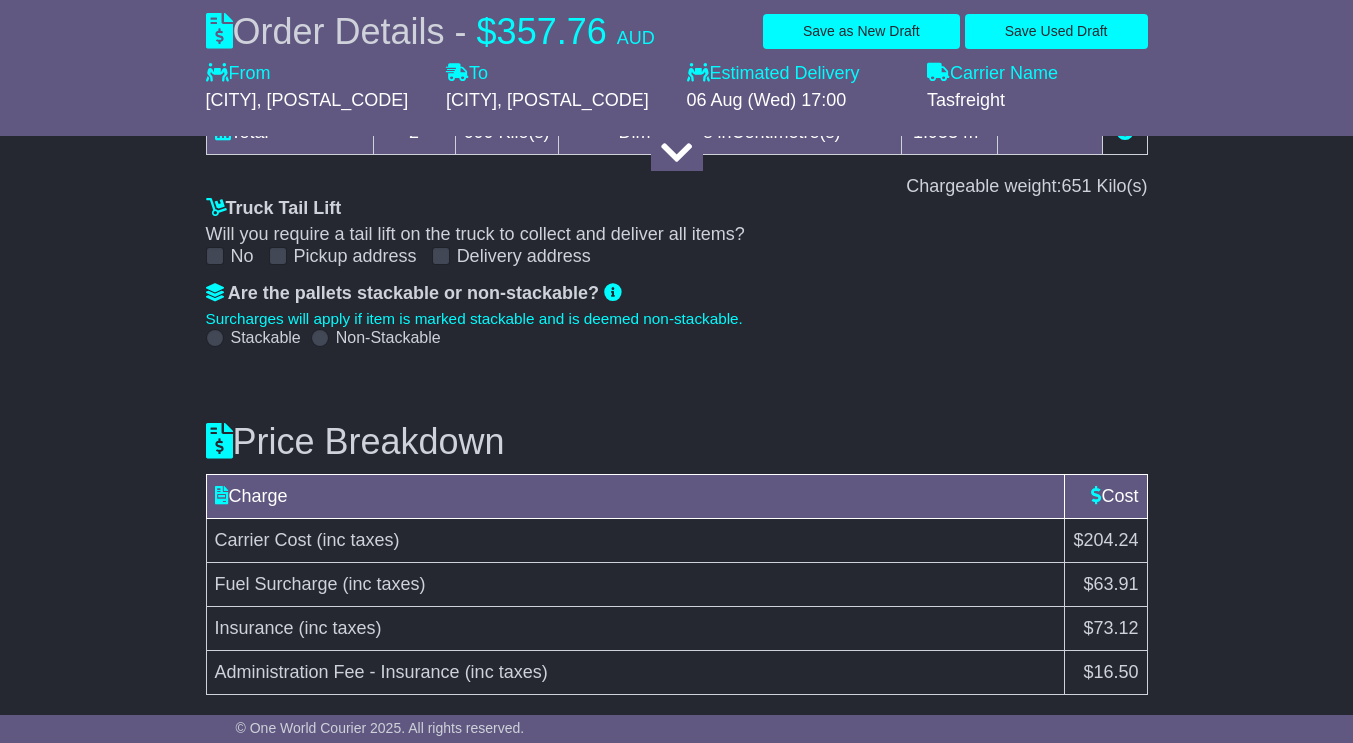 scroll, scrollTop: 2745, scrollLeft: 0, axis: vertical 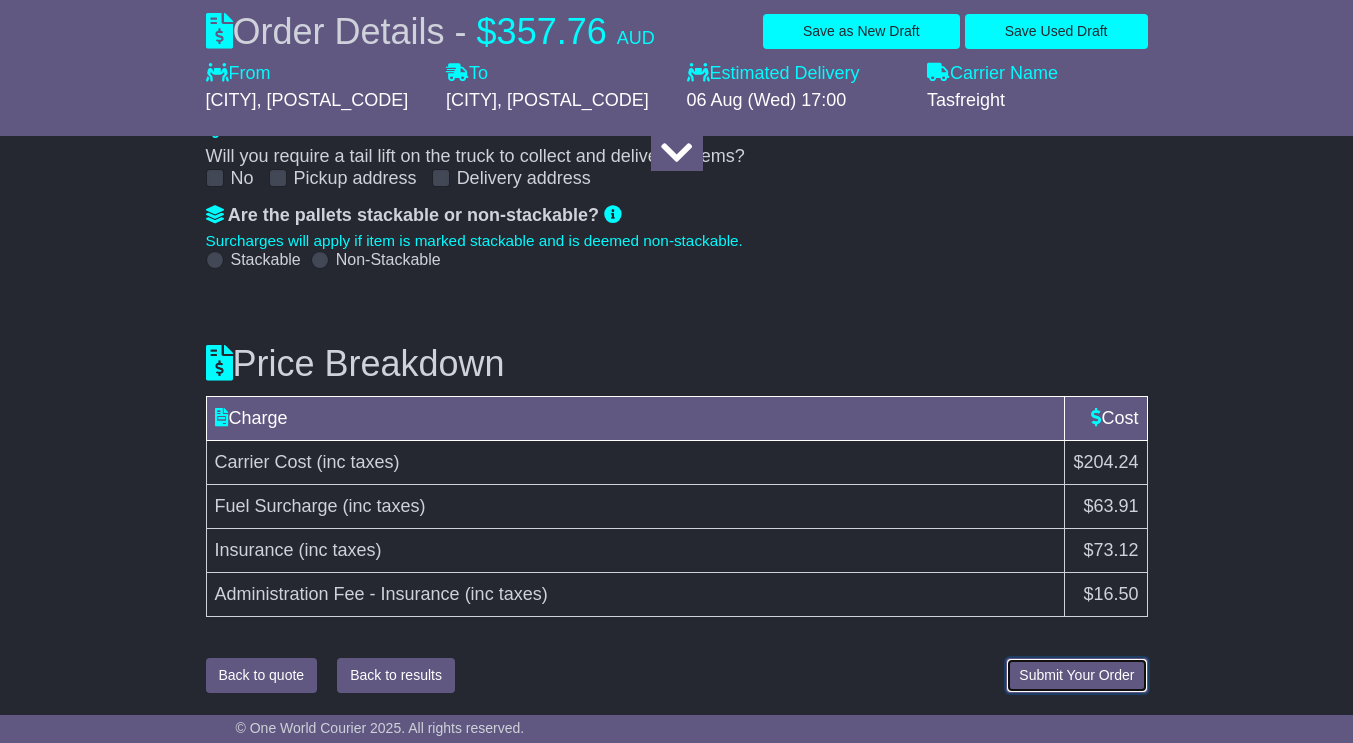 click on "Submit Your Order" at bounding box center (1076, 675) 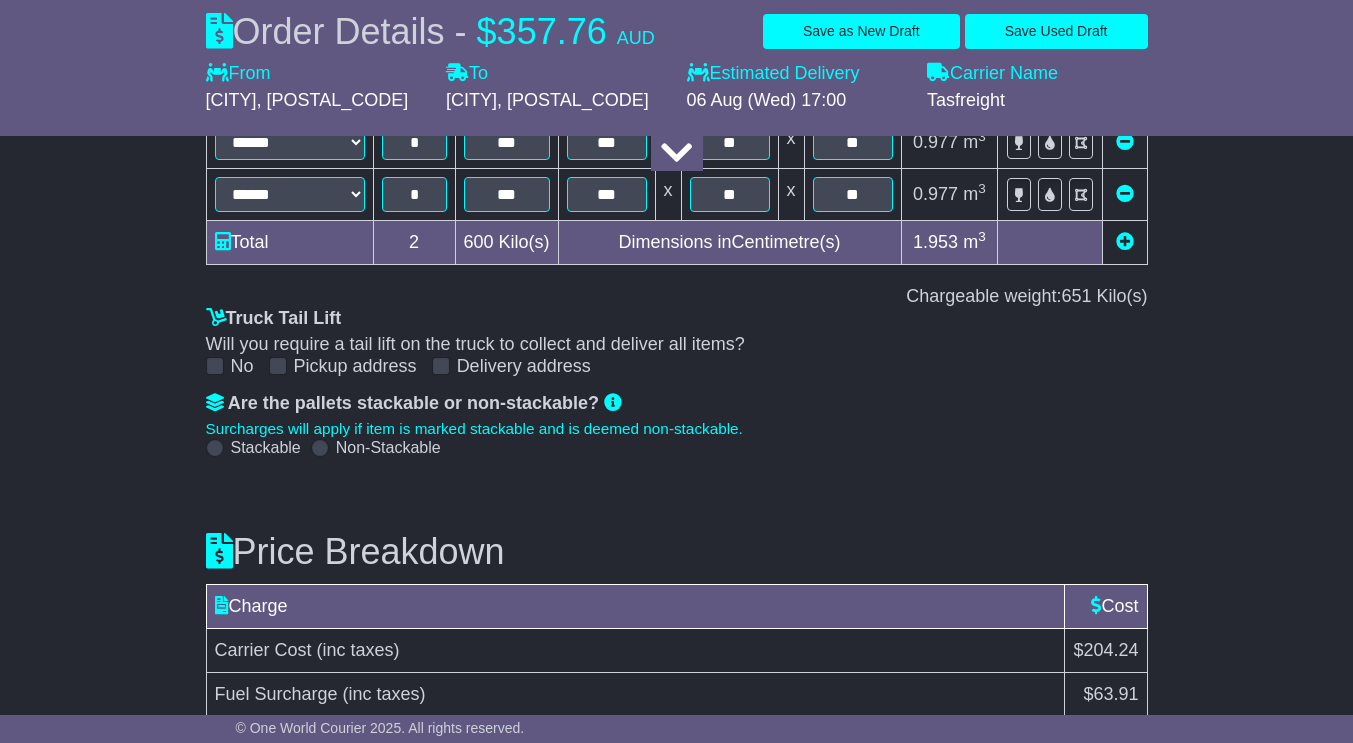 scroll, scrollTop: 2745, scrollLeft: 0, axis: vertical 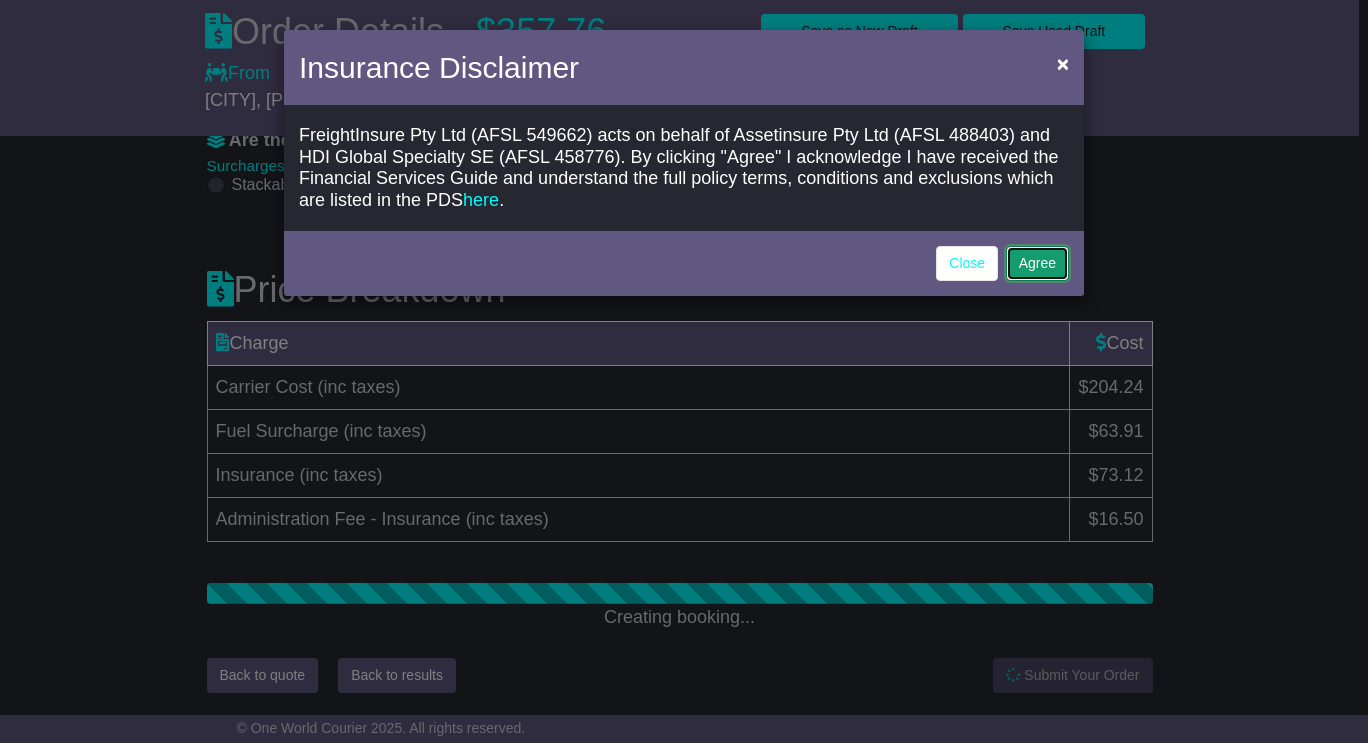 click on "Agree" 